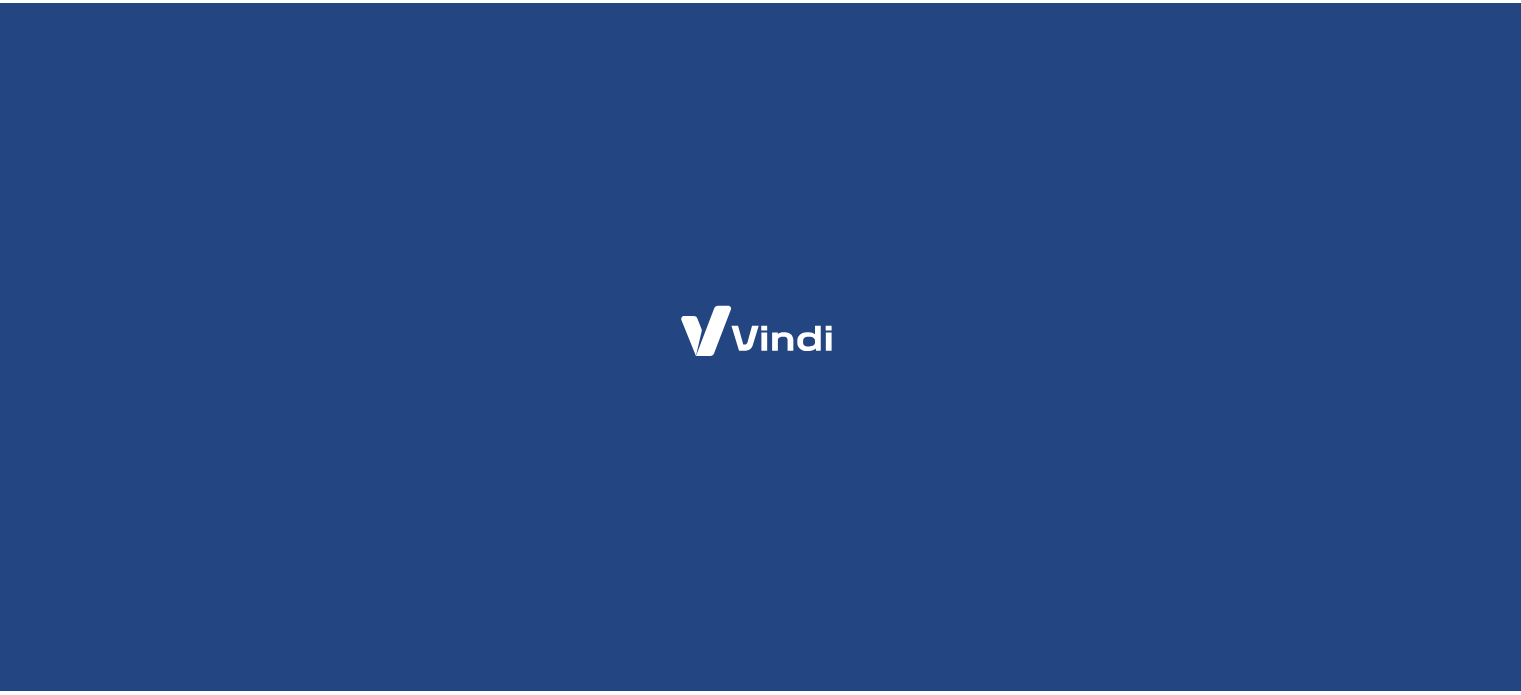 scroll, scrollTop: 0, scrollLeft: 0, axis: both 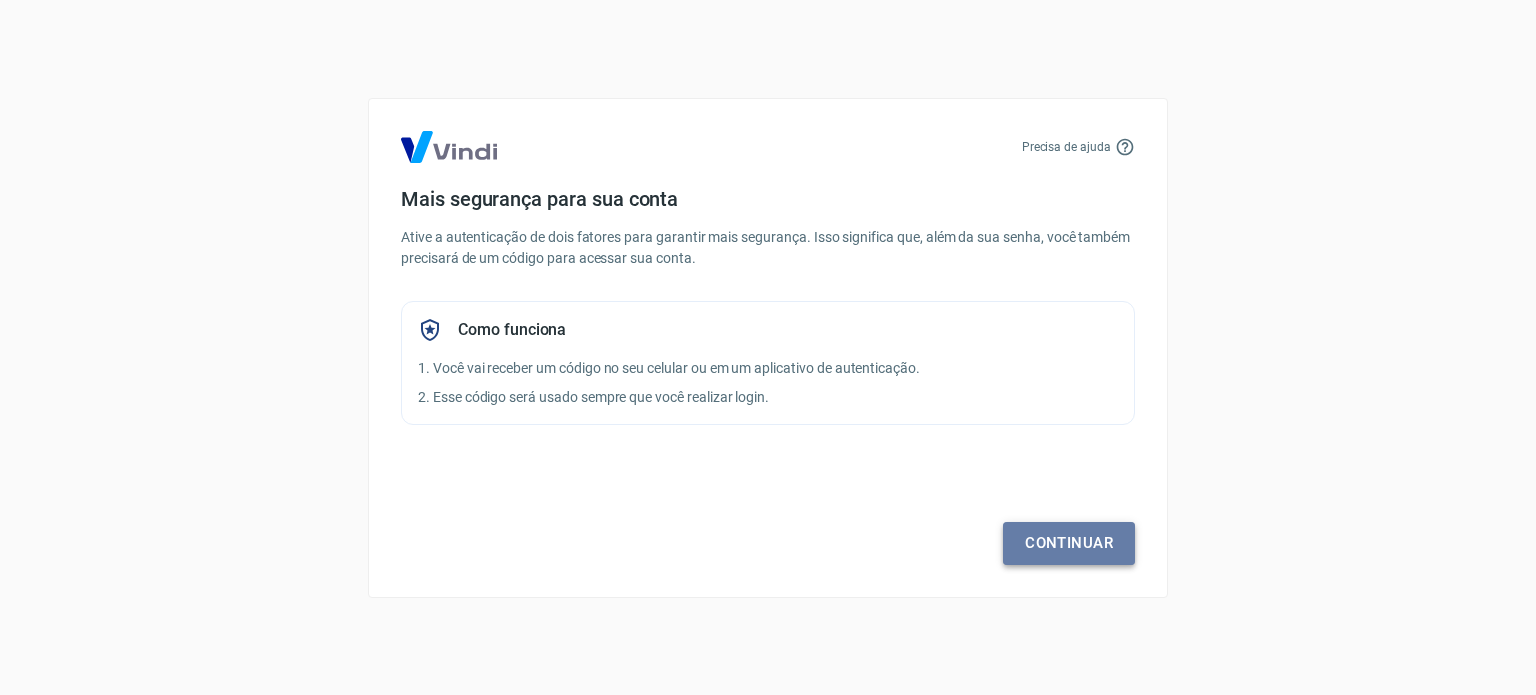 click on "Continuar" at bounding box center (1069, 543) 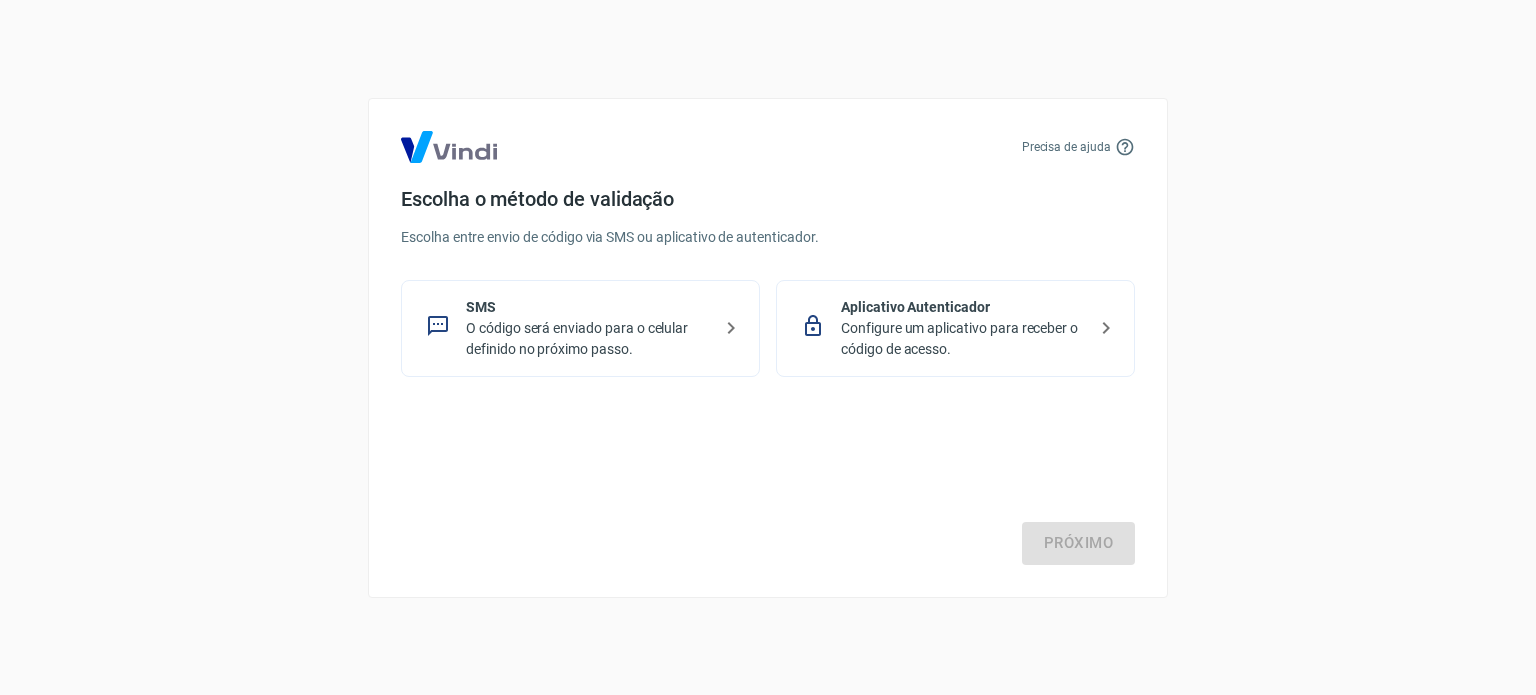 click on "SMS O código será enviado para o celular definido no próximo passo." at bounding box center [580, 328] 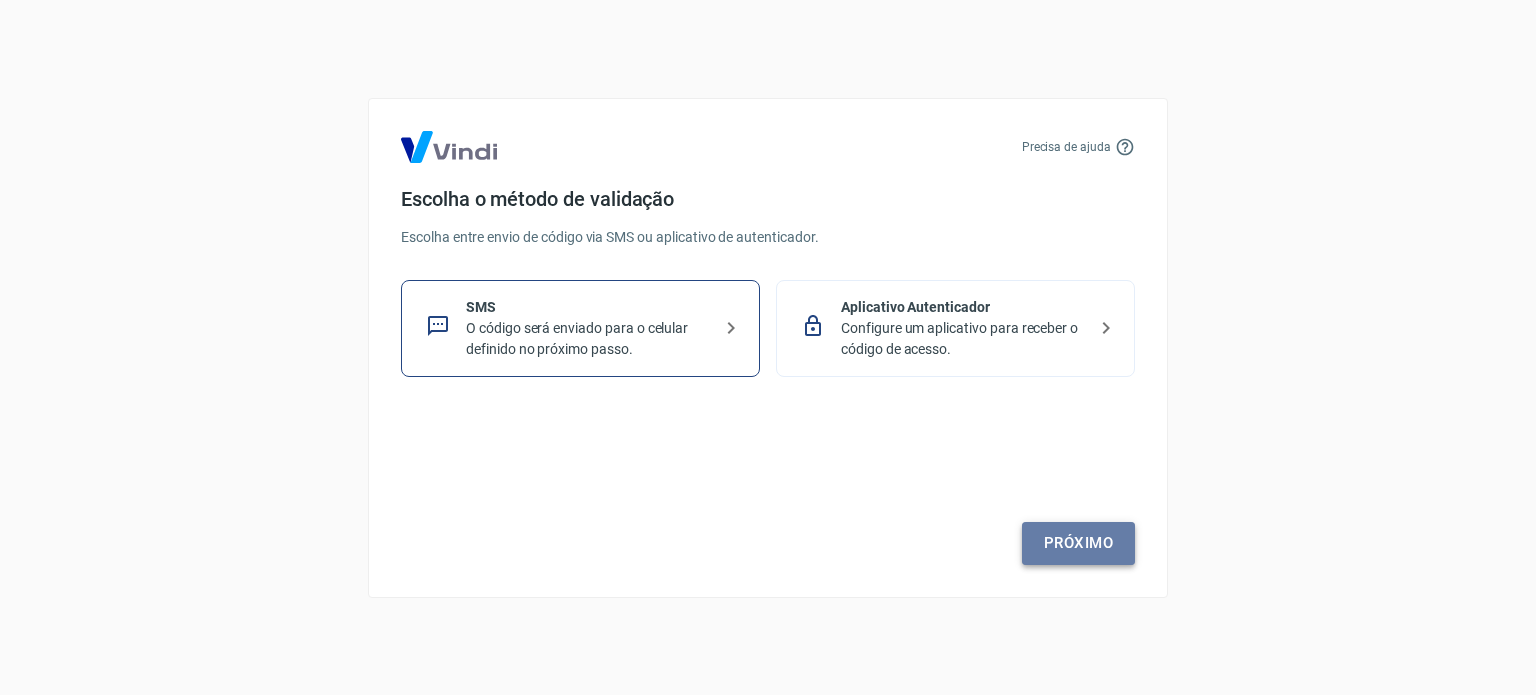 click on "Próximo" at bounding box center [1078, 543] 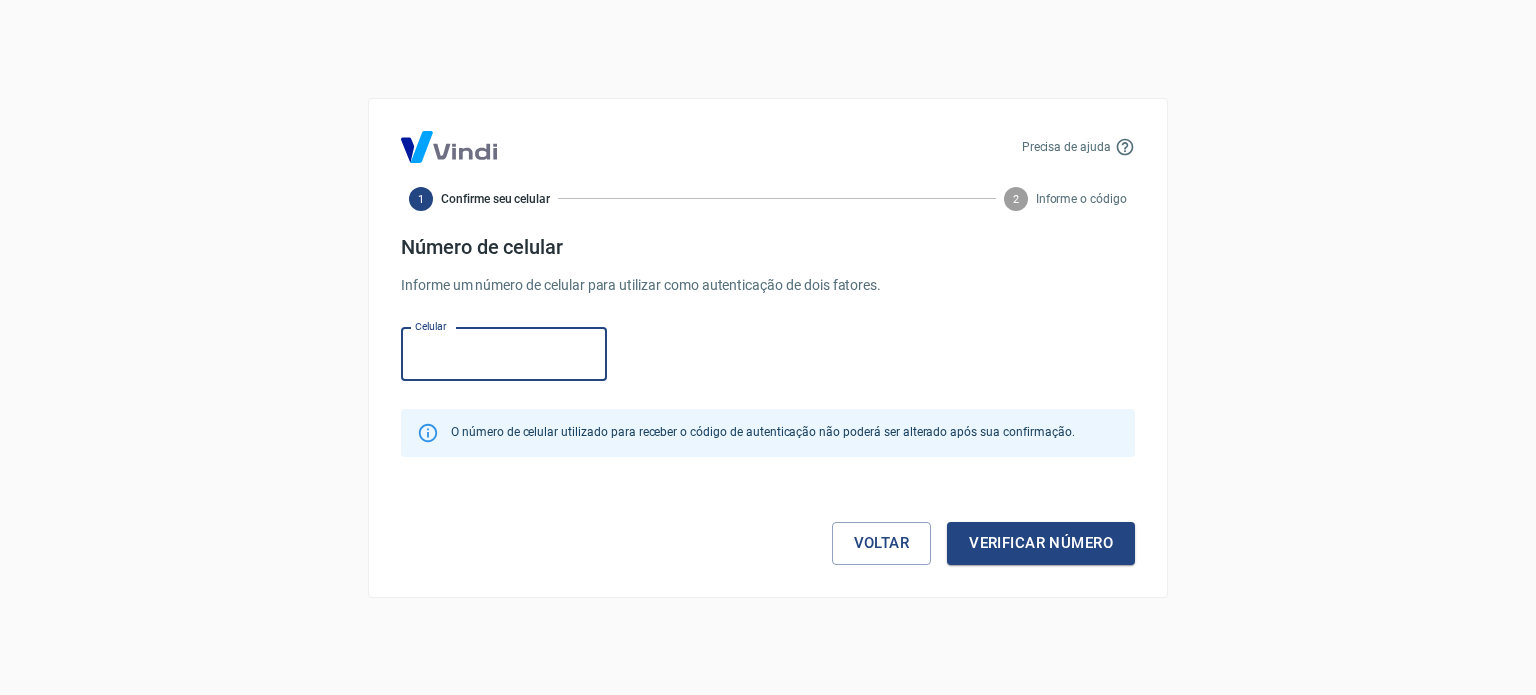 click on "Celular" at bounding box center [504, 354] 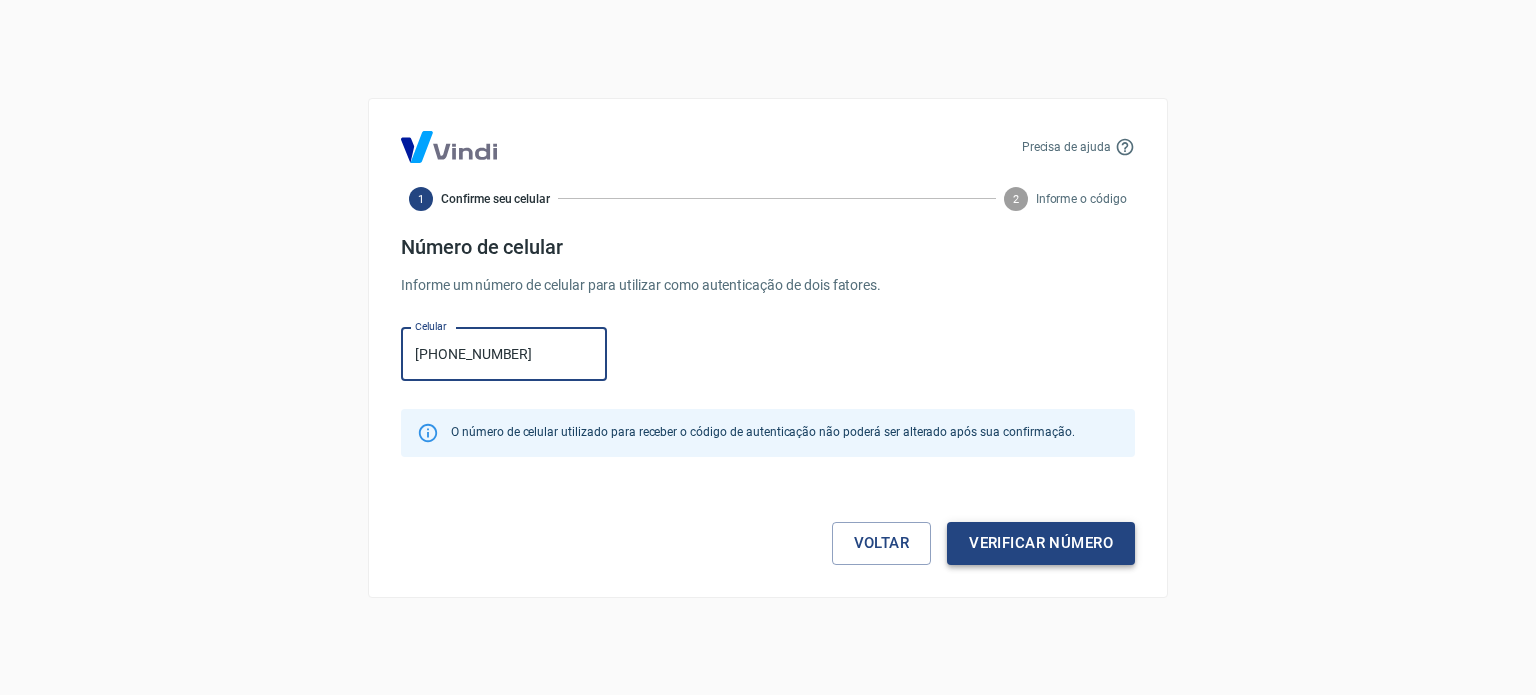 click on "Verificar número" at bounding box center (1041, 543) 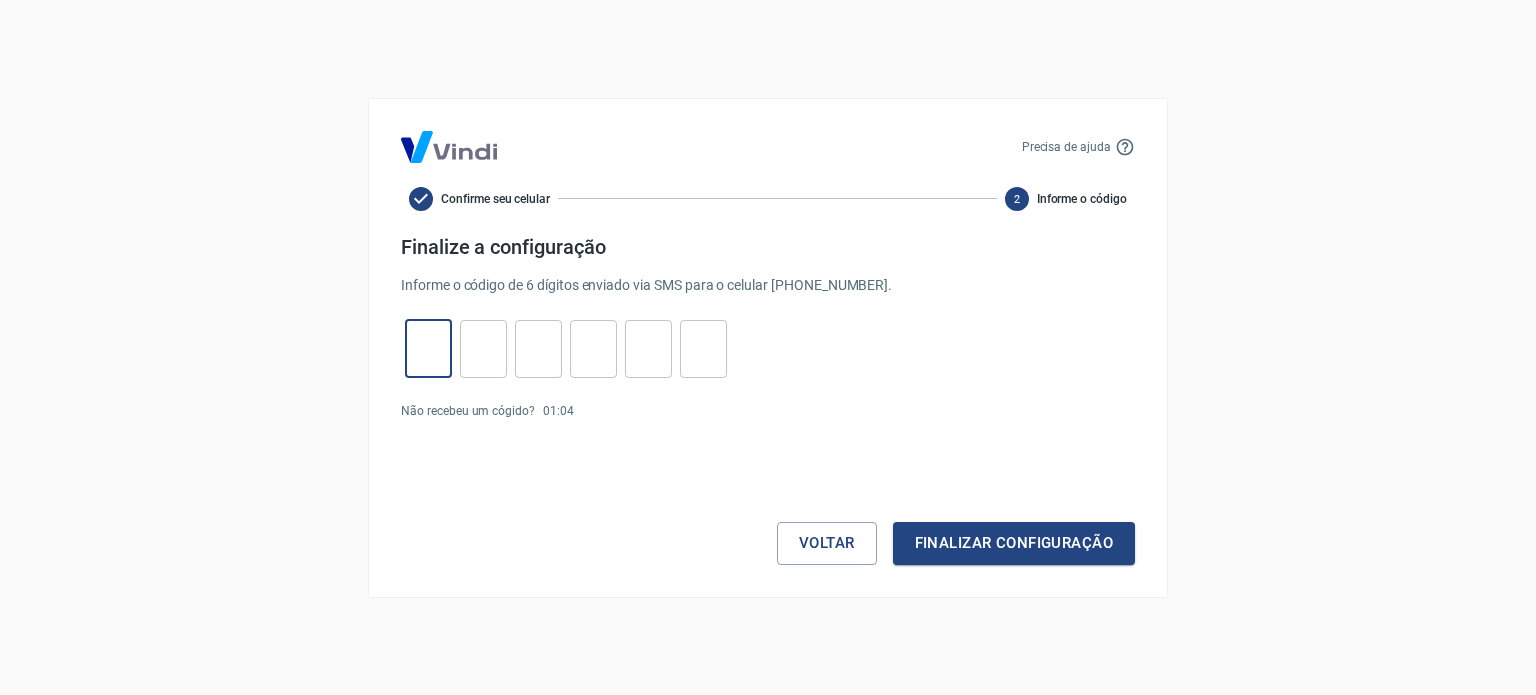 click at bounding box center [428, 348] 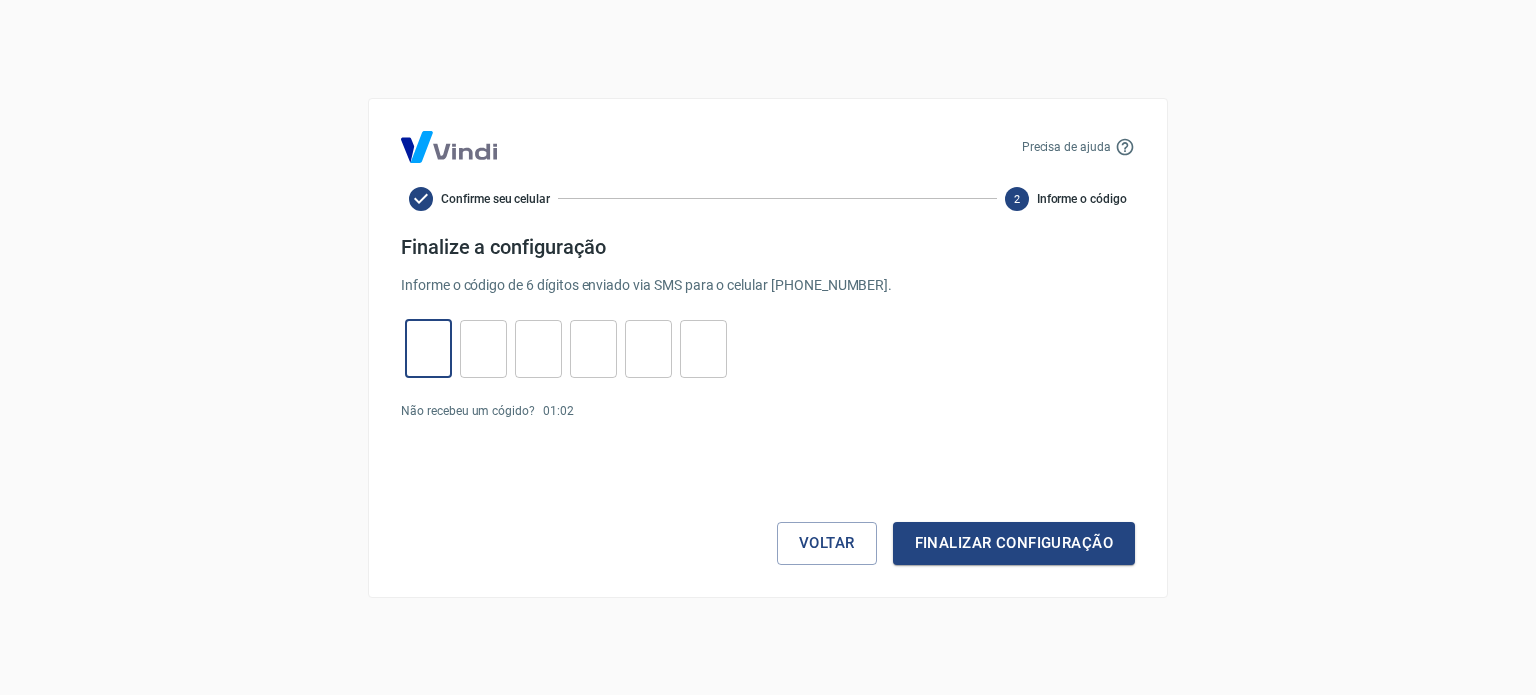 type on "3" 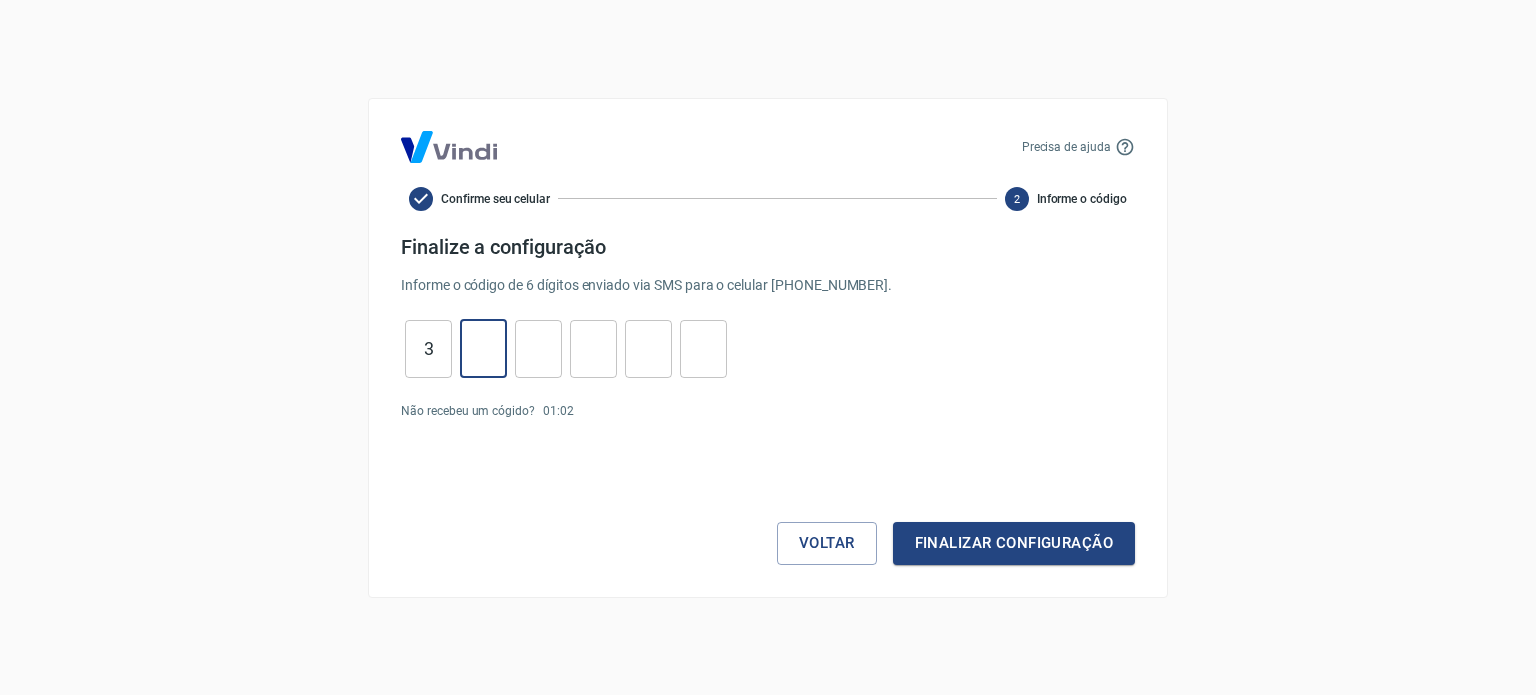 type on "6" 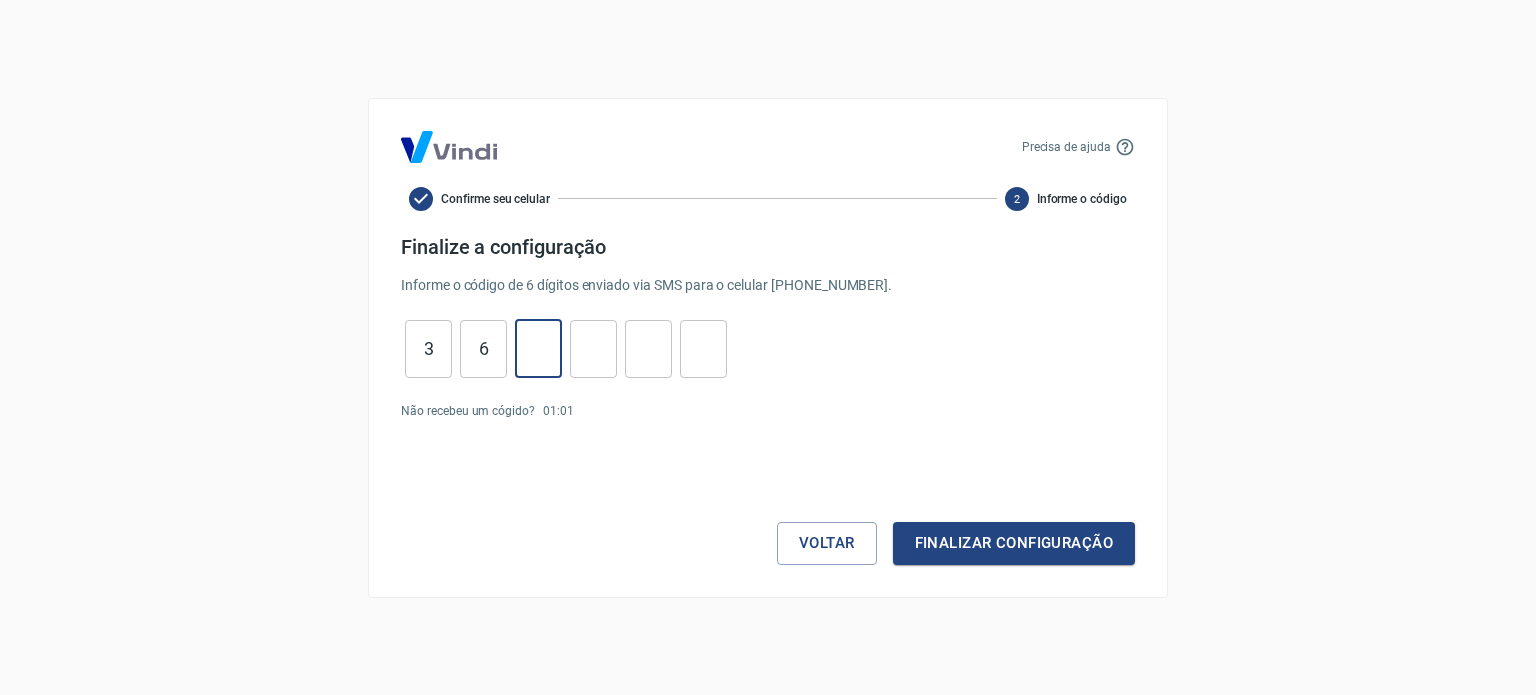 type on "2" 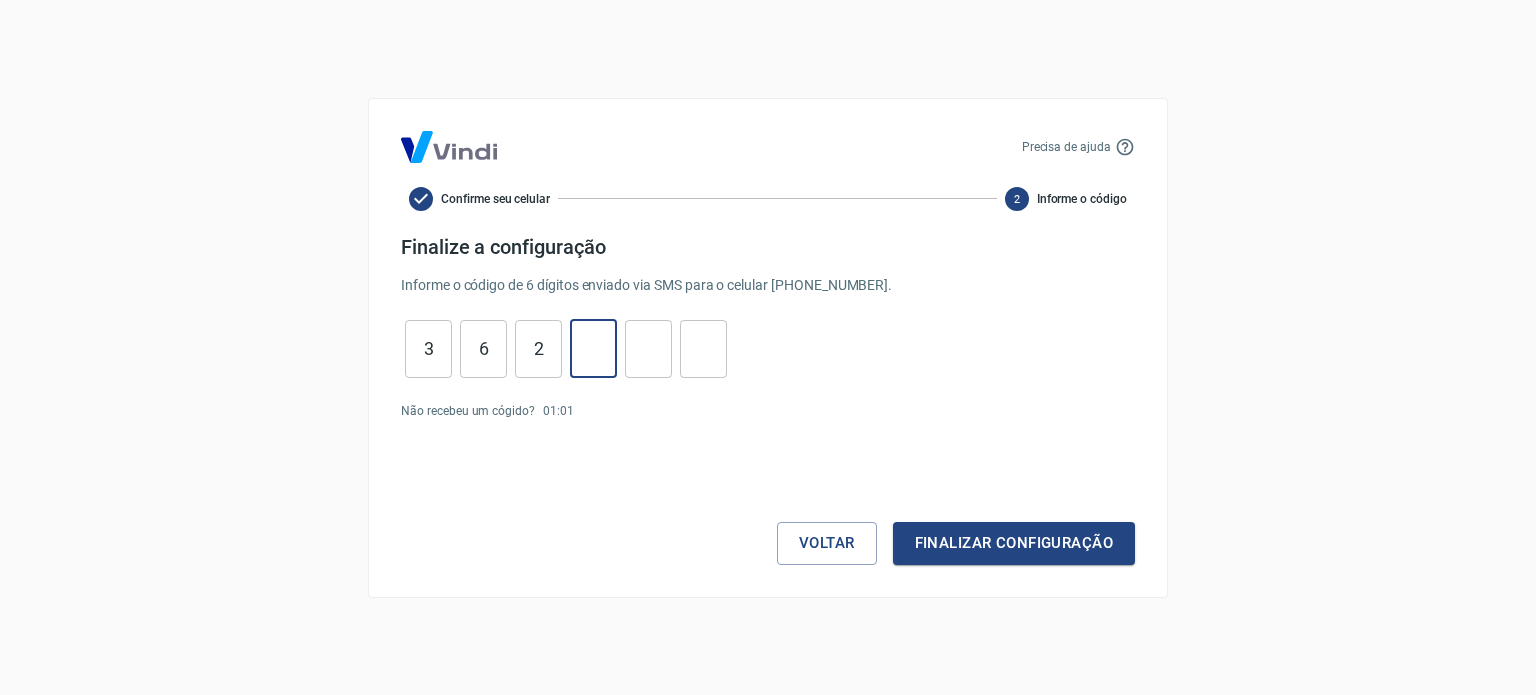 type on "9" 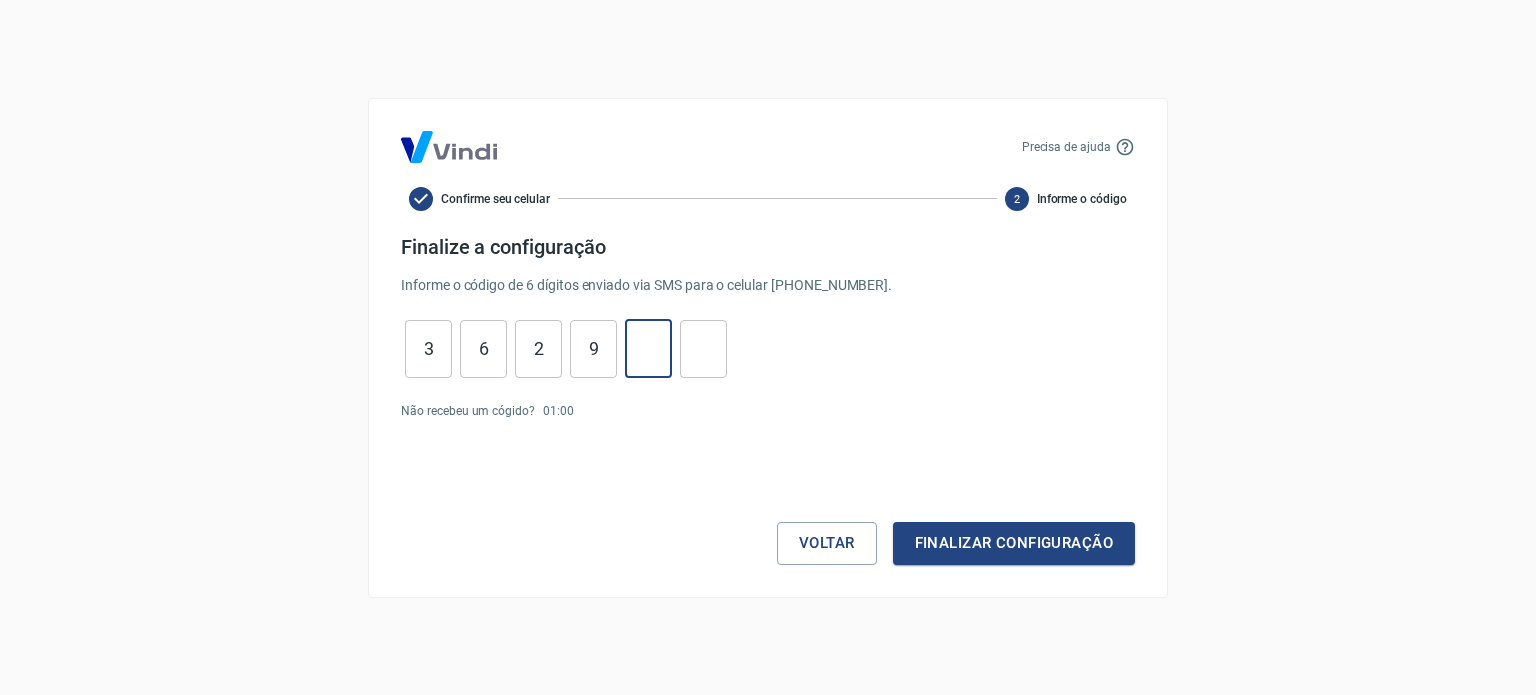 type on "2" 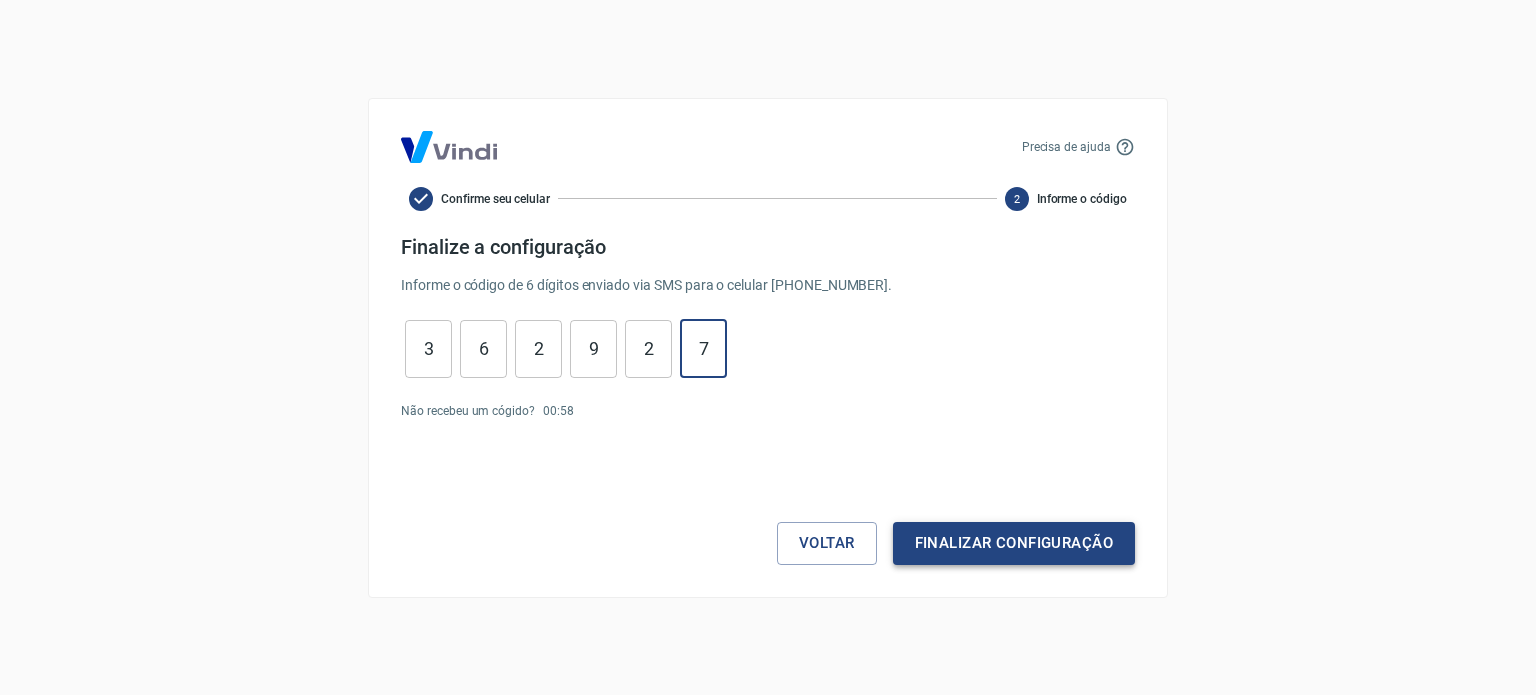 type on "7" 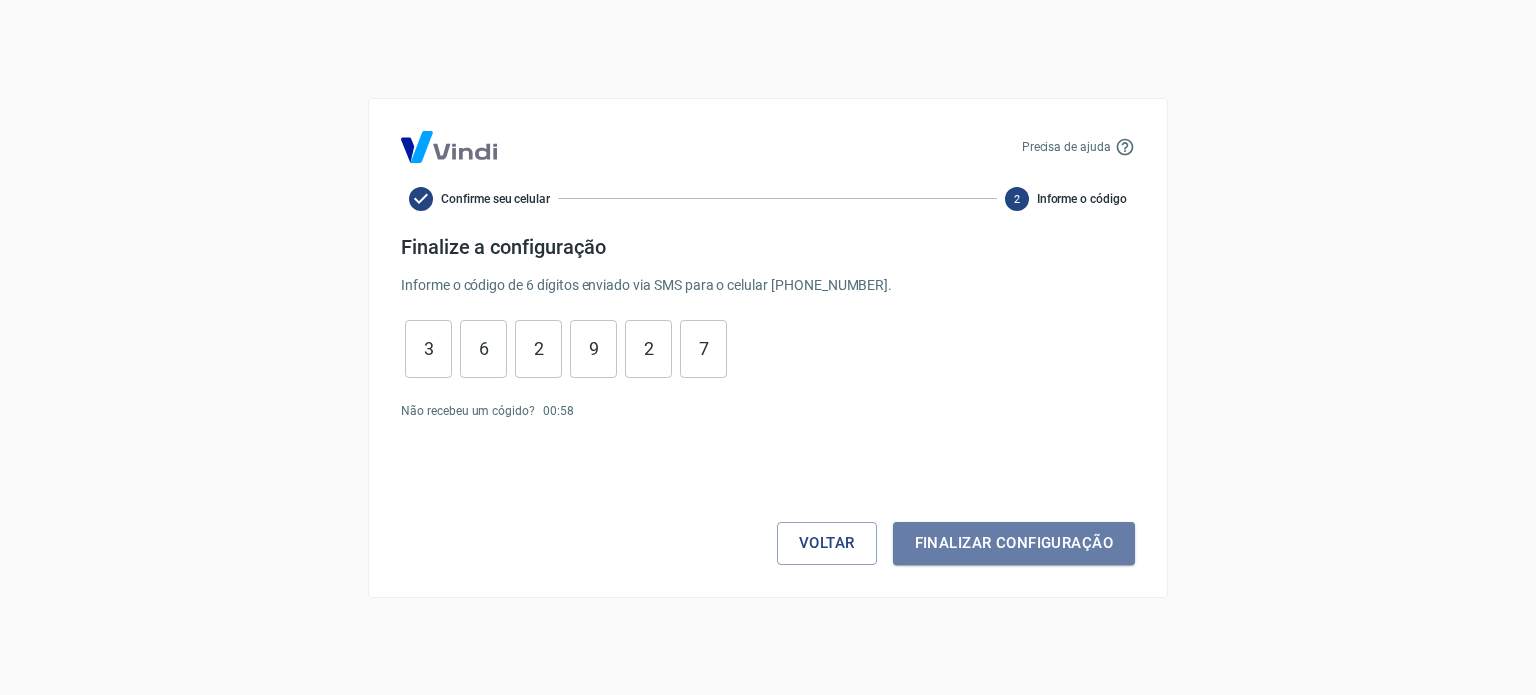 click on "Finalizar configuração" at bounding box center [1014, 543] 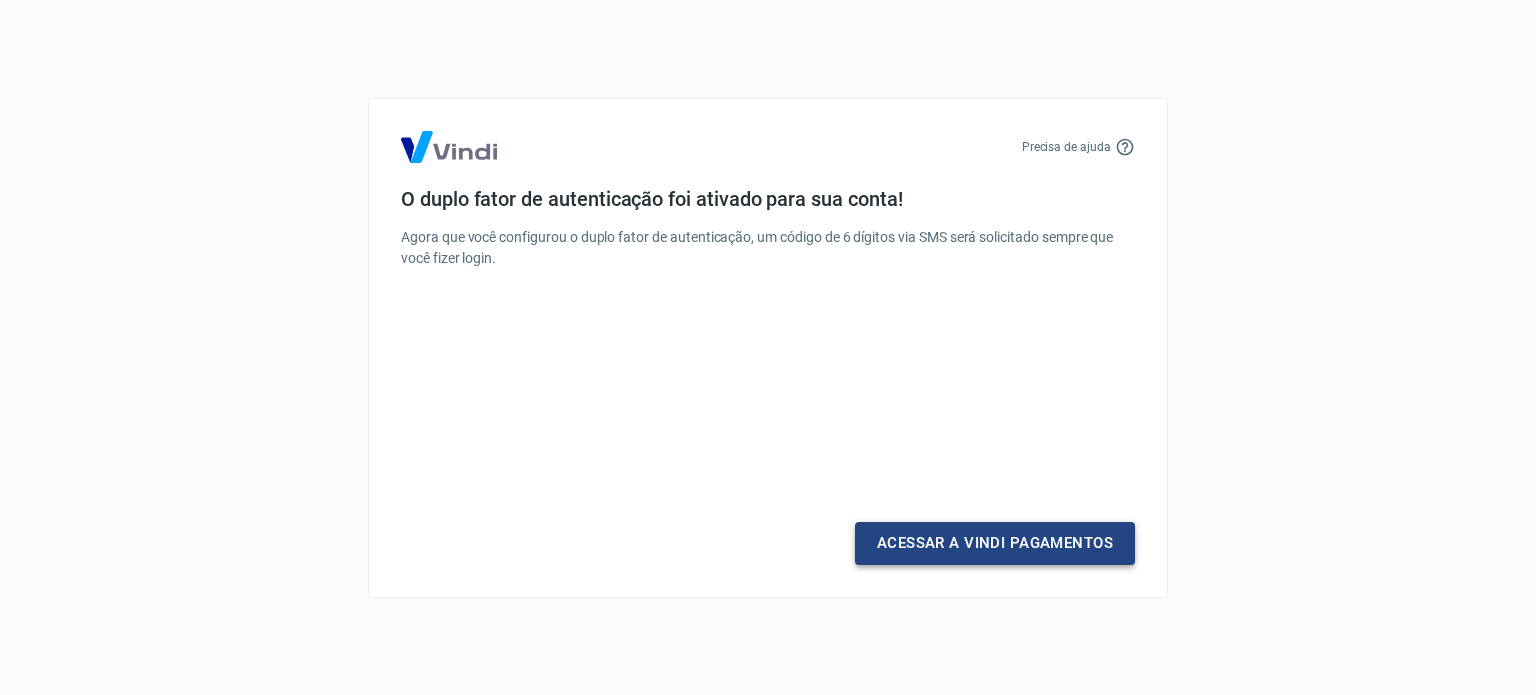 click on "Acessar a Vindi Pagamentos" at bounding box center [995, 543] 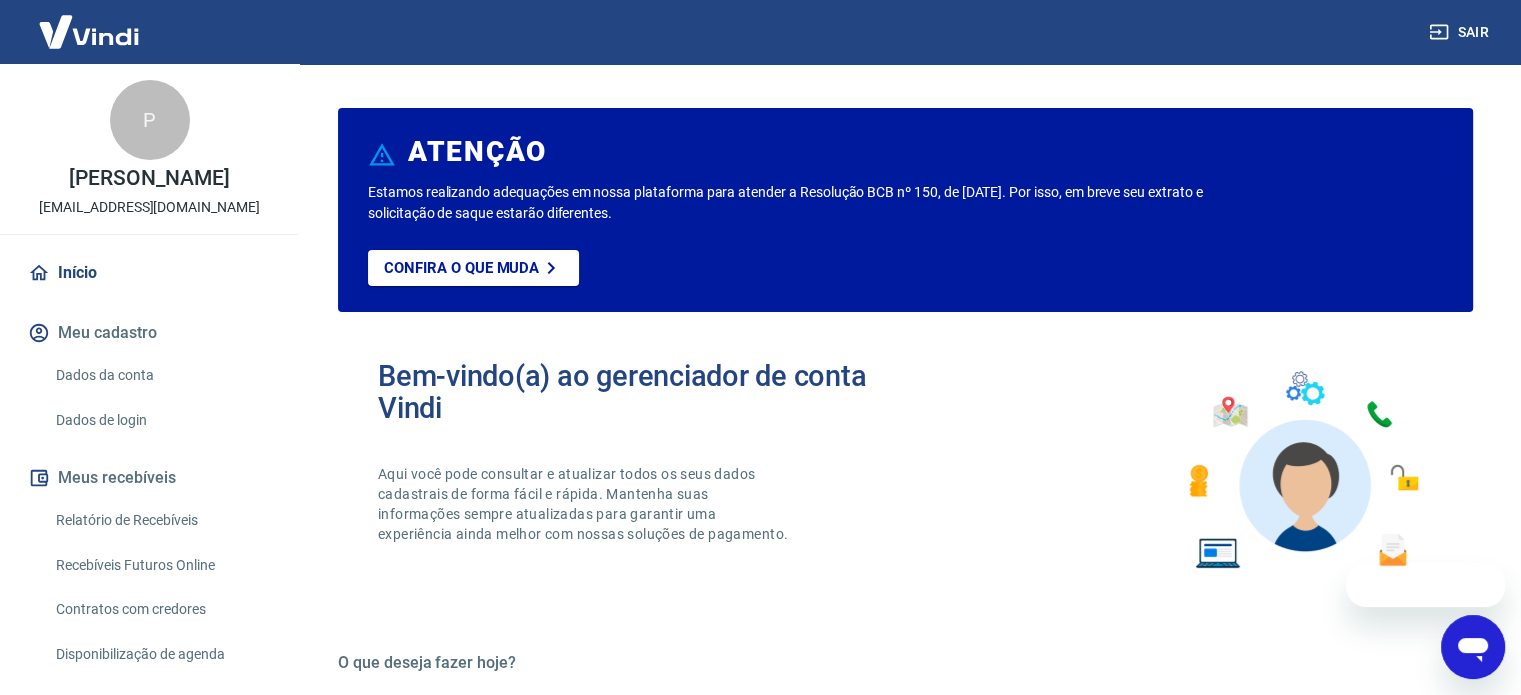 scroll, scrollTop: 0, scrollLeft: 0, axis: both 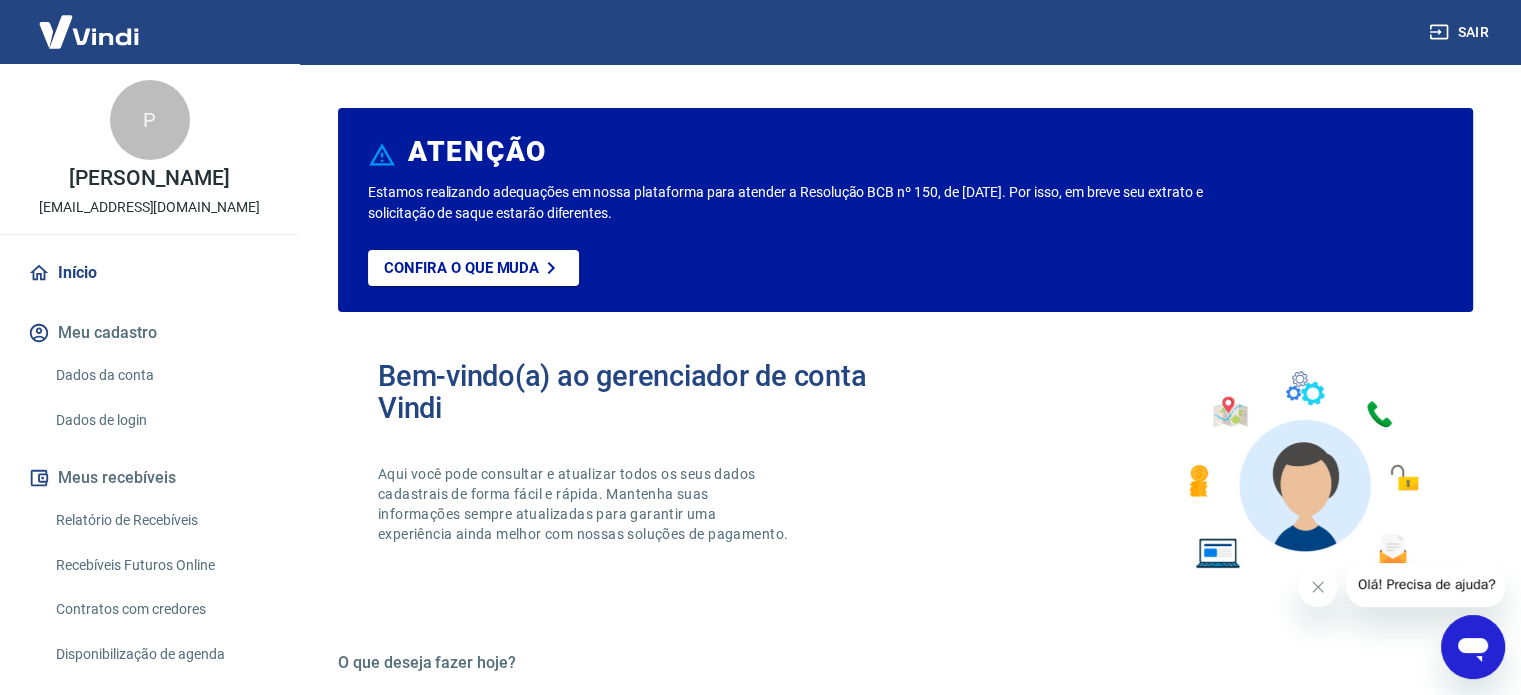 click on "P" at bounding box center (150, 120) 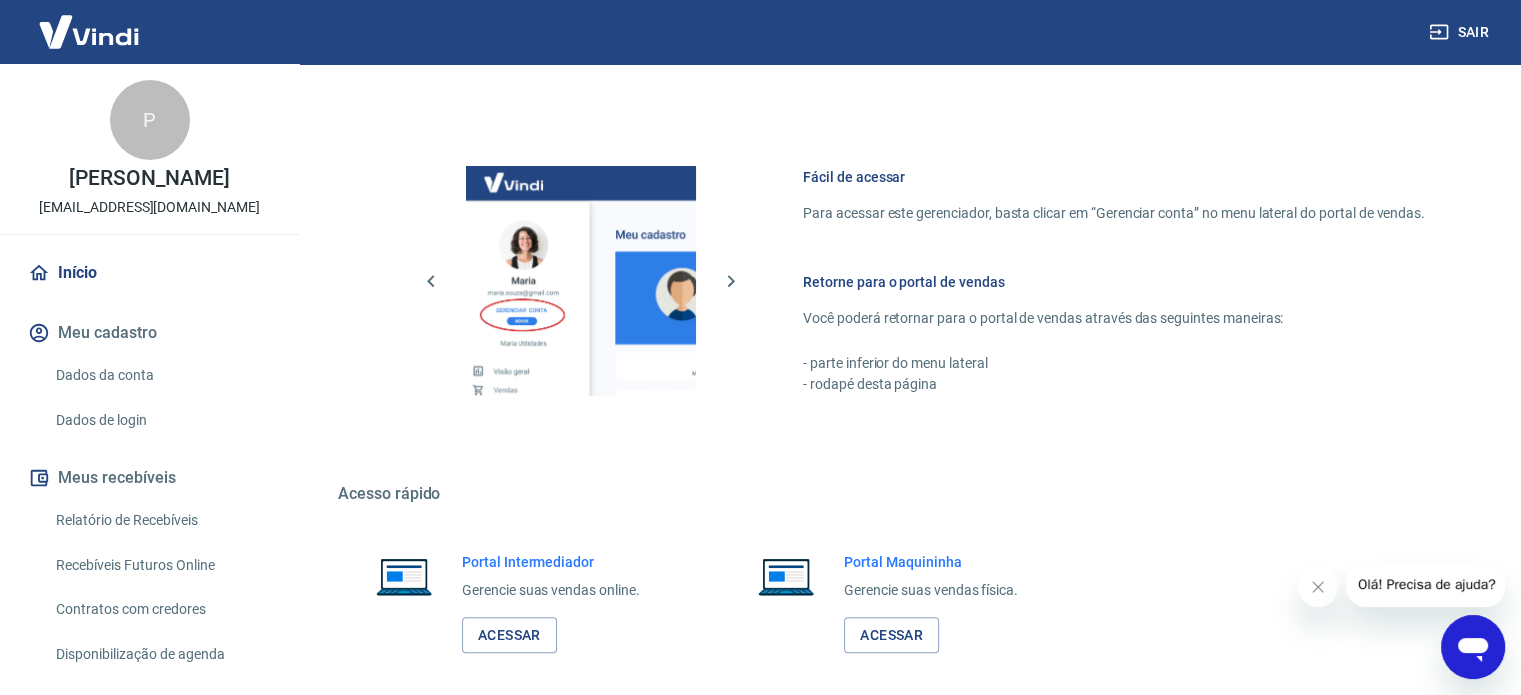 scroll, scrollTop: 1091, scrollLeft: 0, axis: vertical 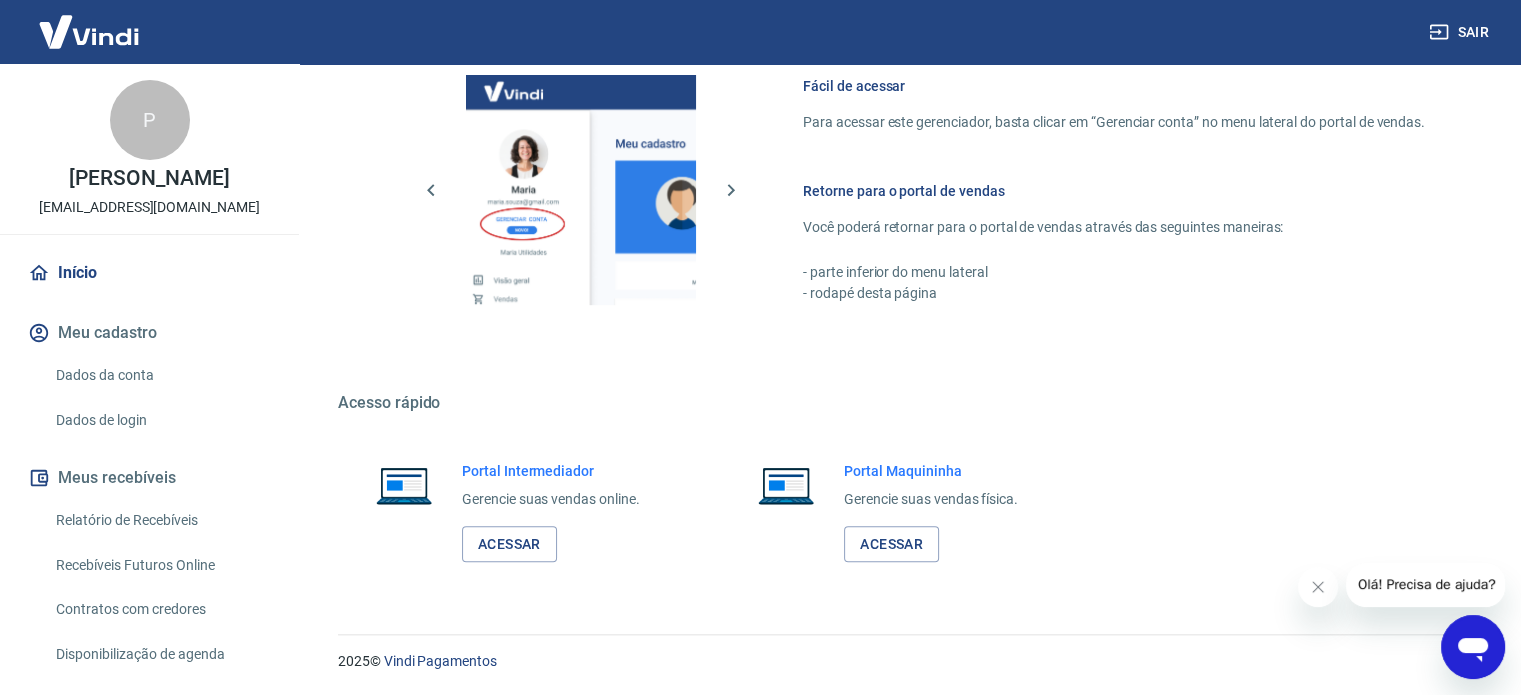 click on "Olá! Precisa de ajuda?" at bounding box center [1427, 584] 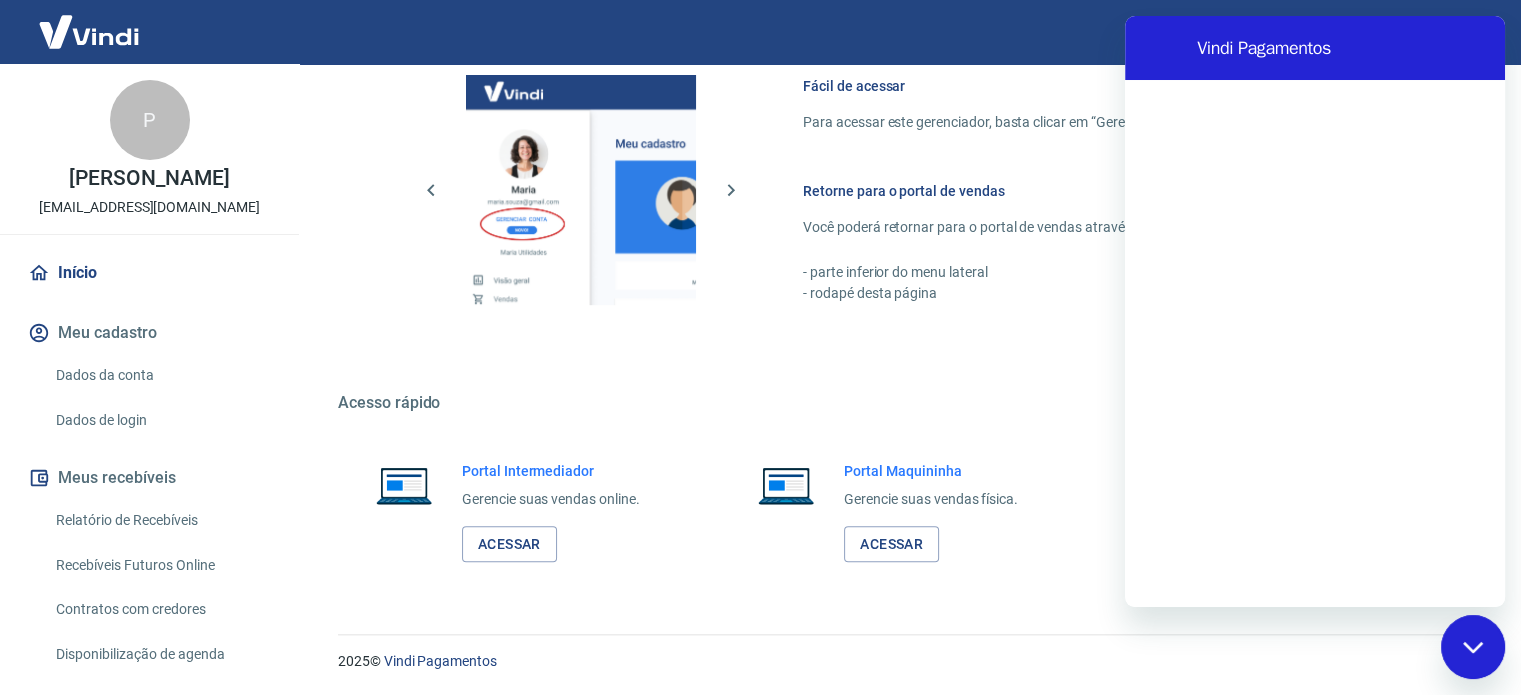 scroll, scrollTop: 0, scrollLeft: 0, axis: both 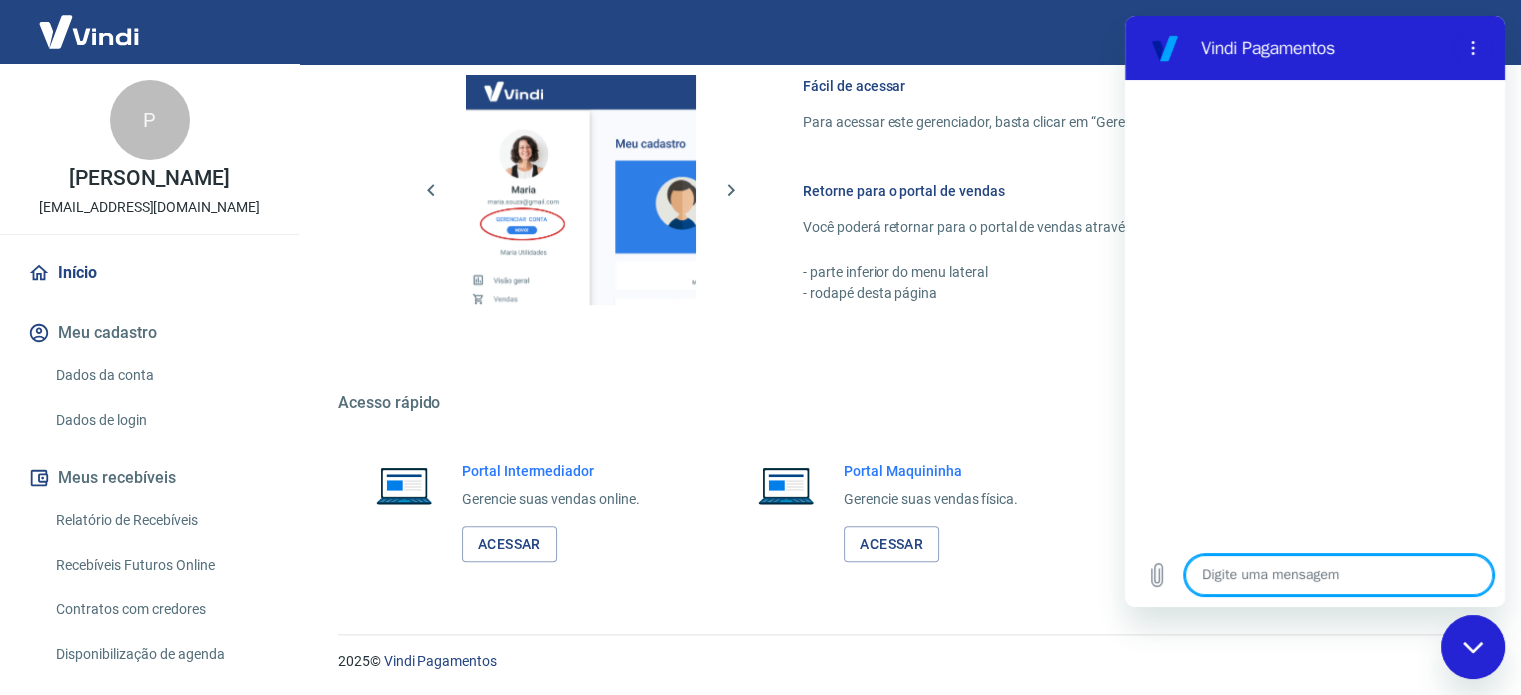 click at bounding box center [1339, 575] 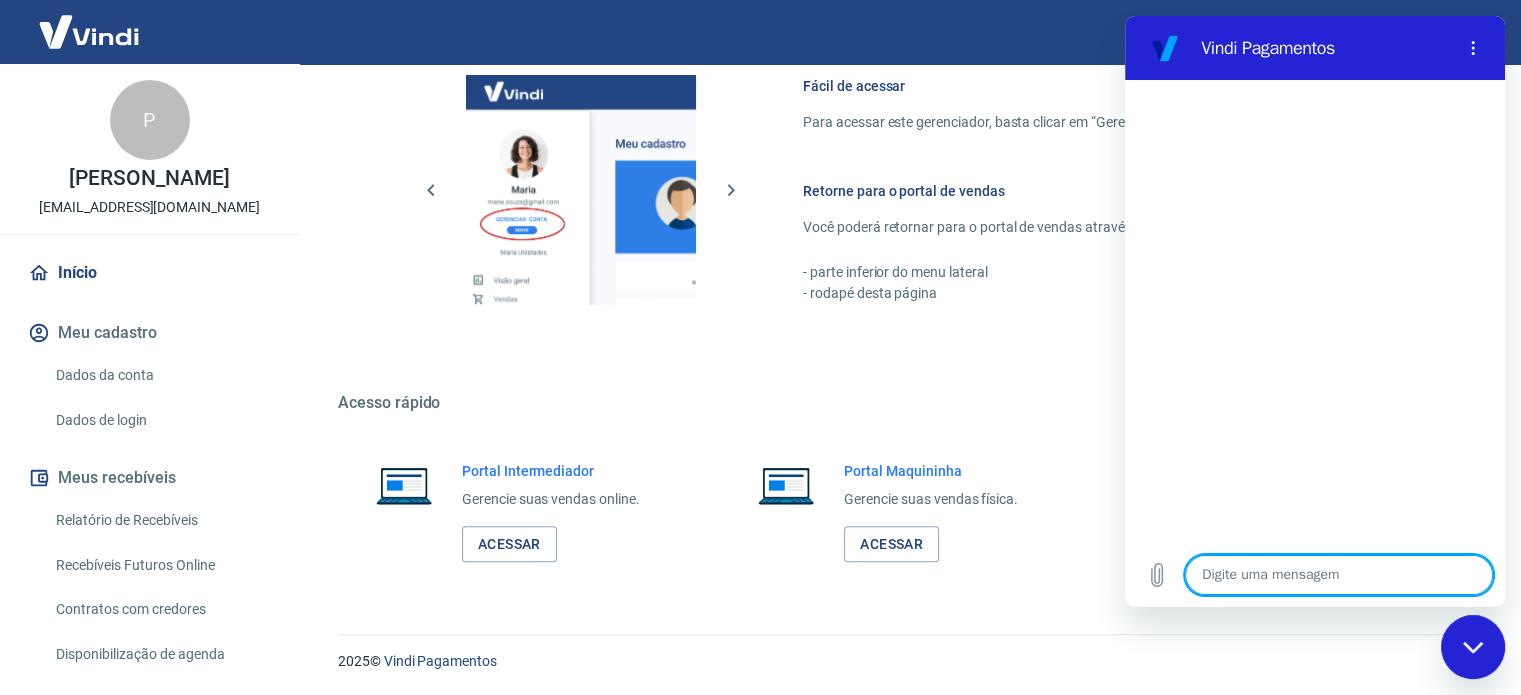 type on "f" 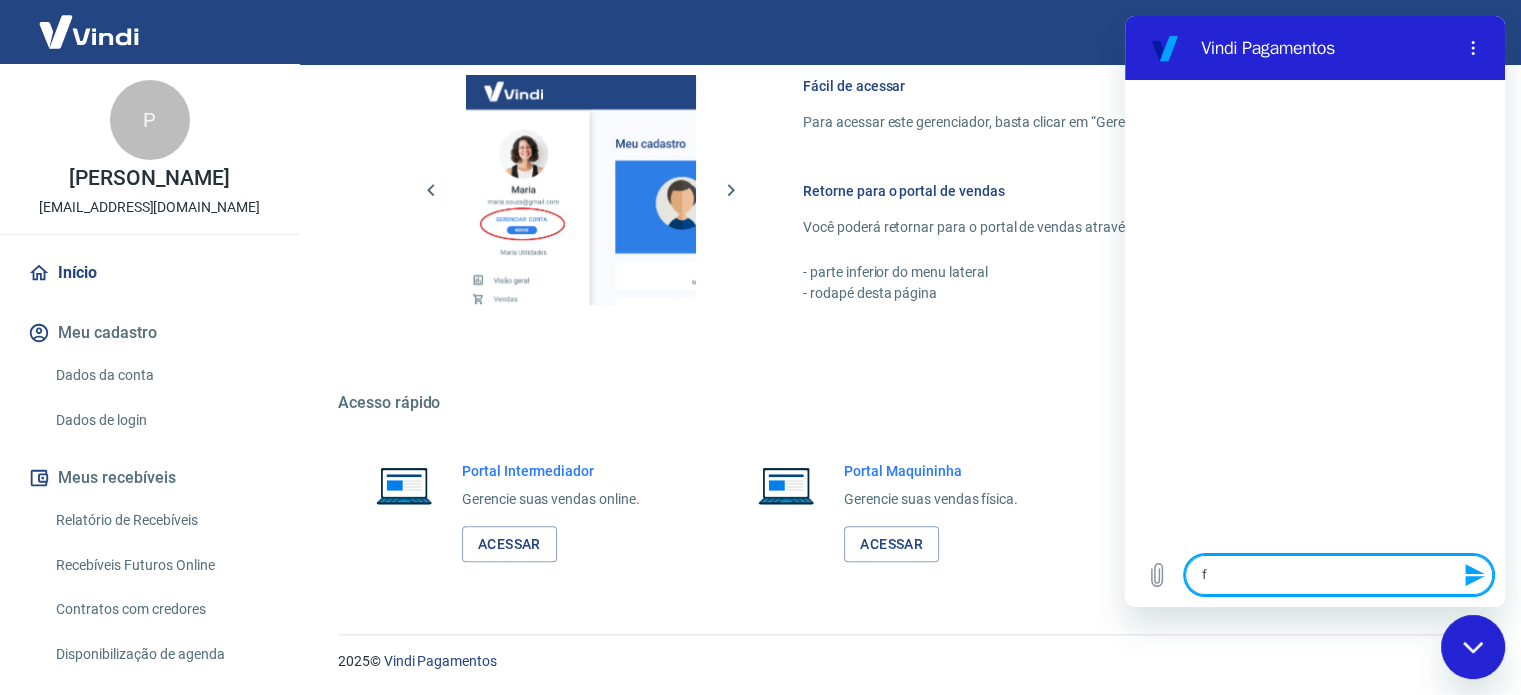type 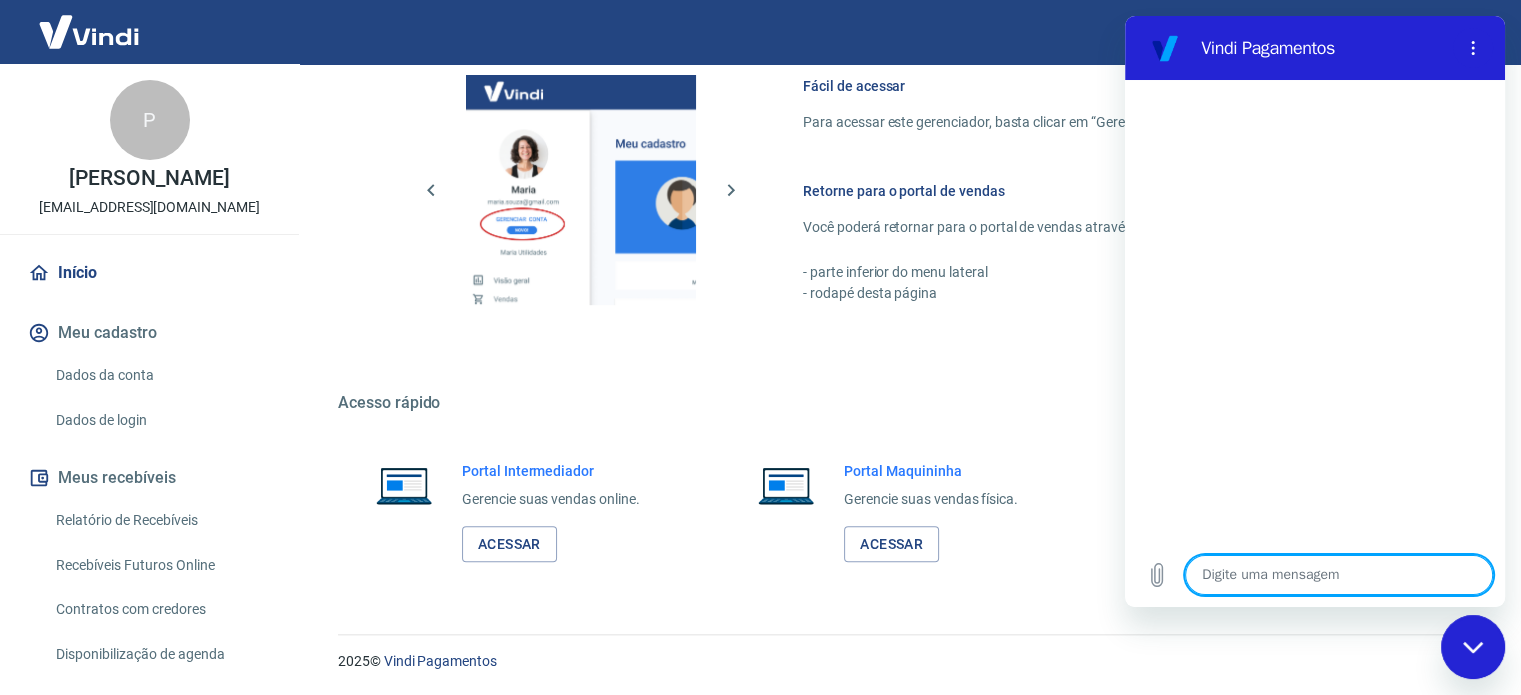 type on "d" 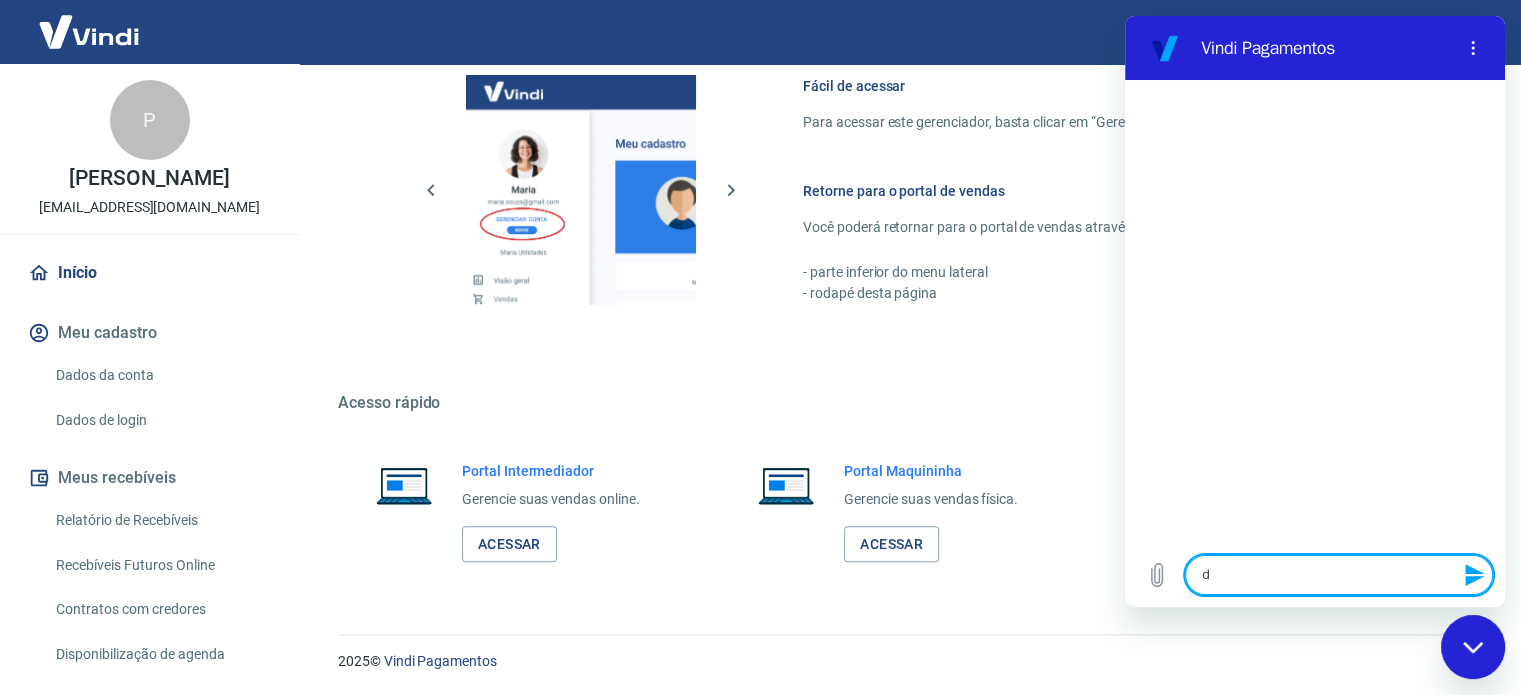 type on "di" 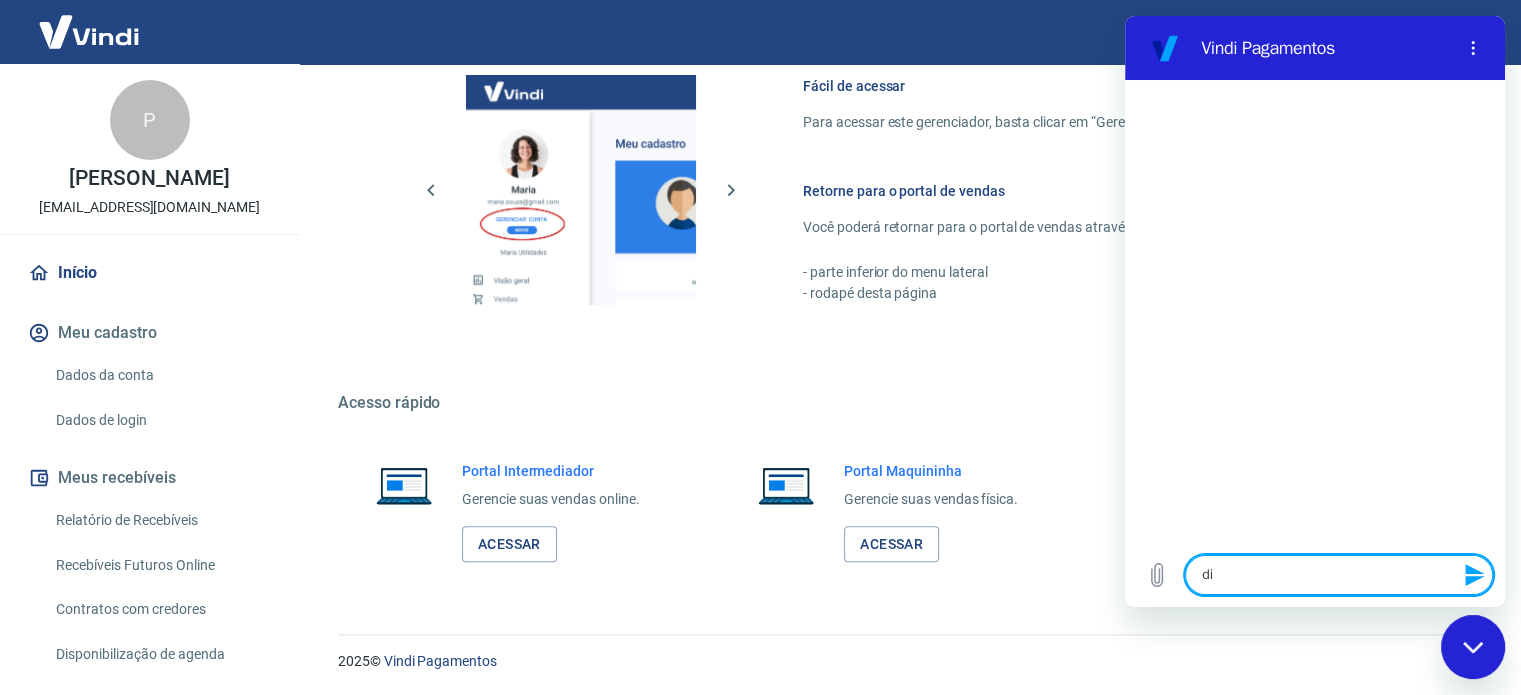 type on "dis" 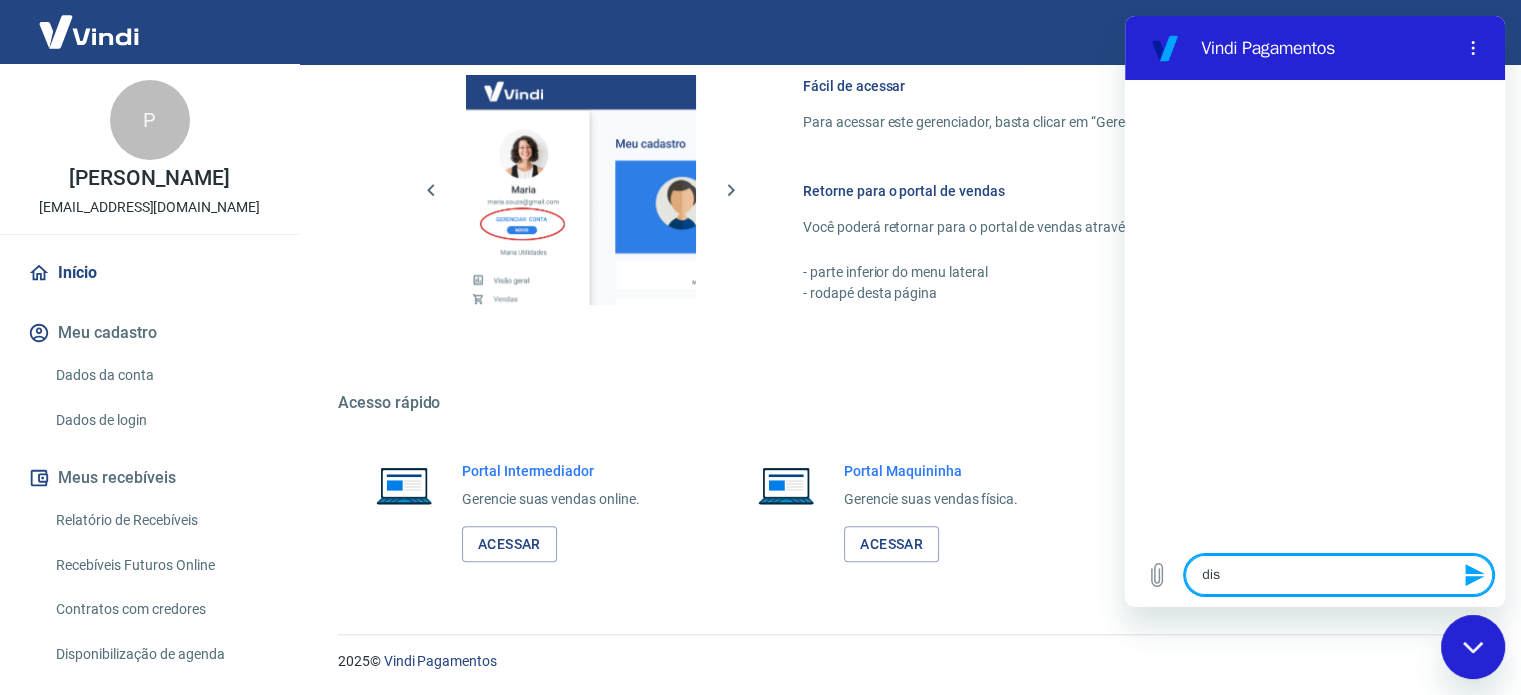 type on "disp" 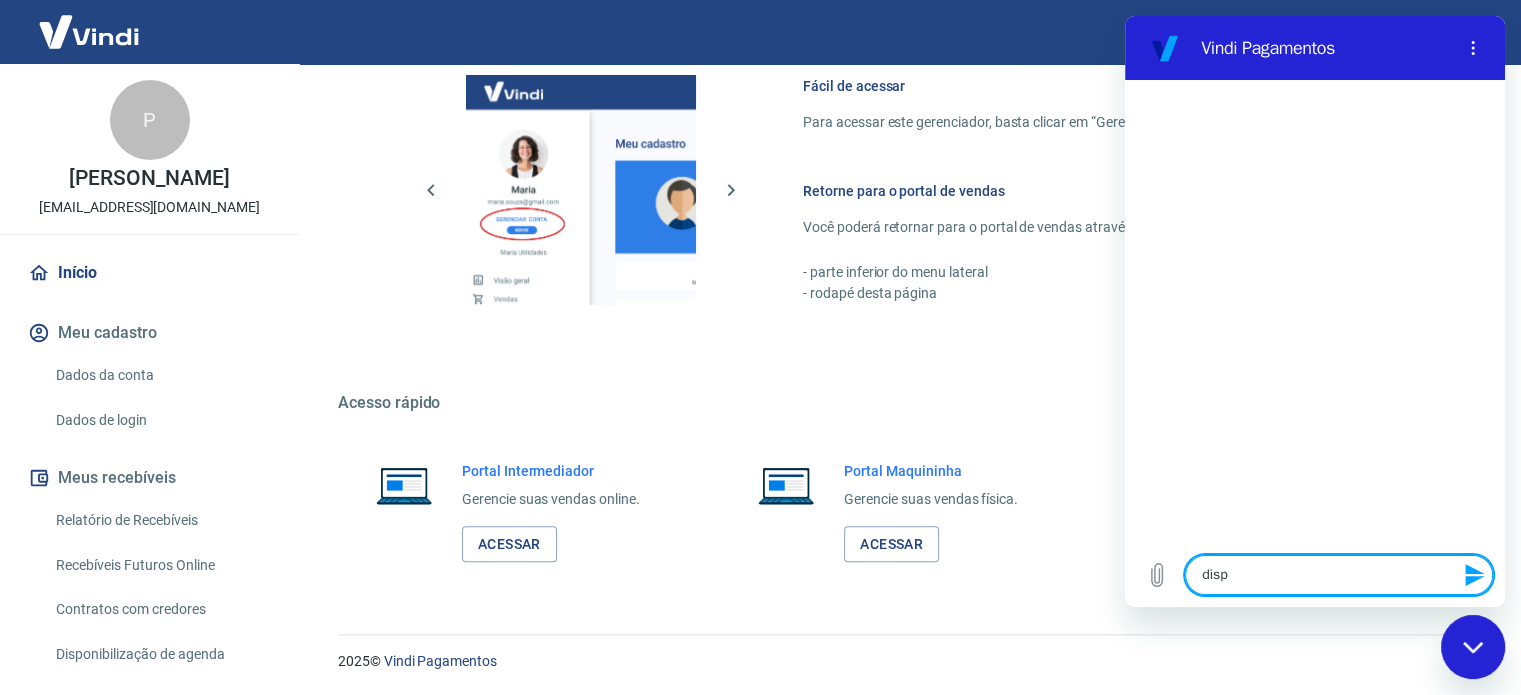 type on "dispu" 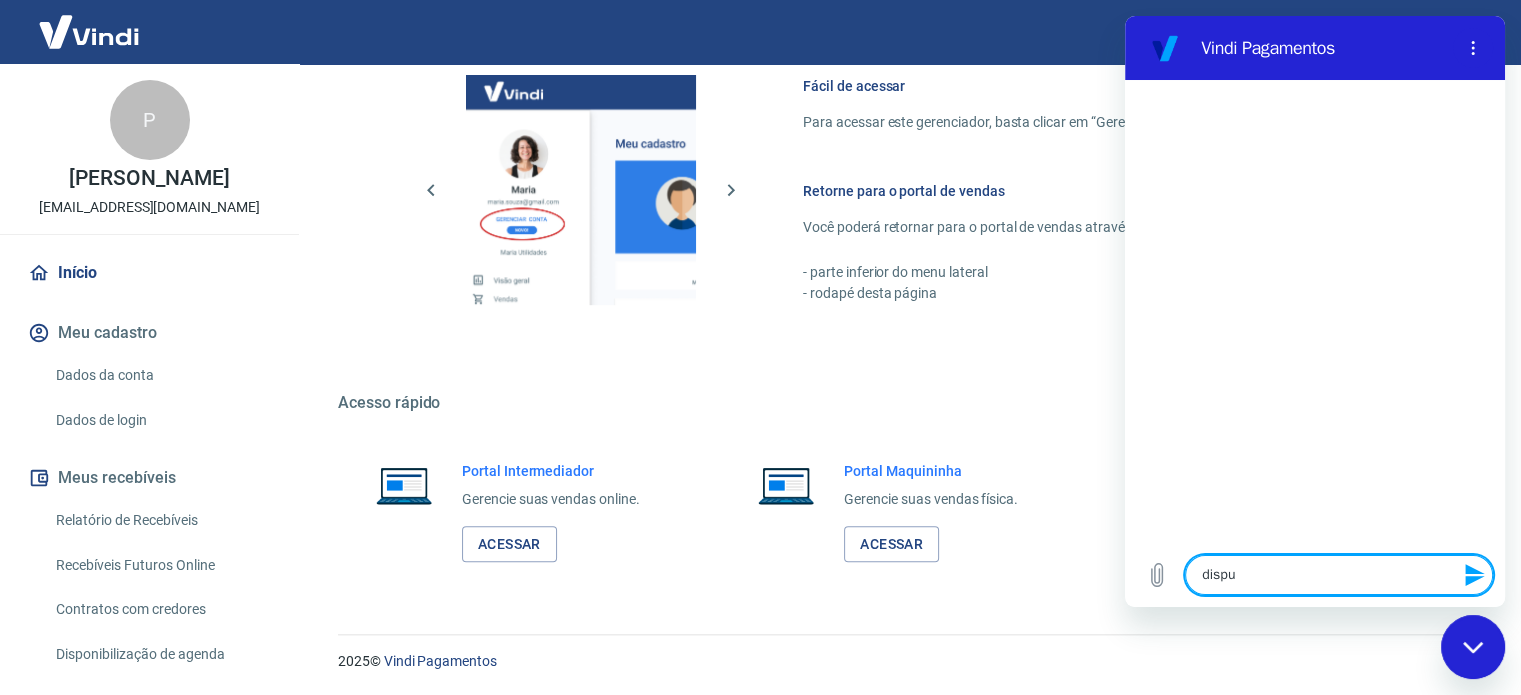 type on "disput" 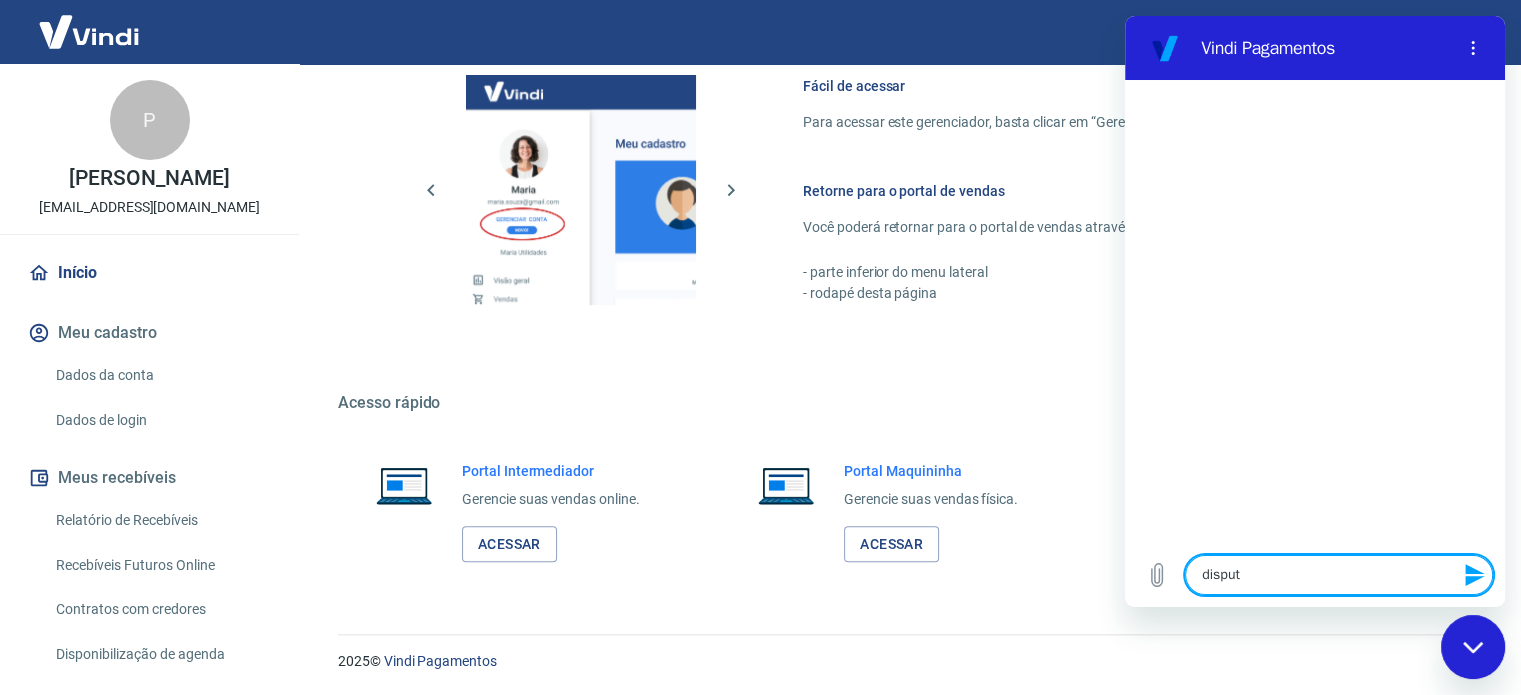 type on "disputa" 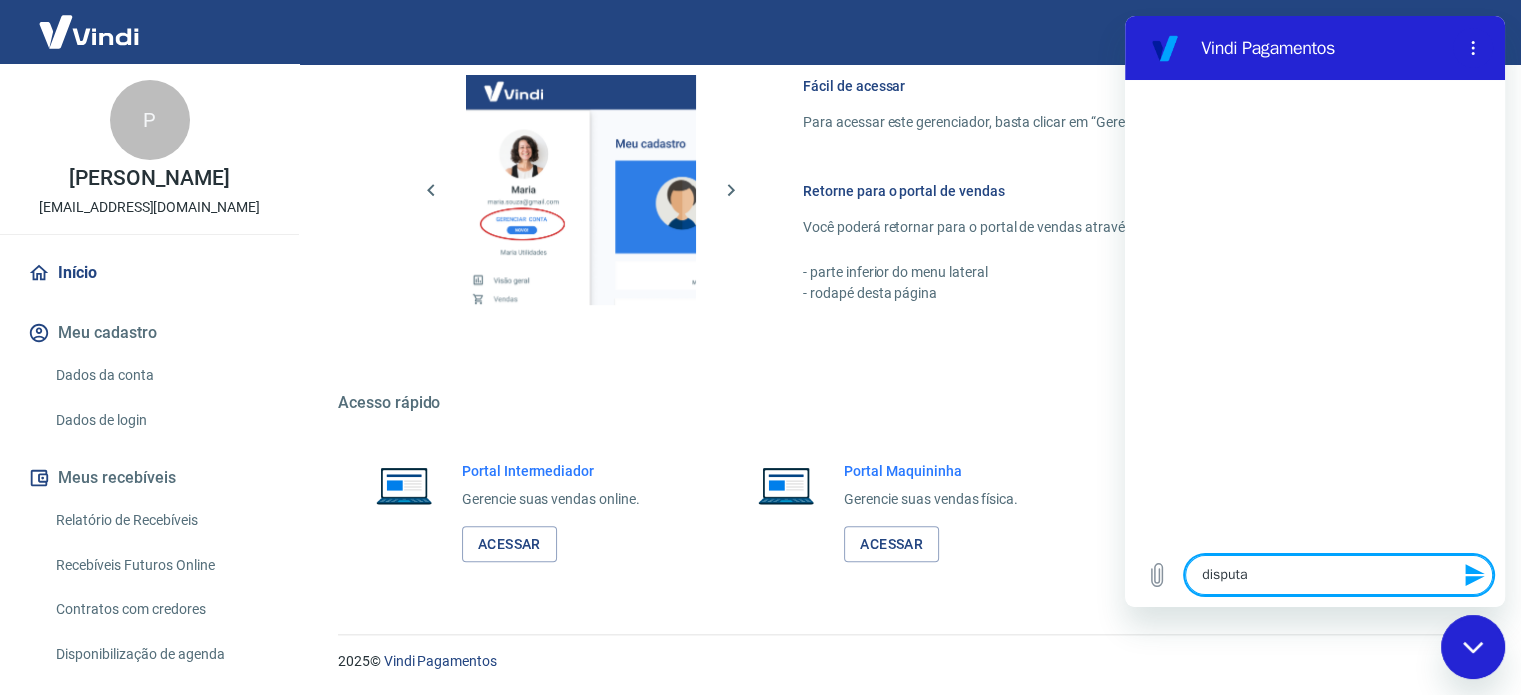type on "disputa" 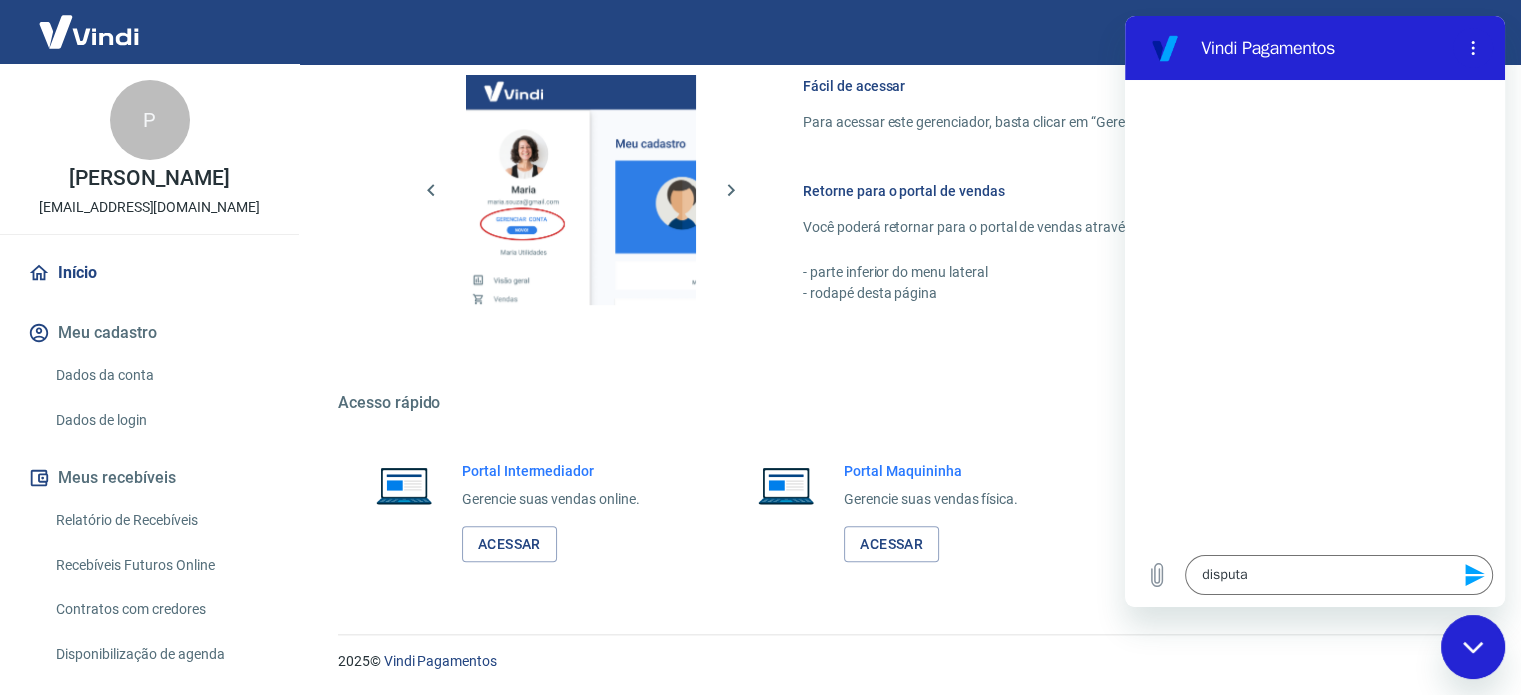 click 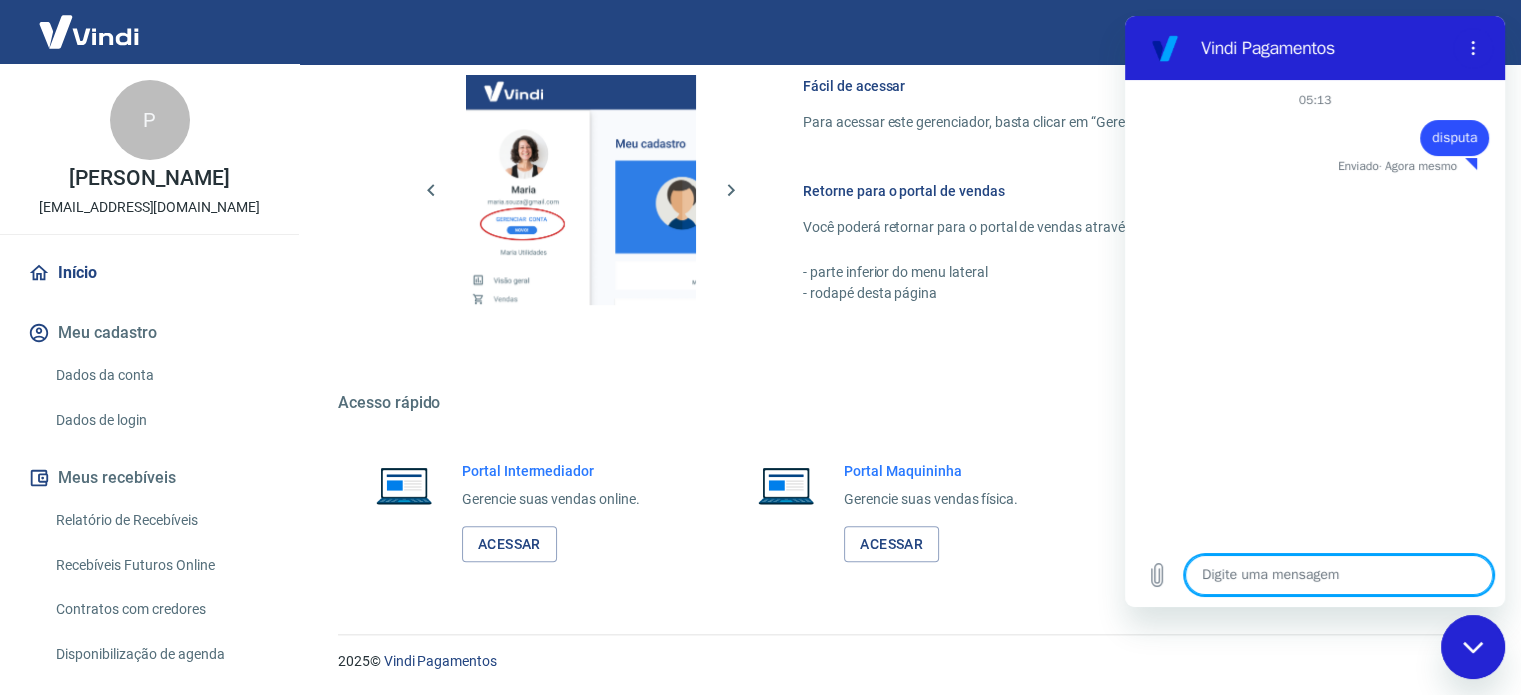 type on "x" 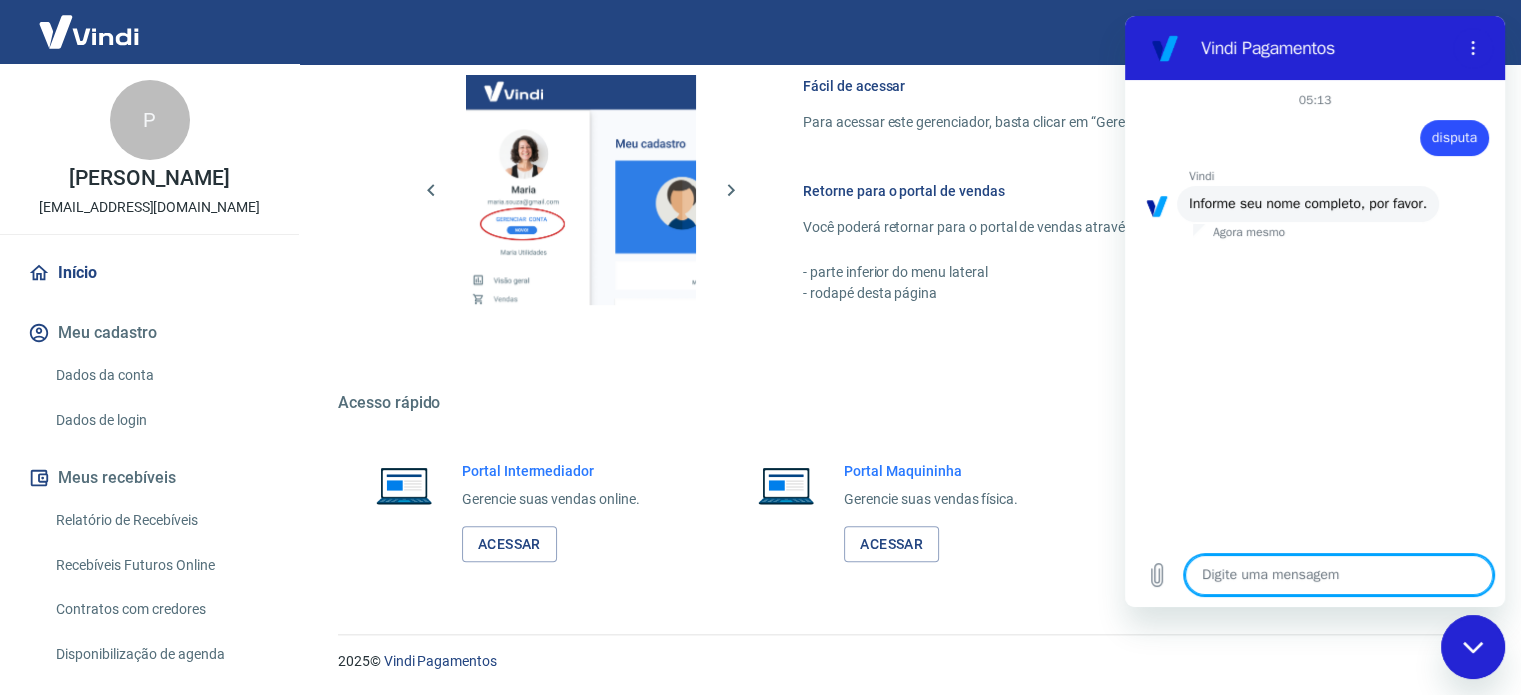 type on "P" 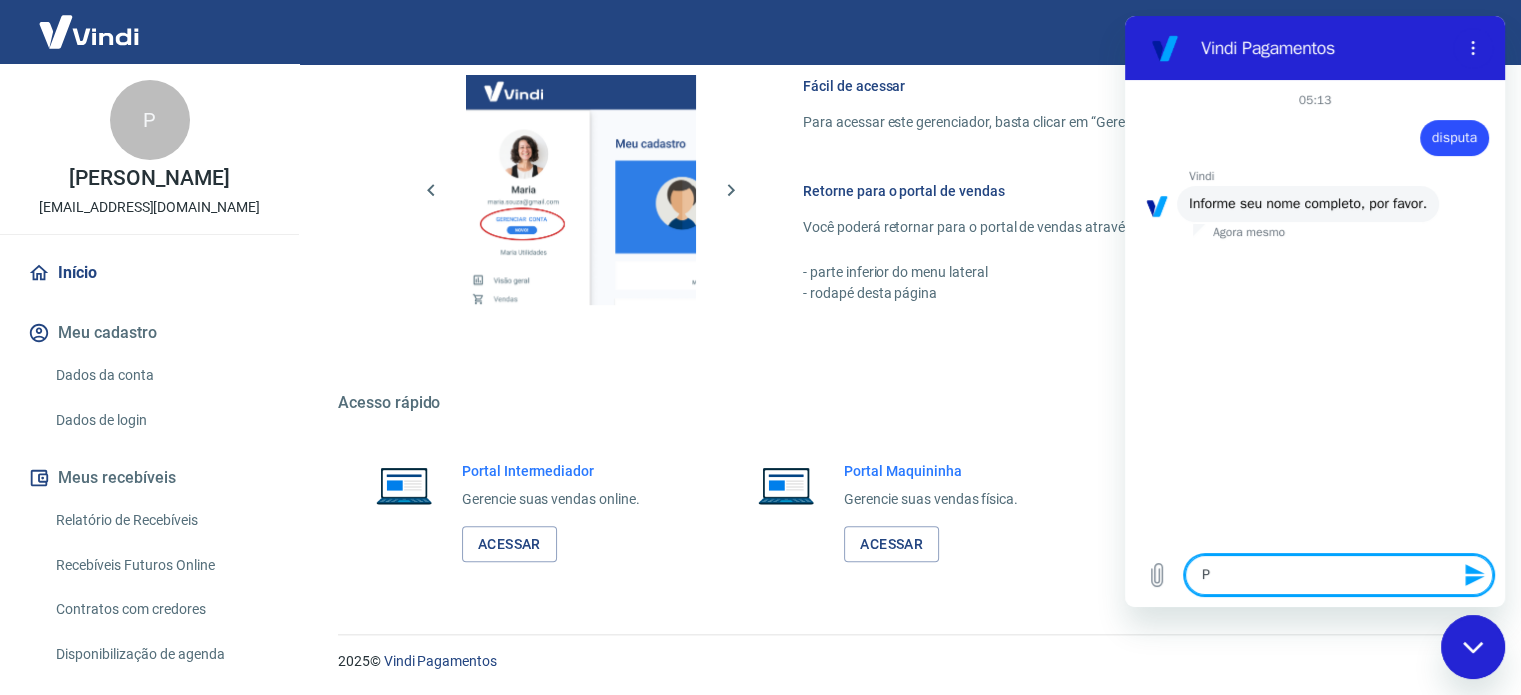 type on "Pi" 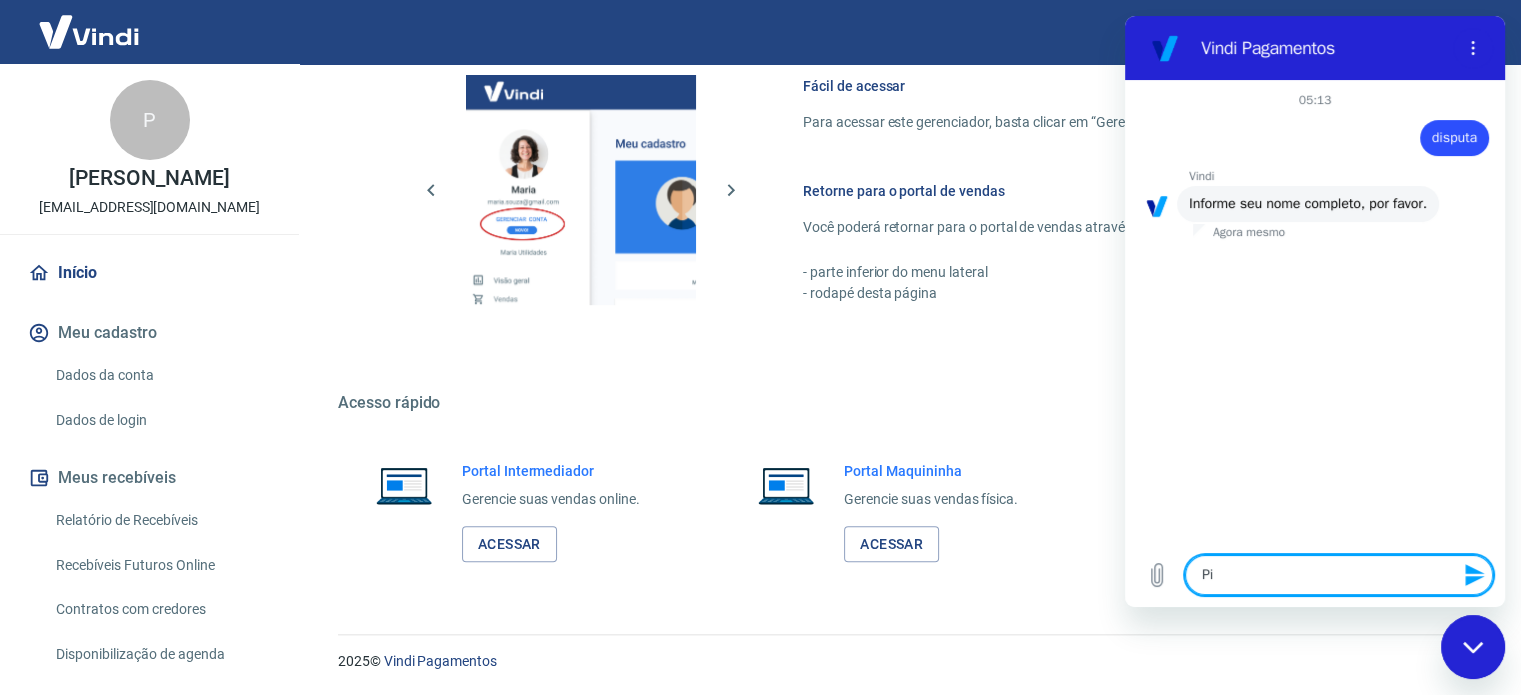 type on "Pie" 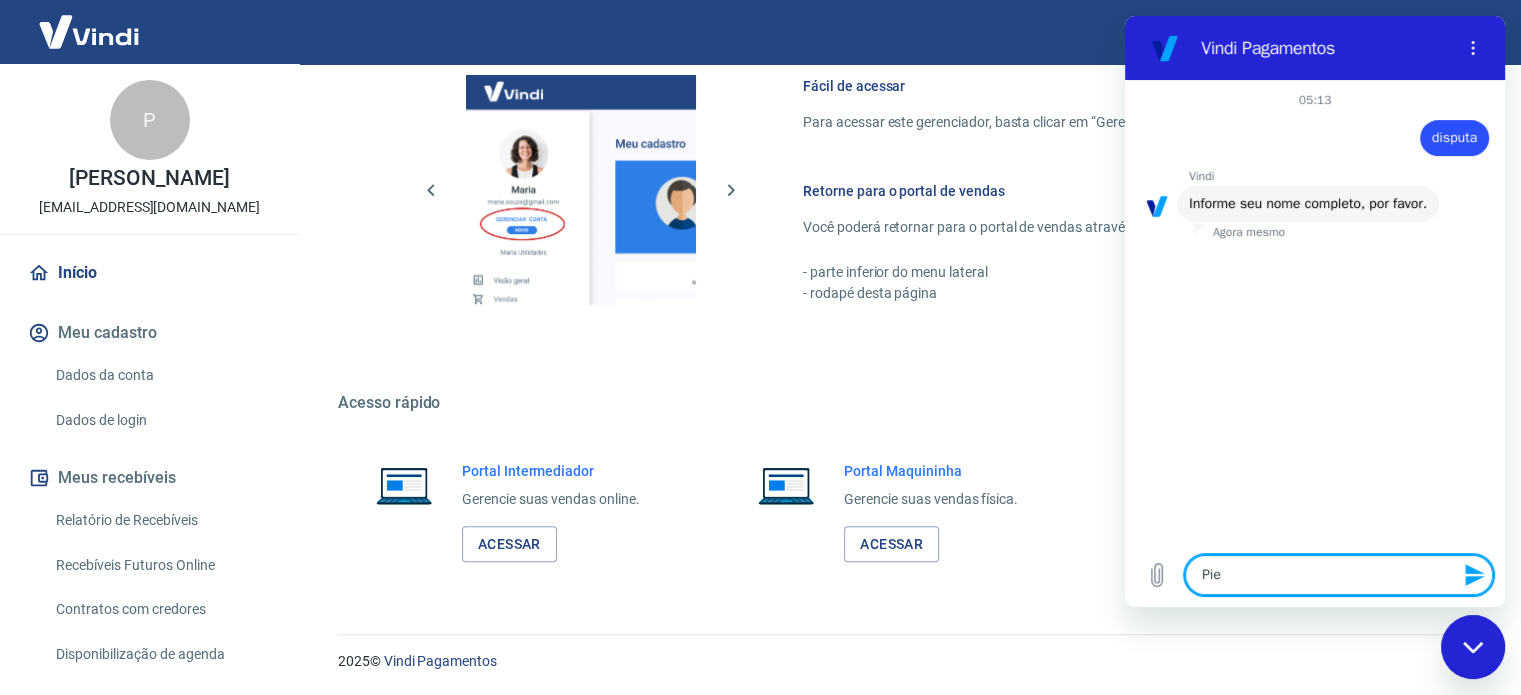 type on "Pier" 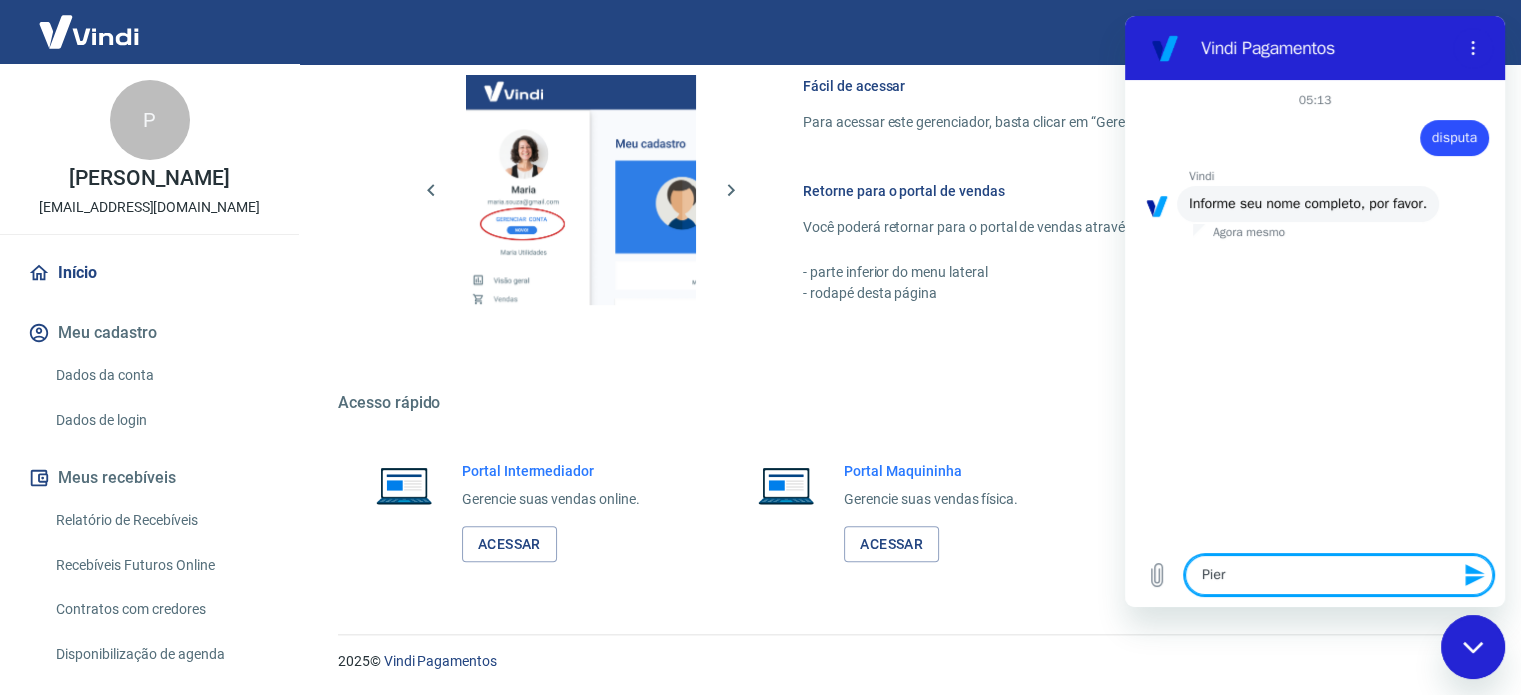 type on "x" 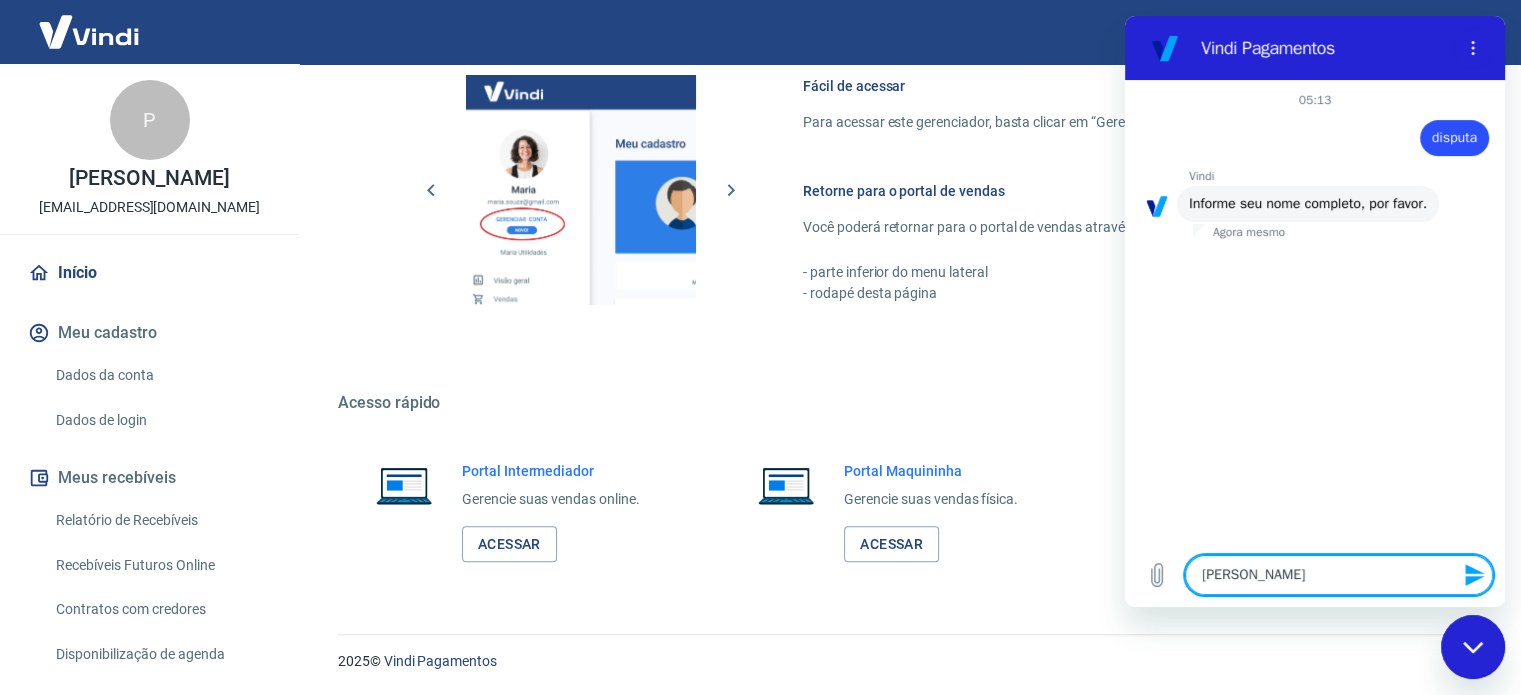 type on "Pier Pa" 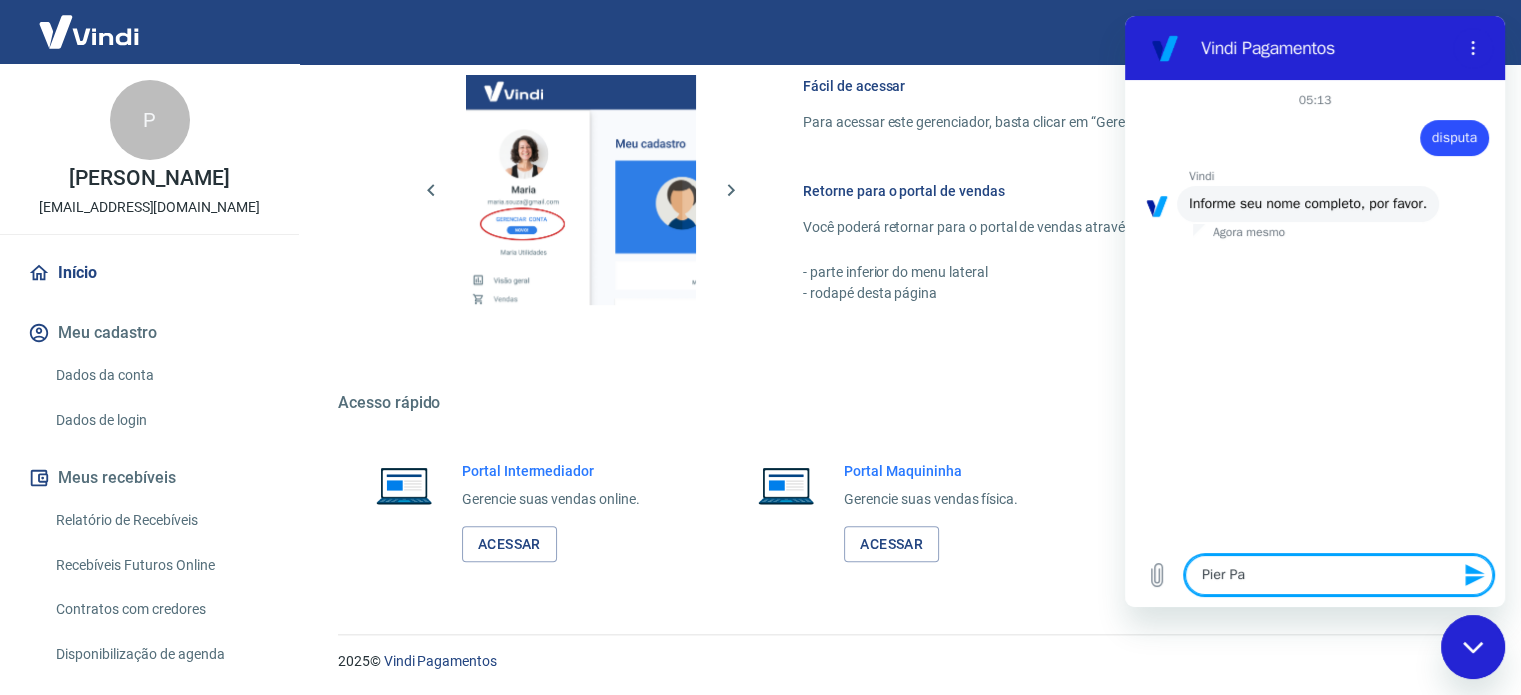 type on "[PERSON_NAME]" 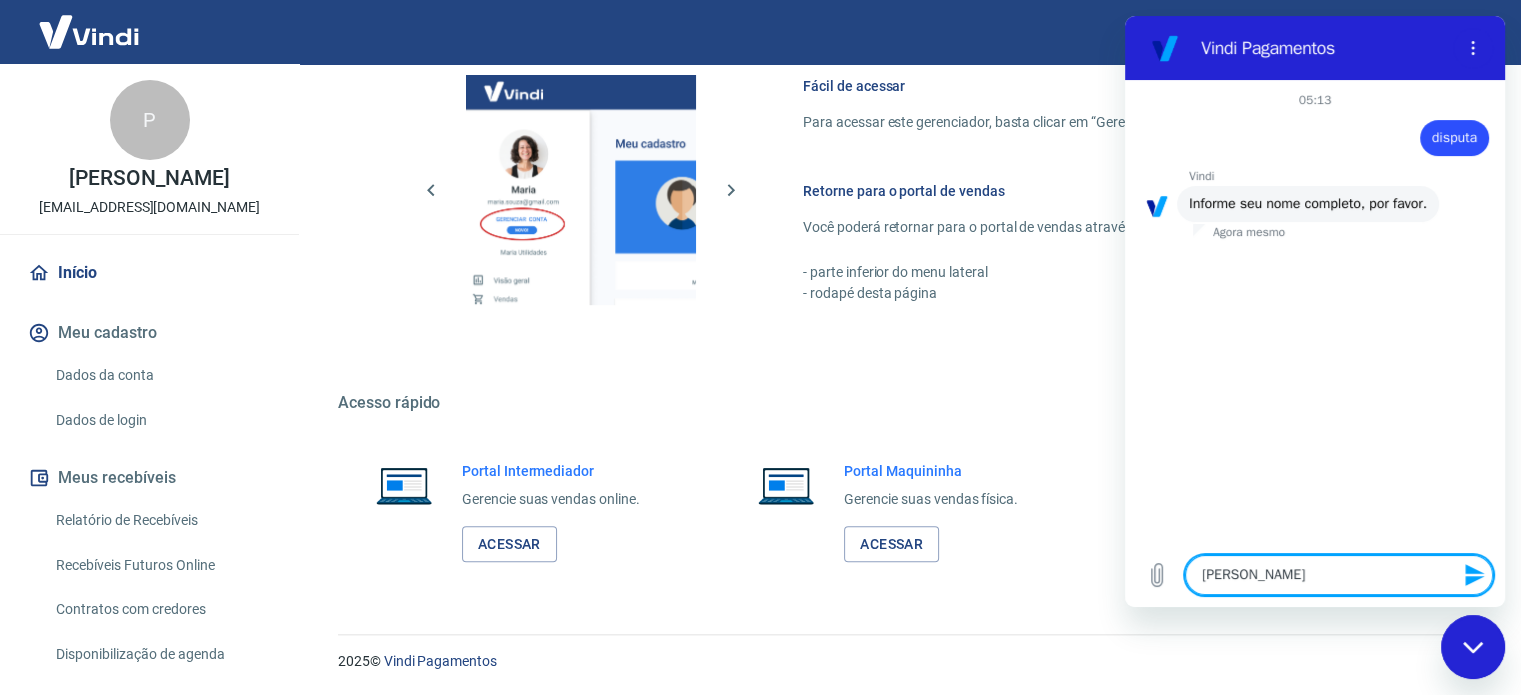 type on "[PERSON_NAME]" 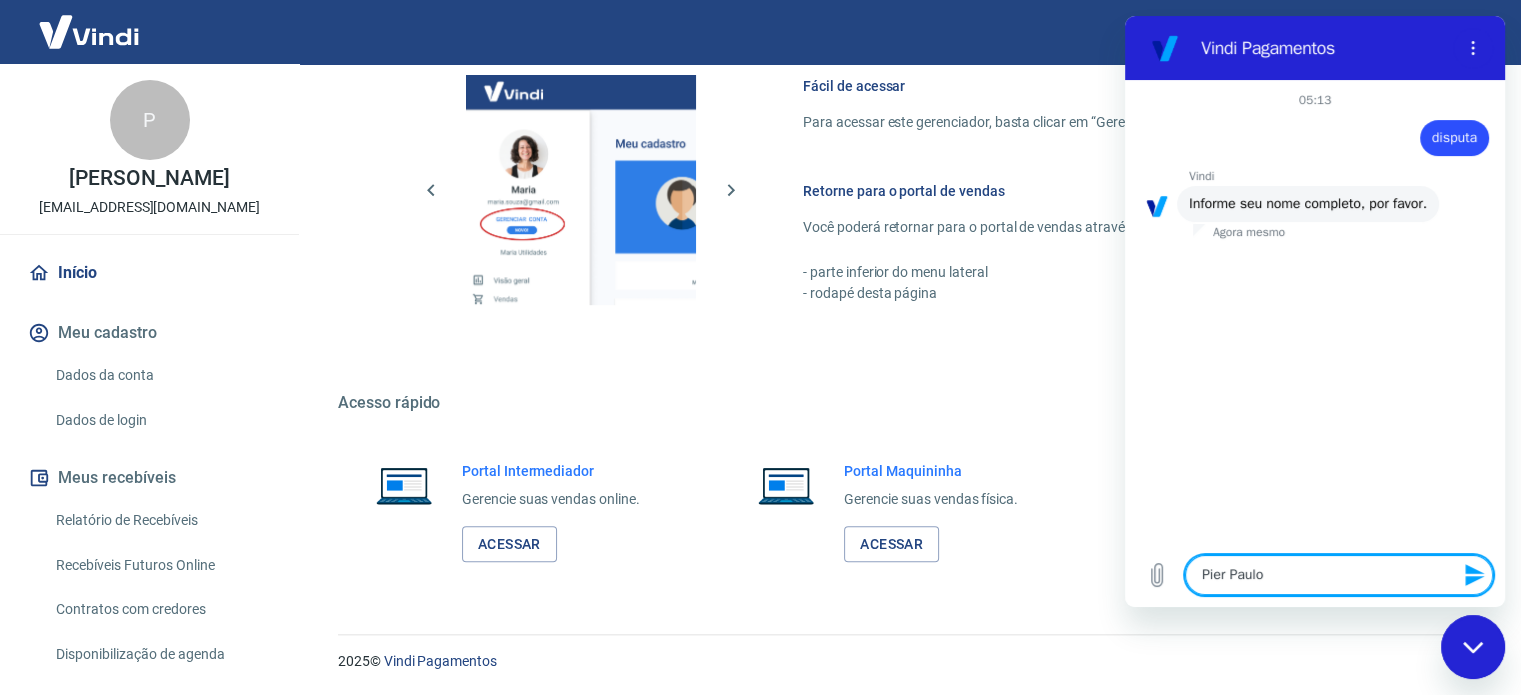 type on "Pier Paulo" 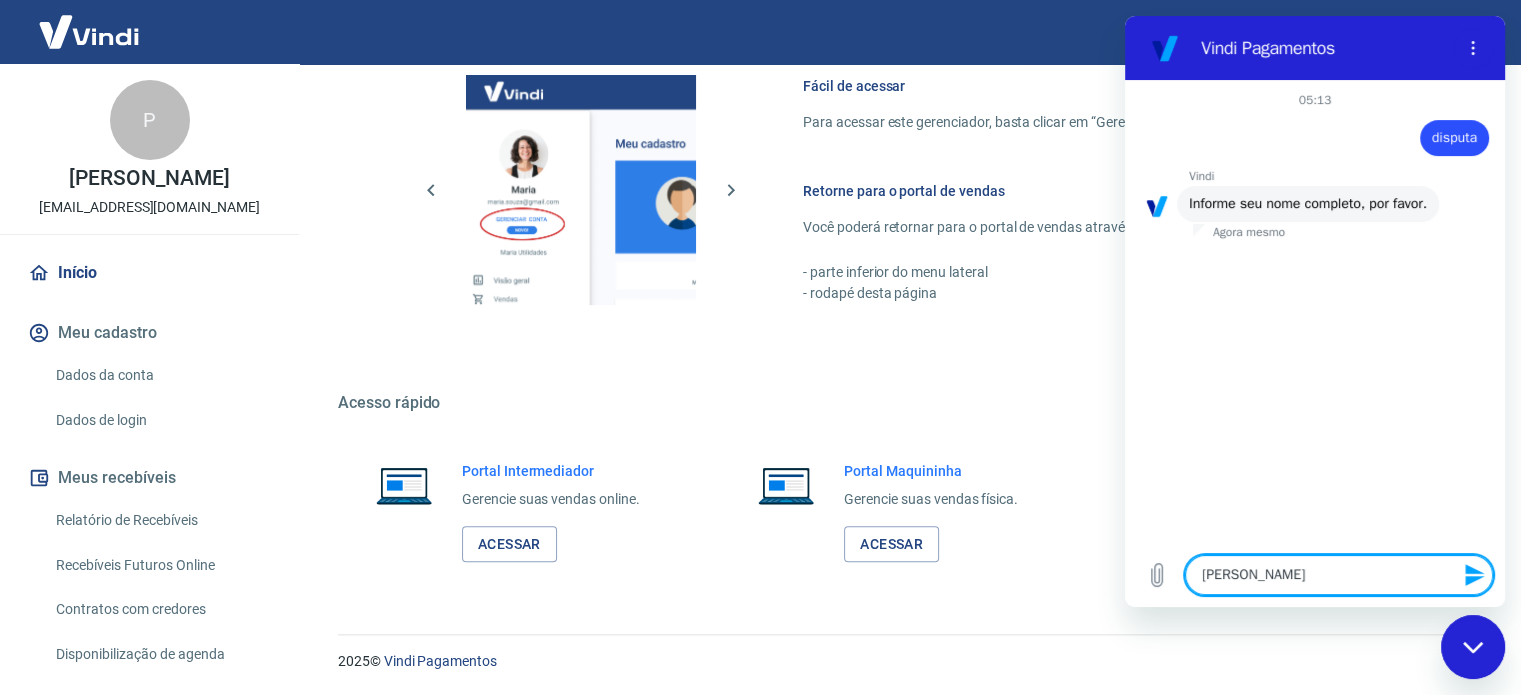 type on "Pier Paulo Co" 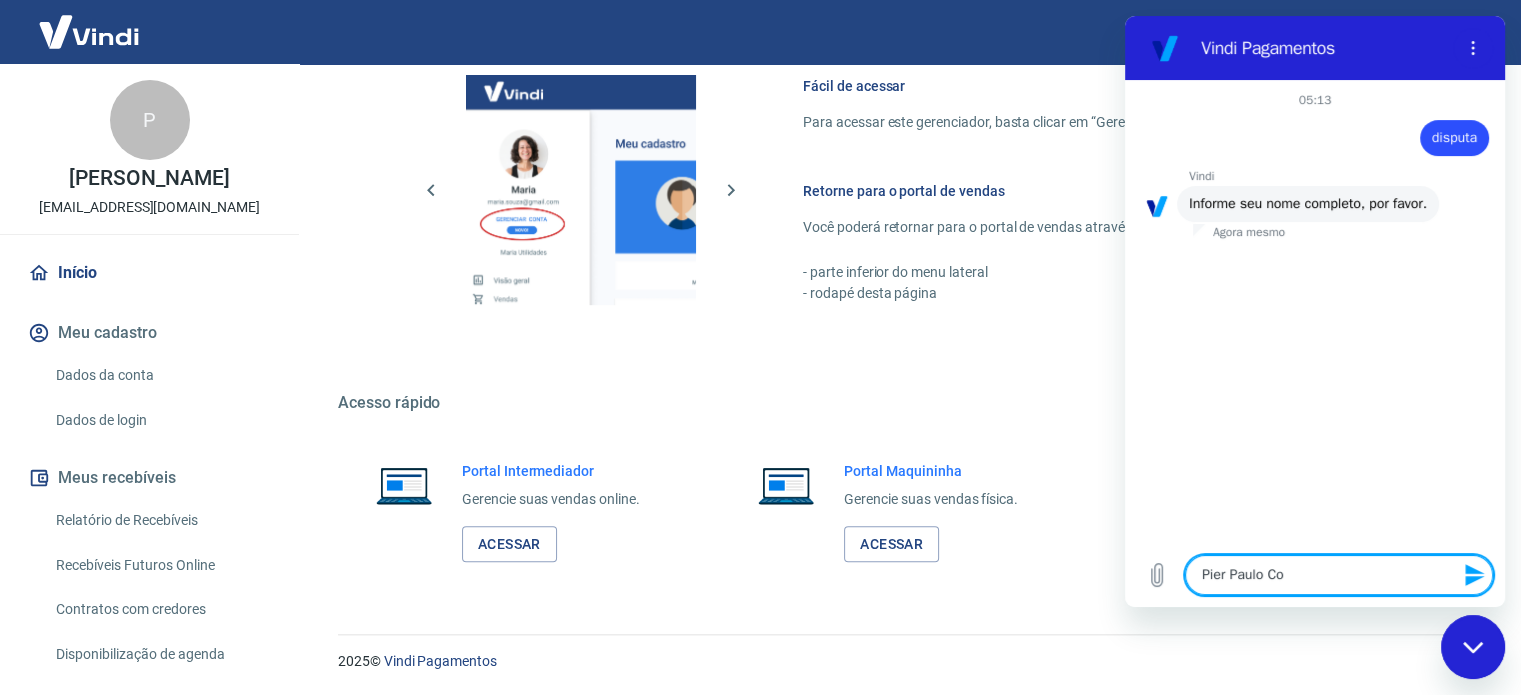 type on "[PERSON_NAME]" 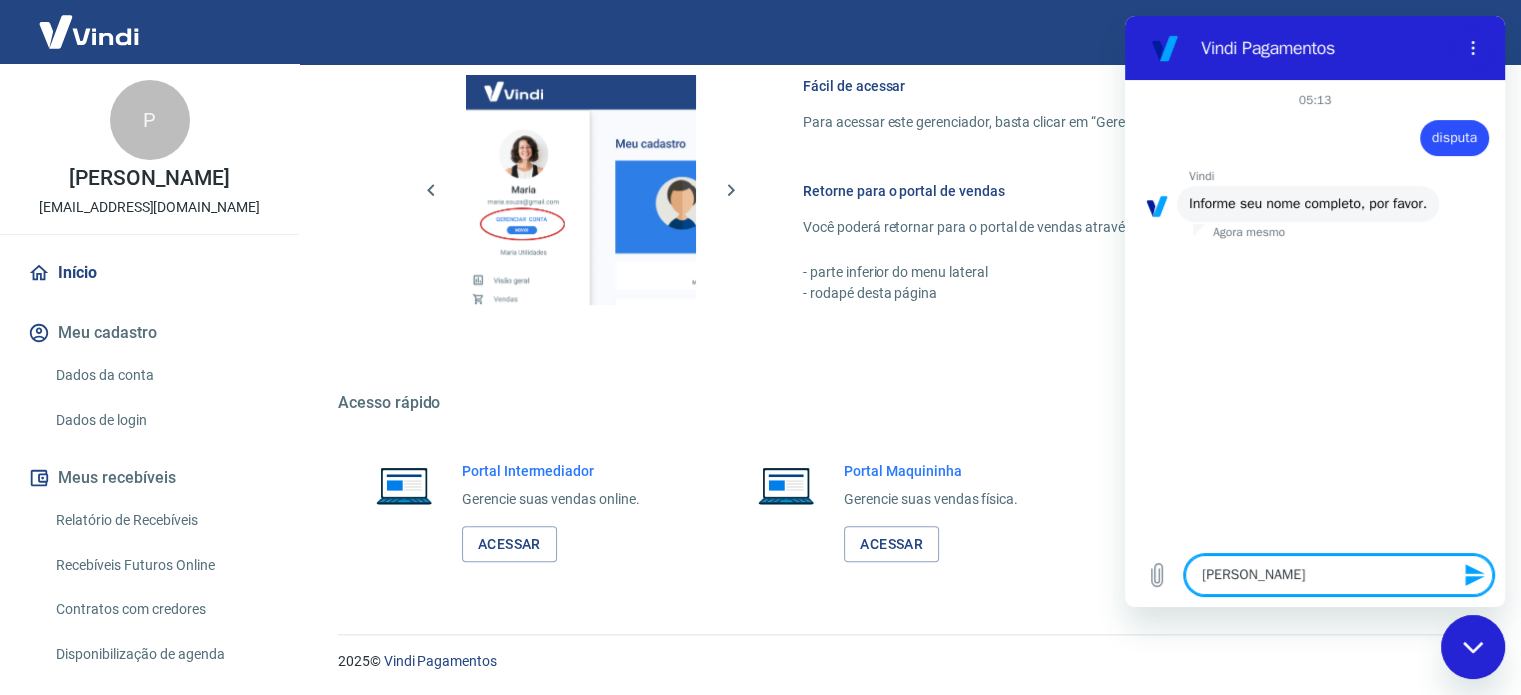 type on "[PERSON_NAME]" 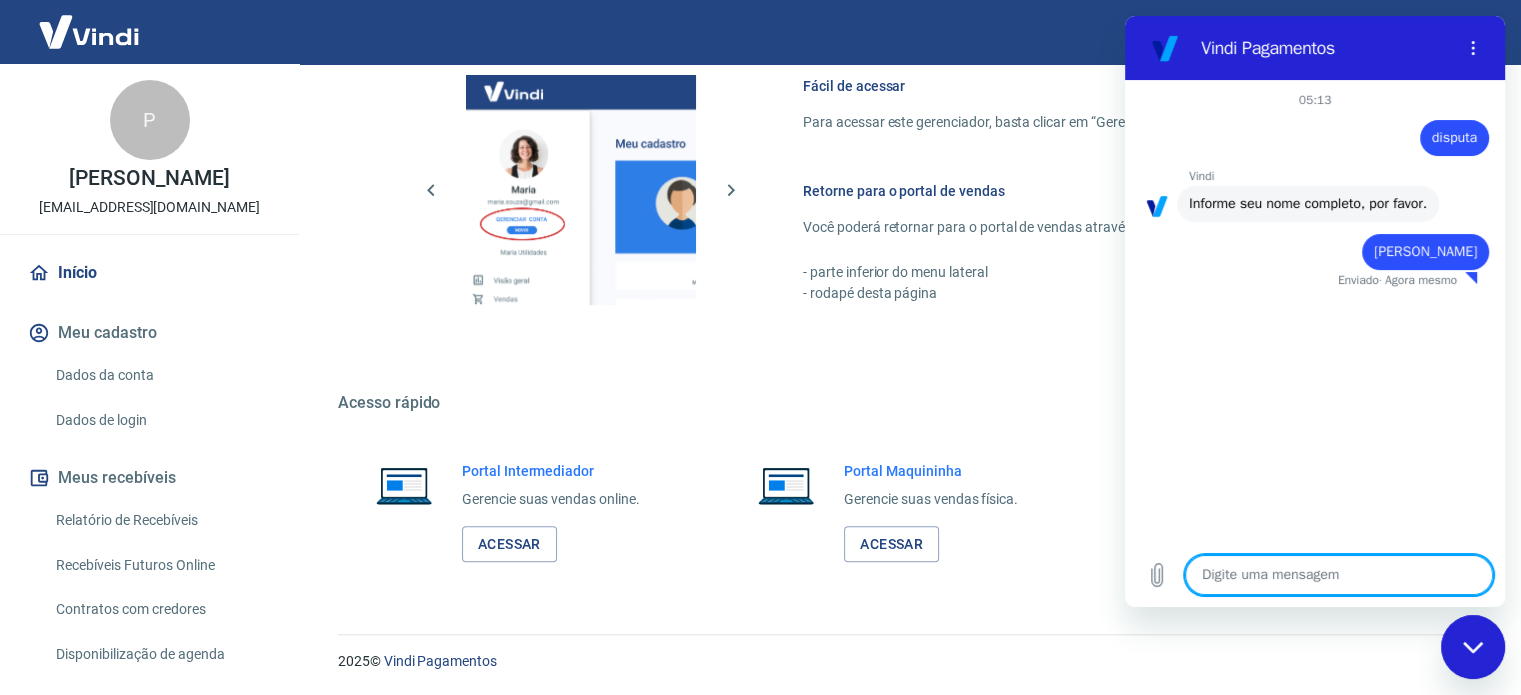 type on "x" 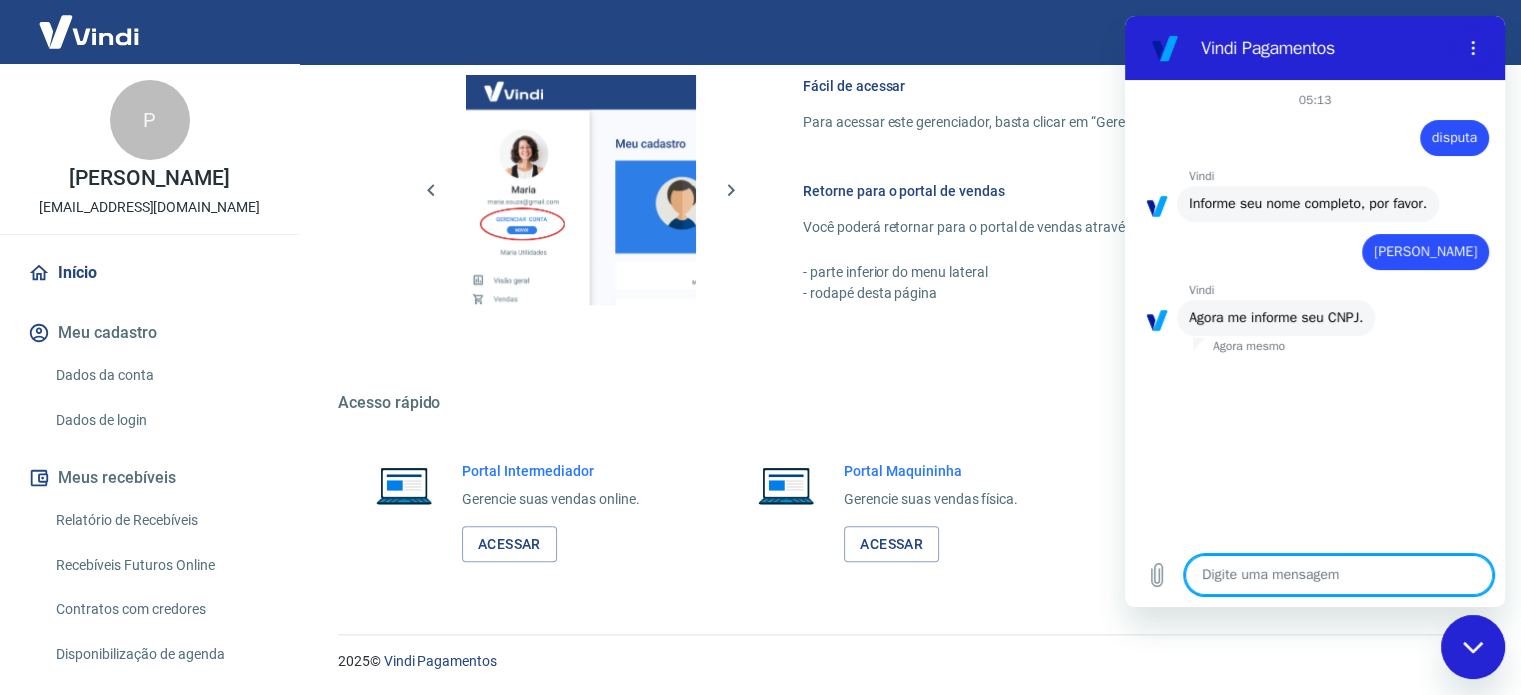 type on "s" 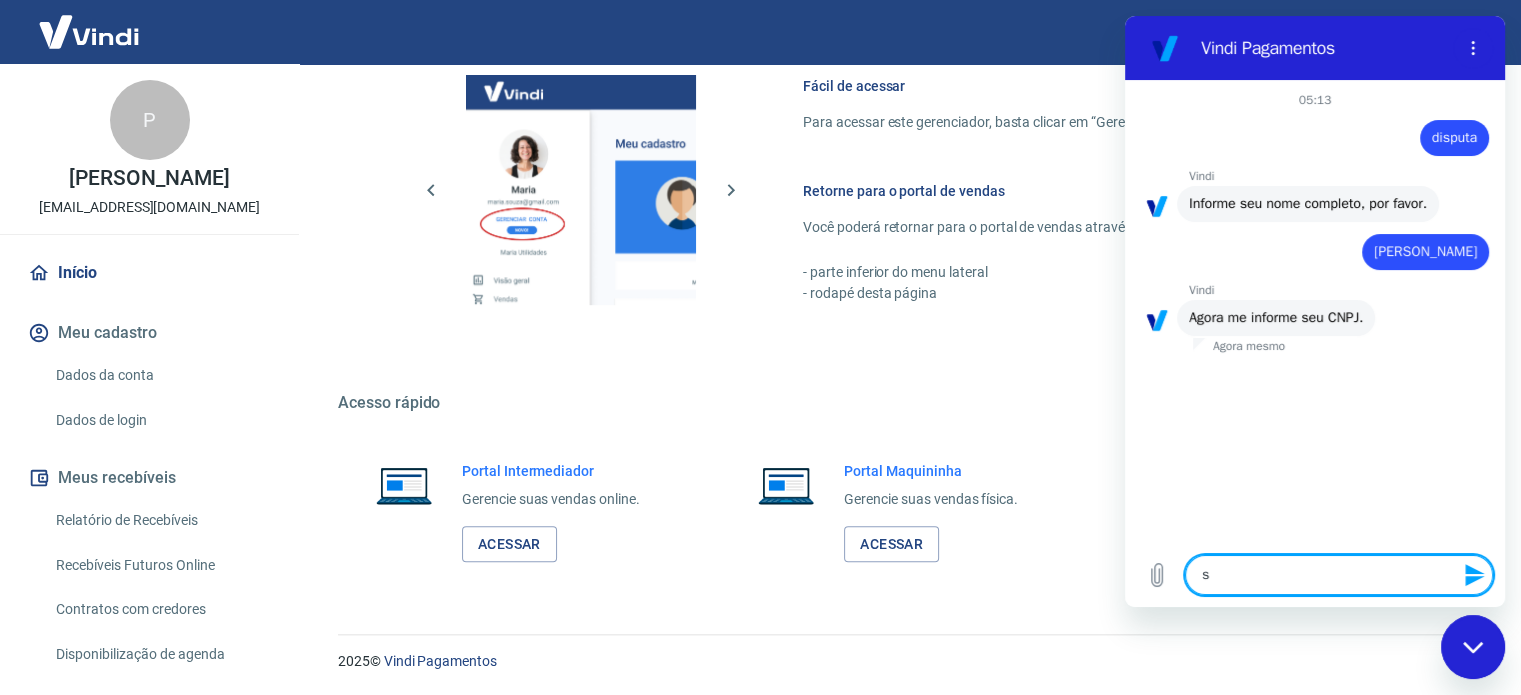 type on "so" 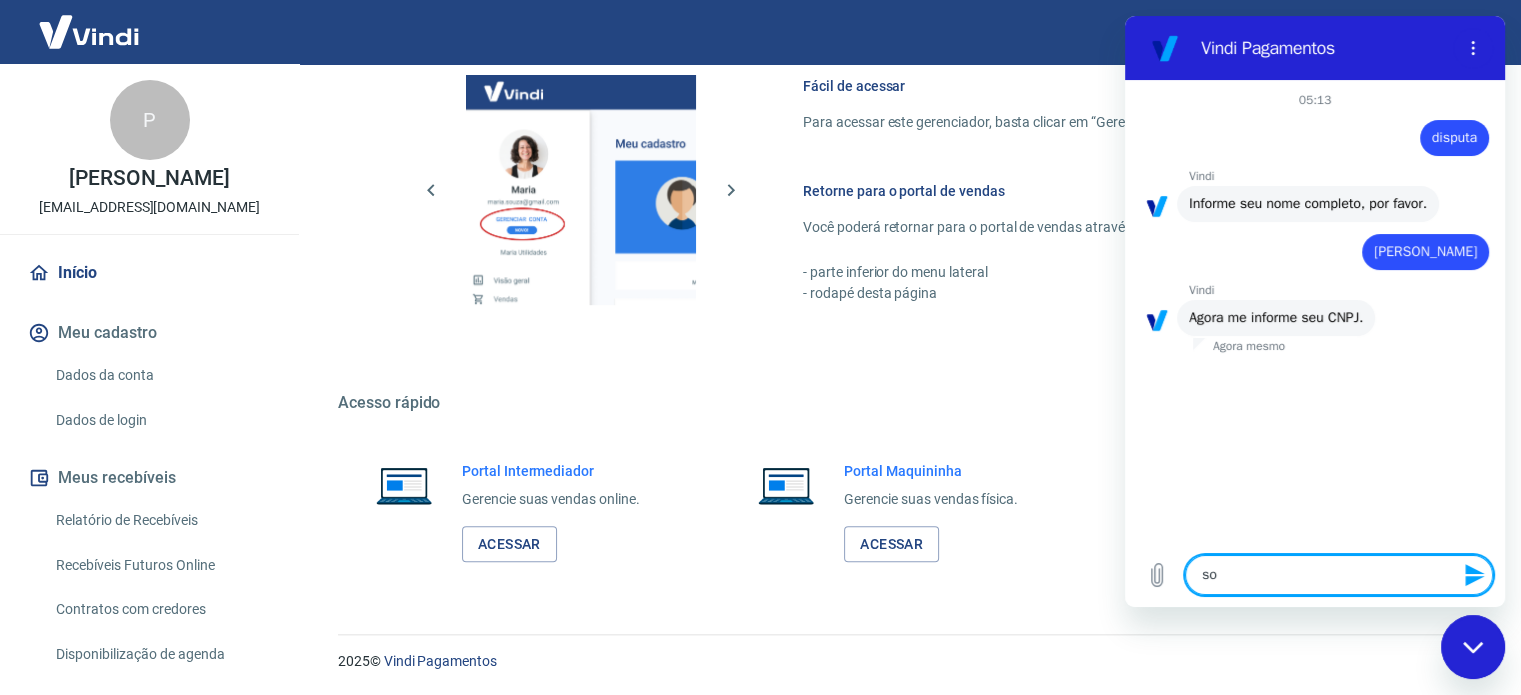 type on "sou" 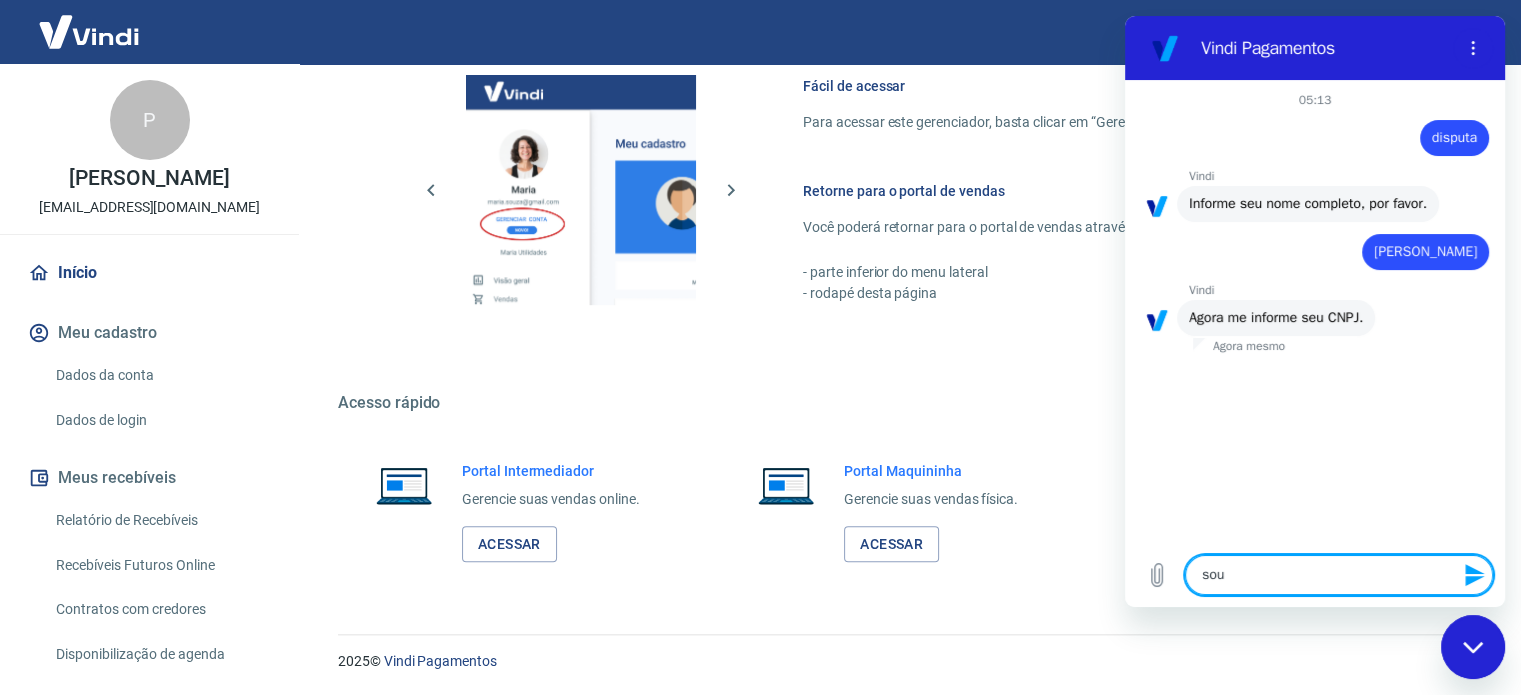 type on "sou" 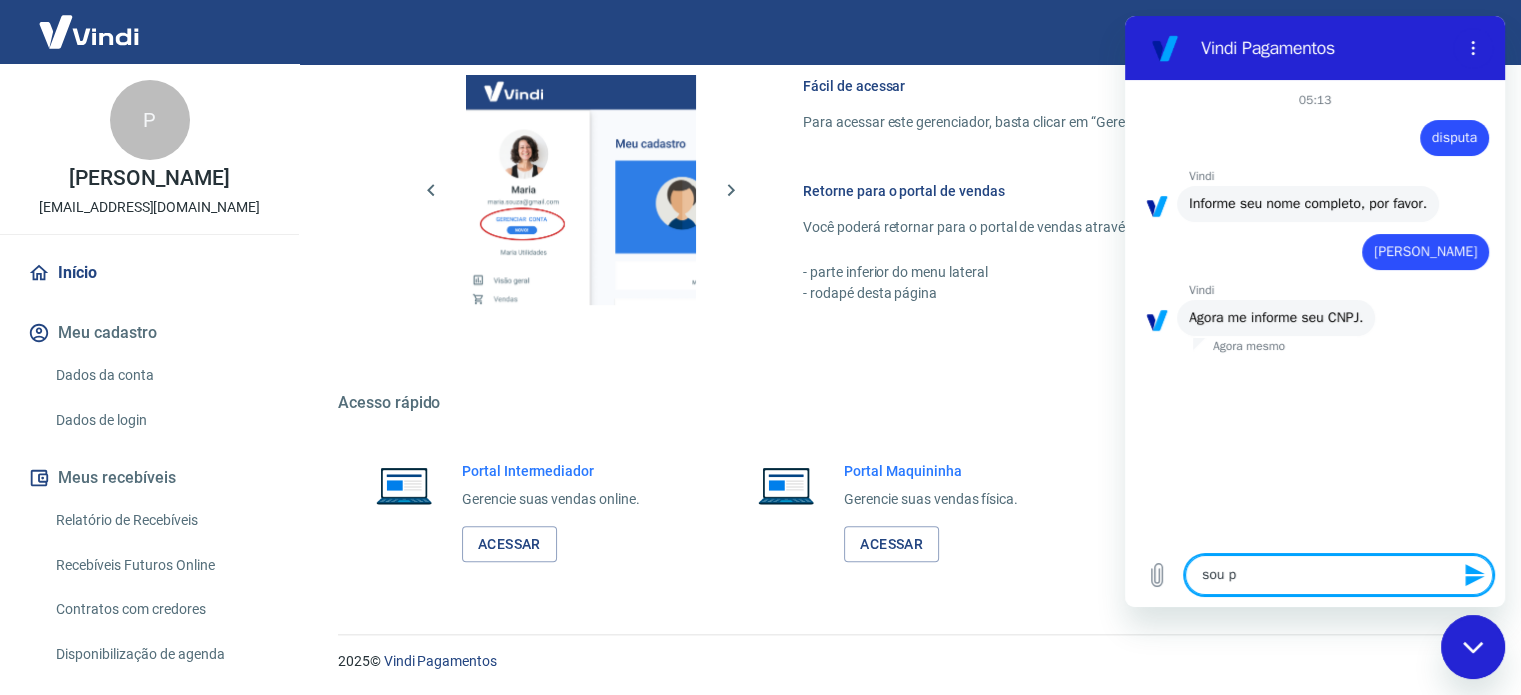 type on "sou pe" 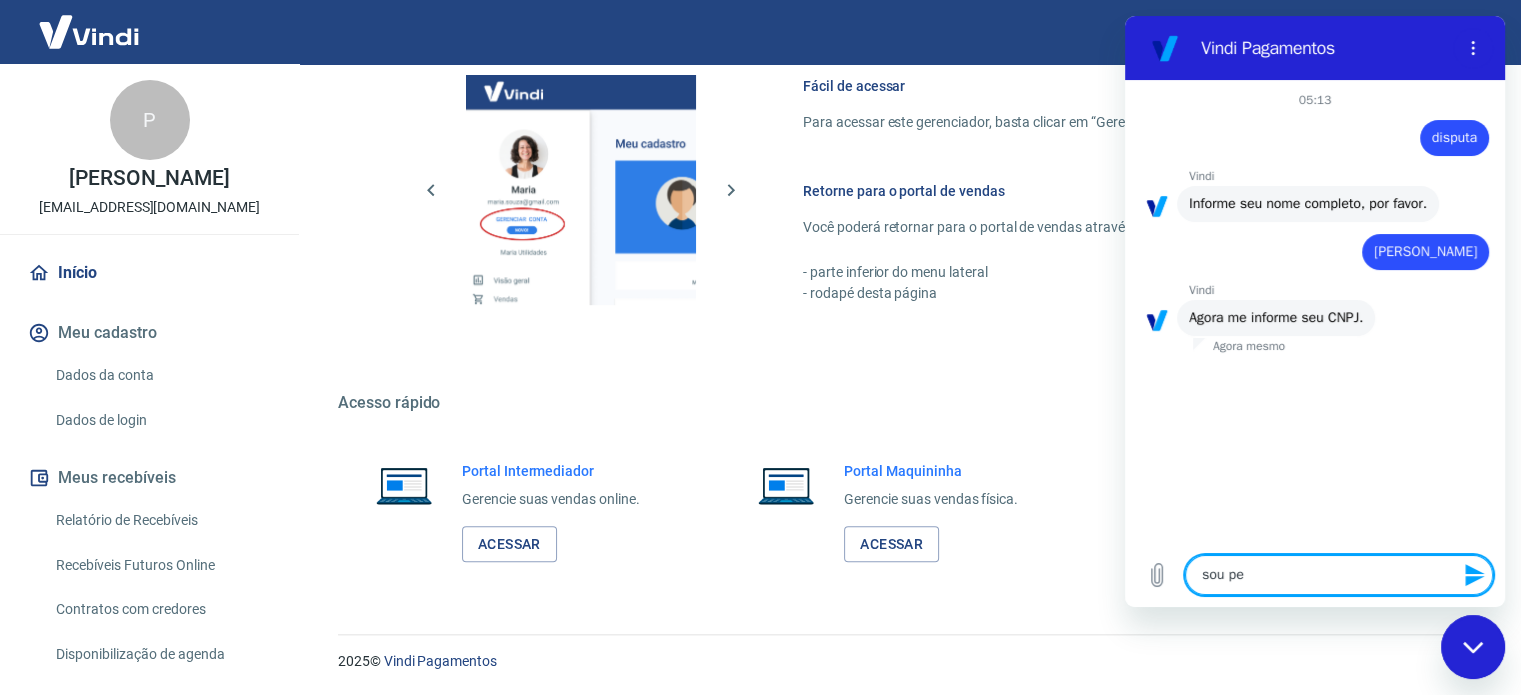 type on "sou pes" 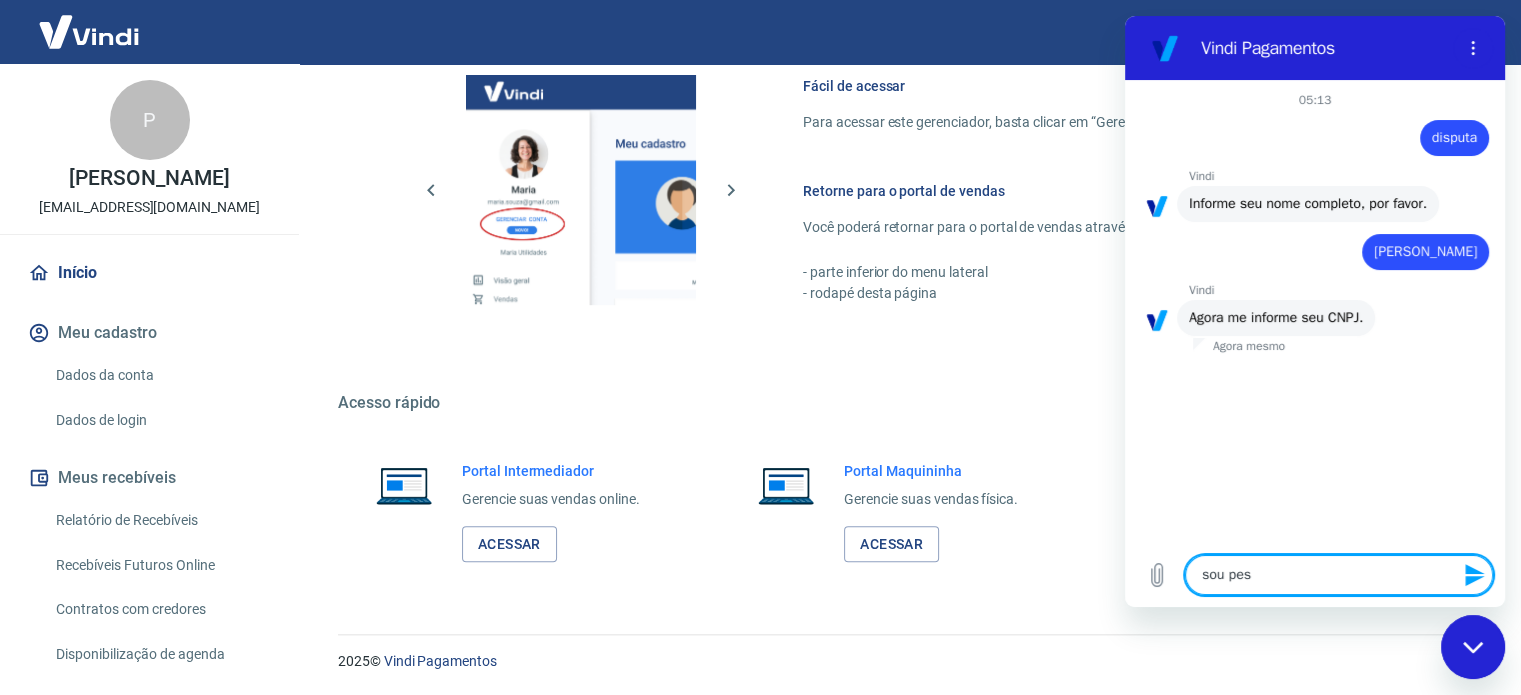 type on "sou pess" 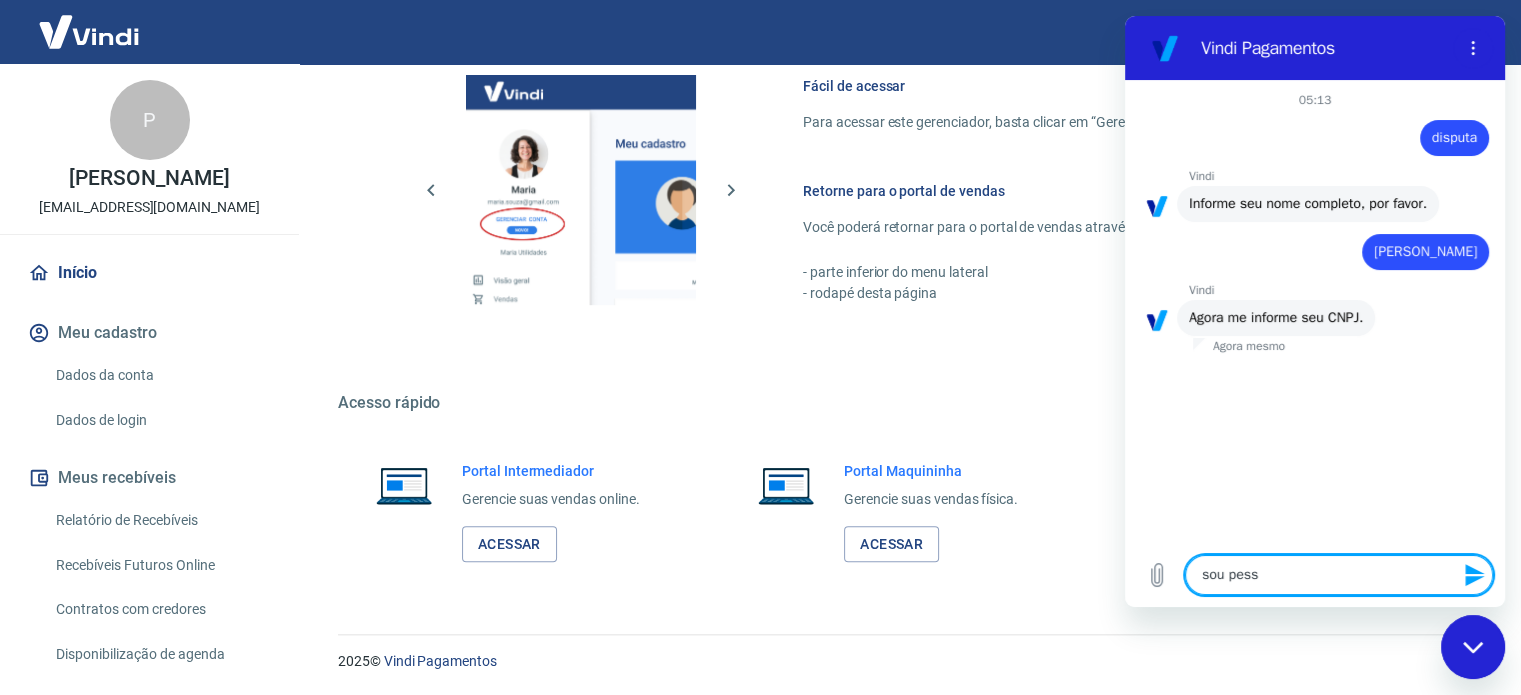 type on "sou pesso" 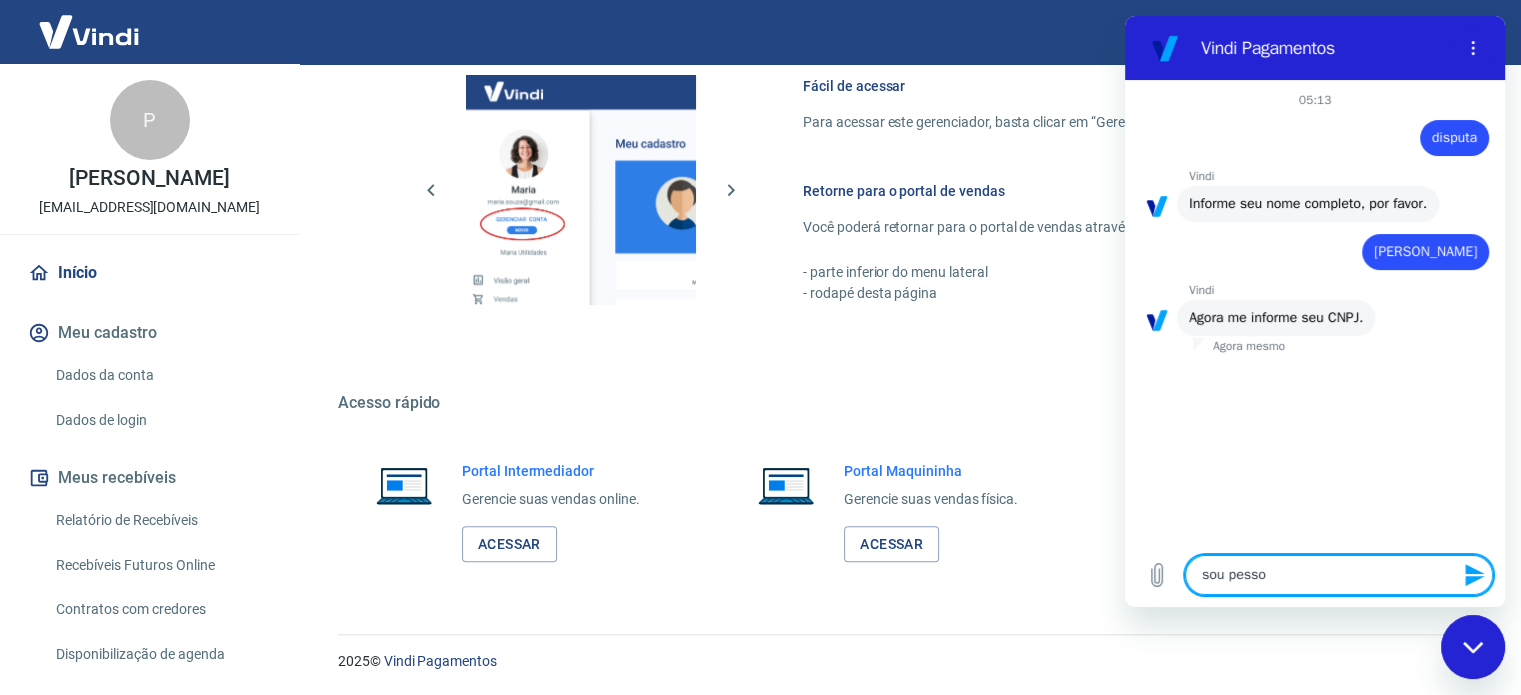 type on "sou pessos" 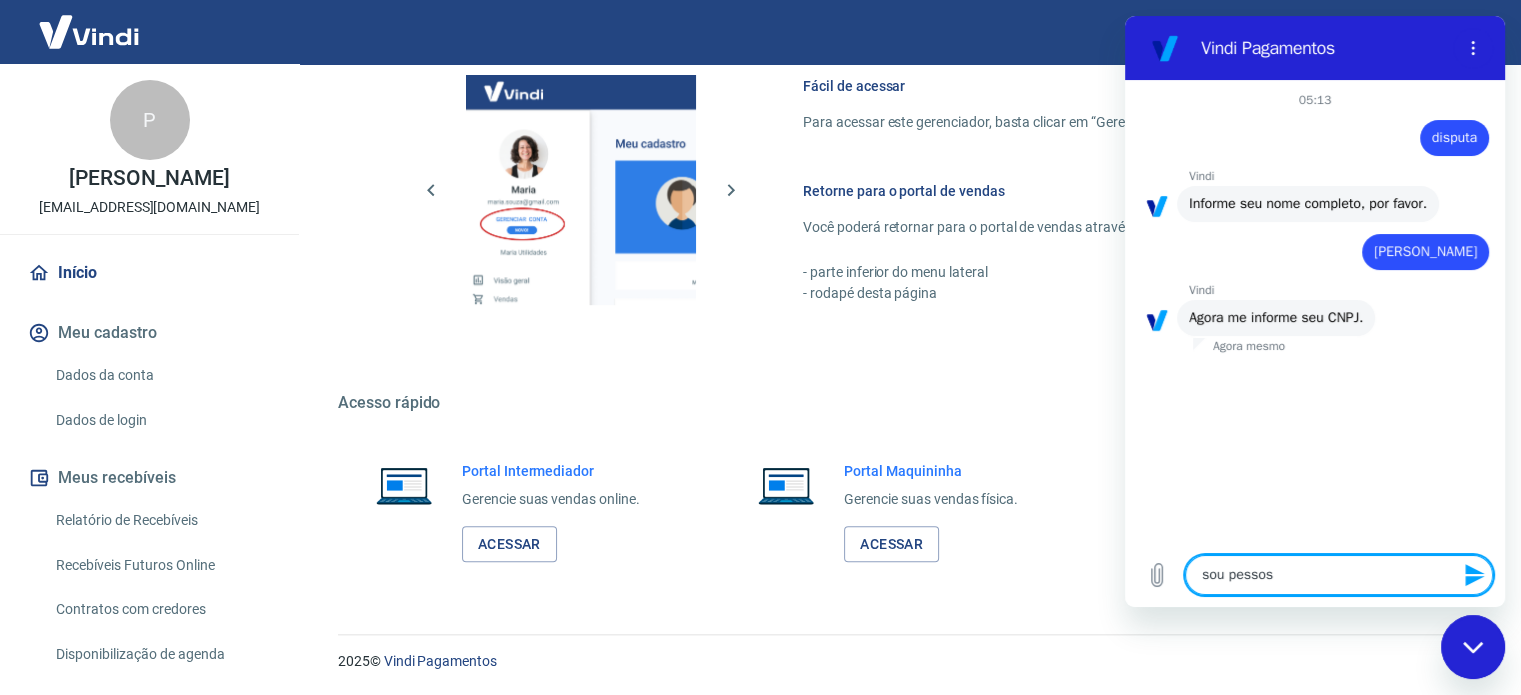 type on "sou pessos" 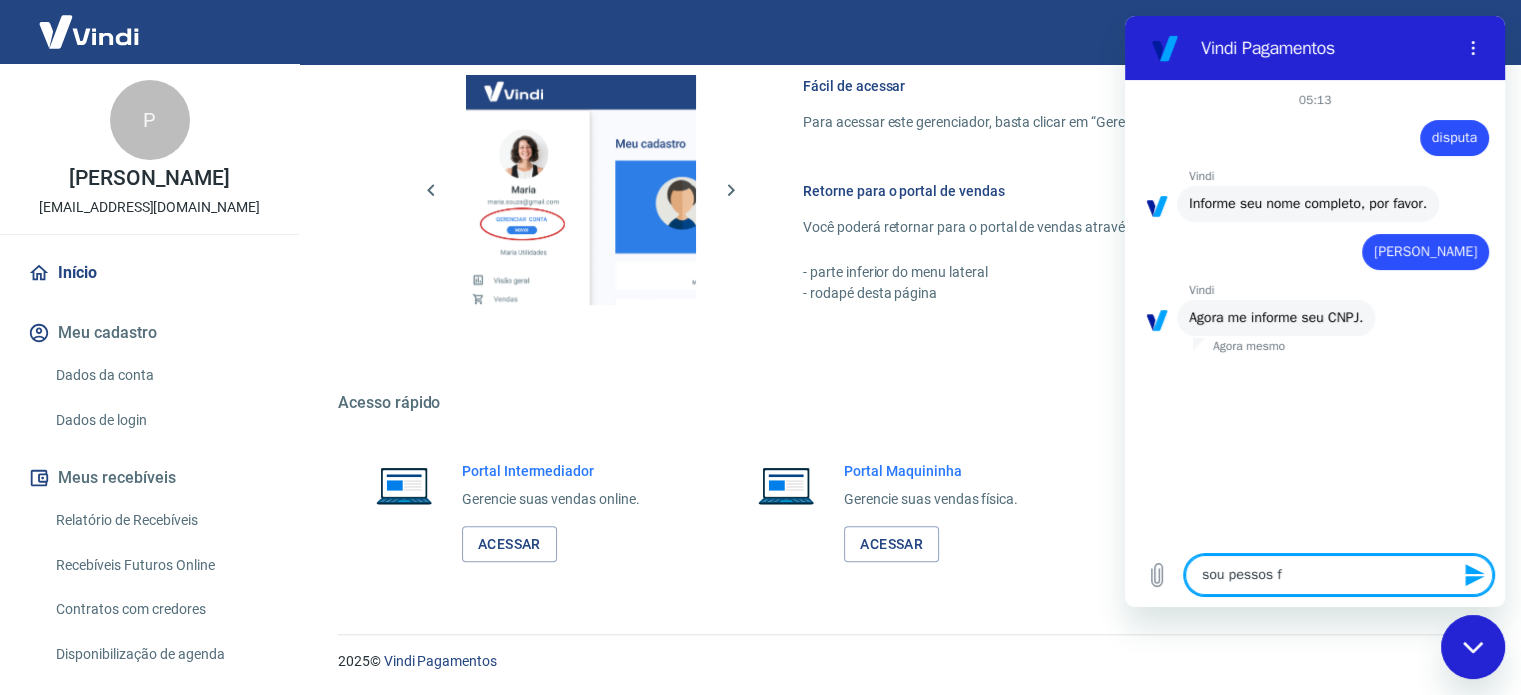 type on "sou pessos fí" 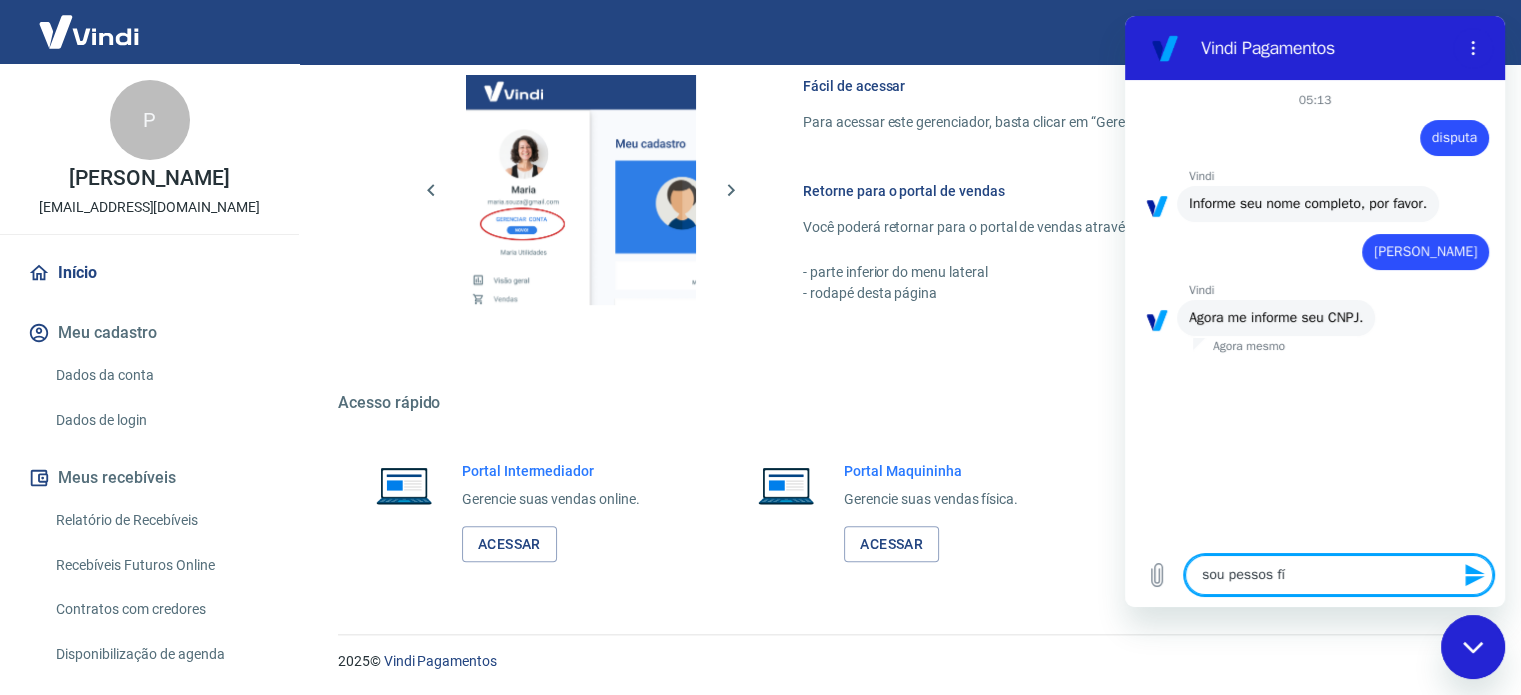 type on "sou pessos fís" 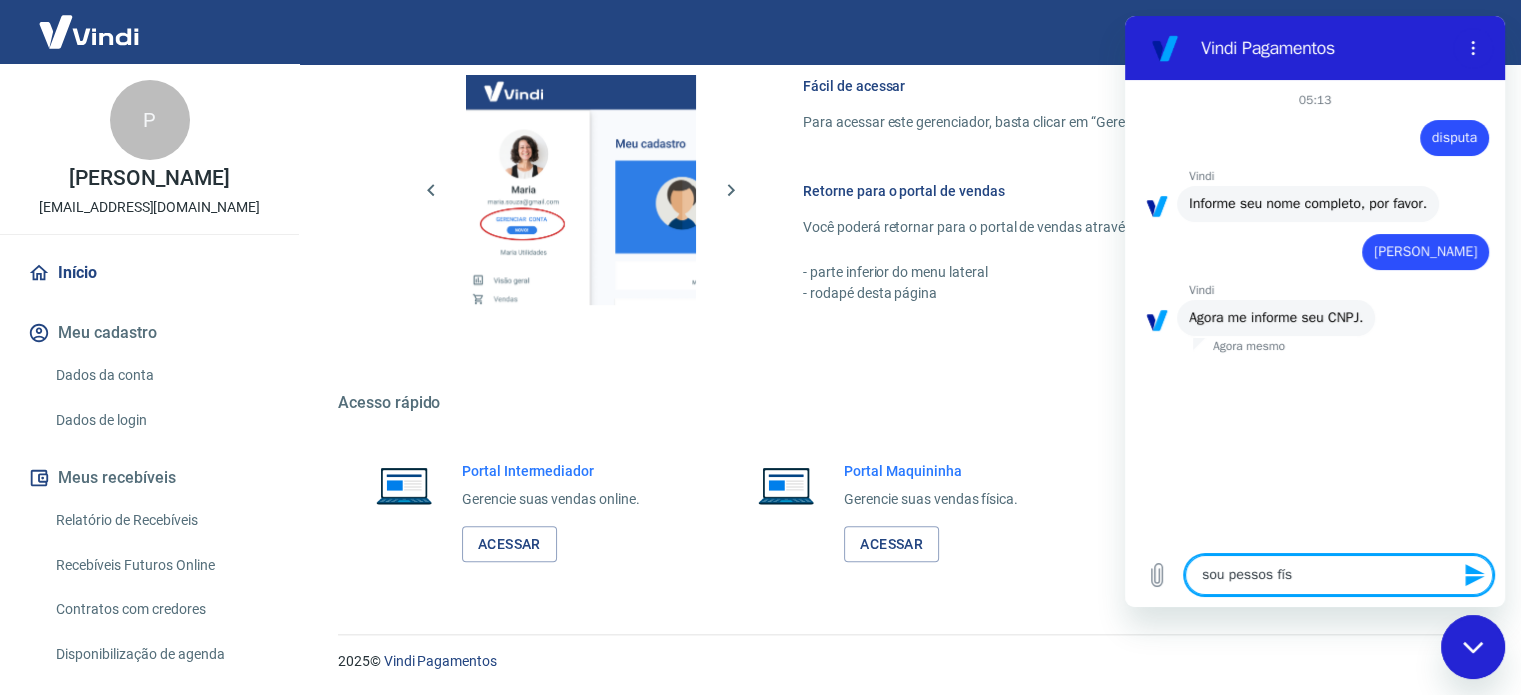 type on "sou pessos físi" 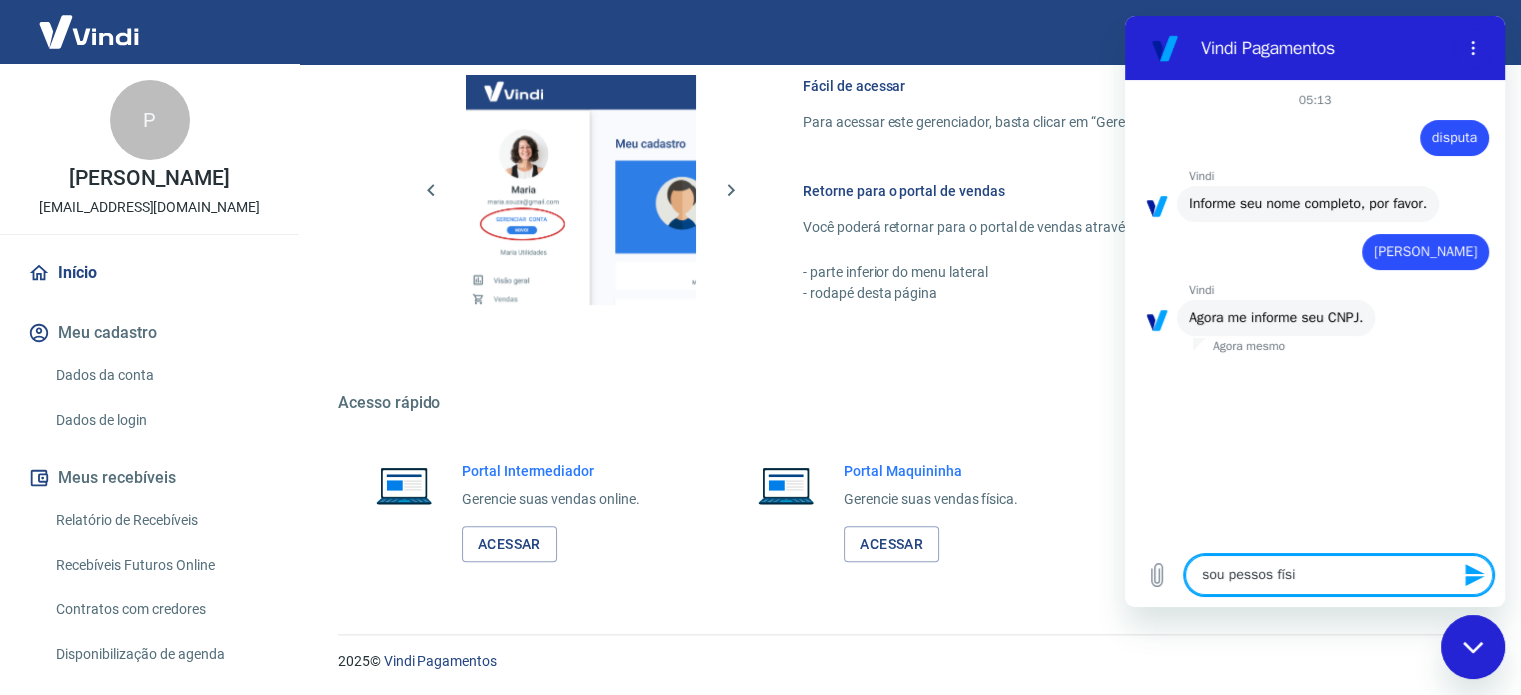 type on "sou pessos físic" 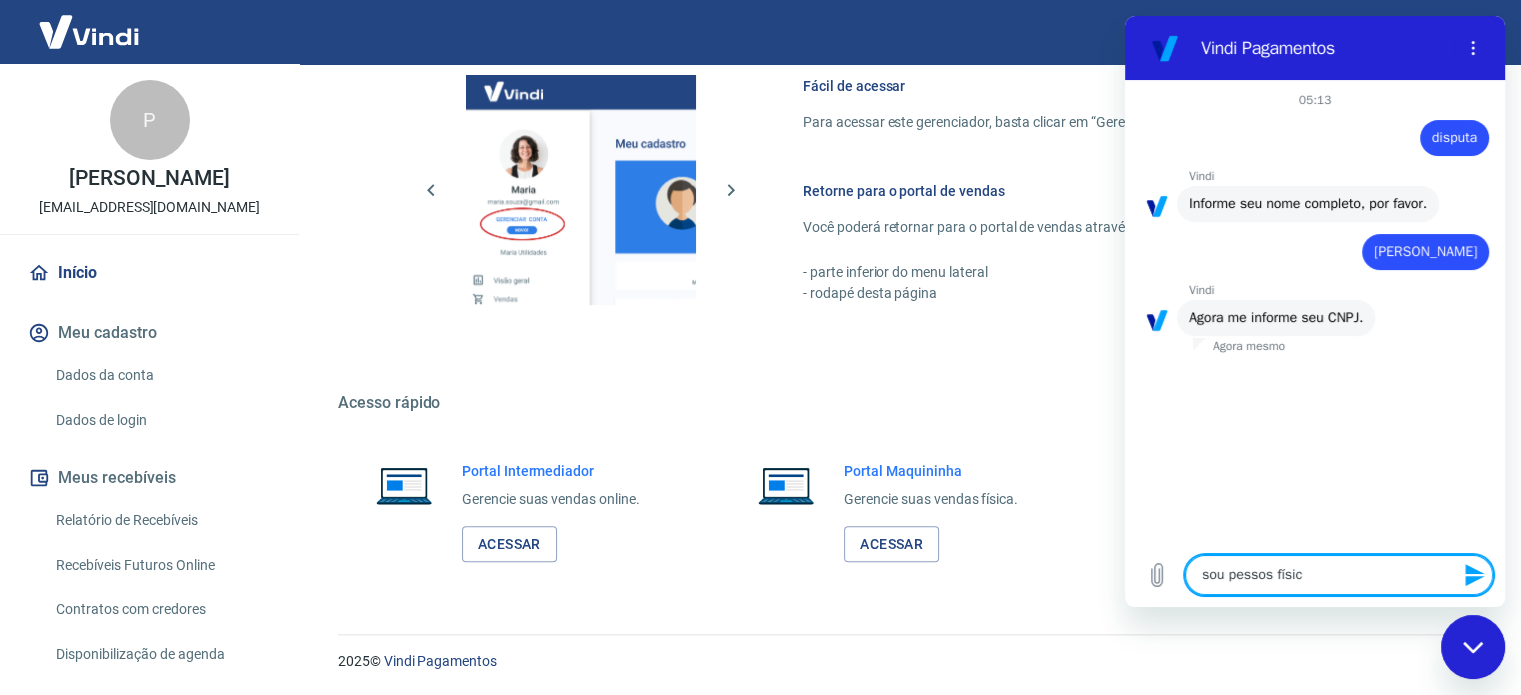 type on "sou pessos física" 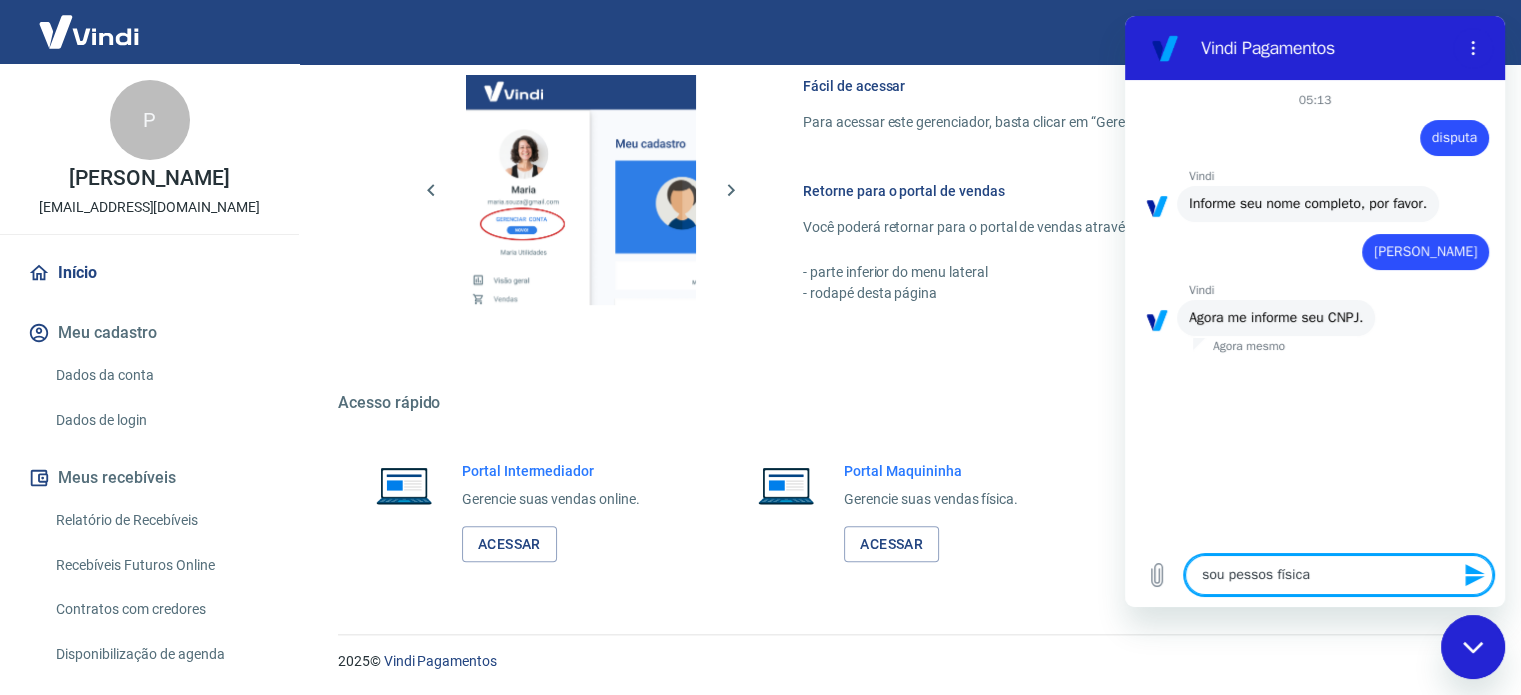 type on "sou pessos física" 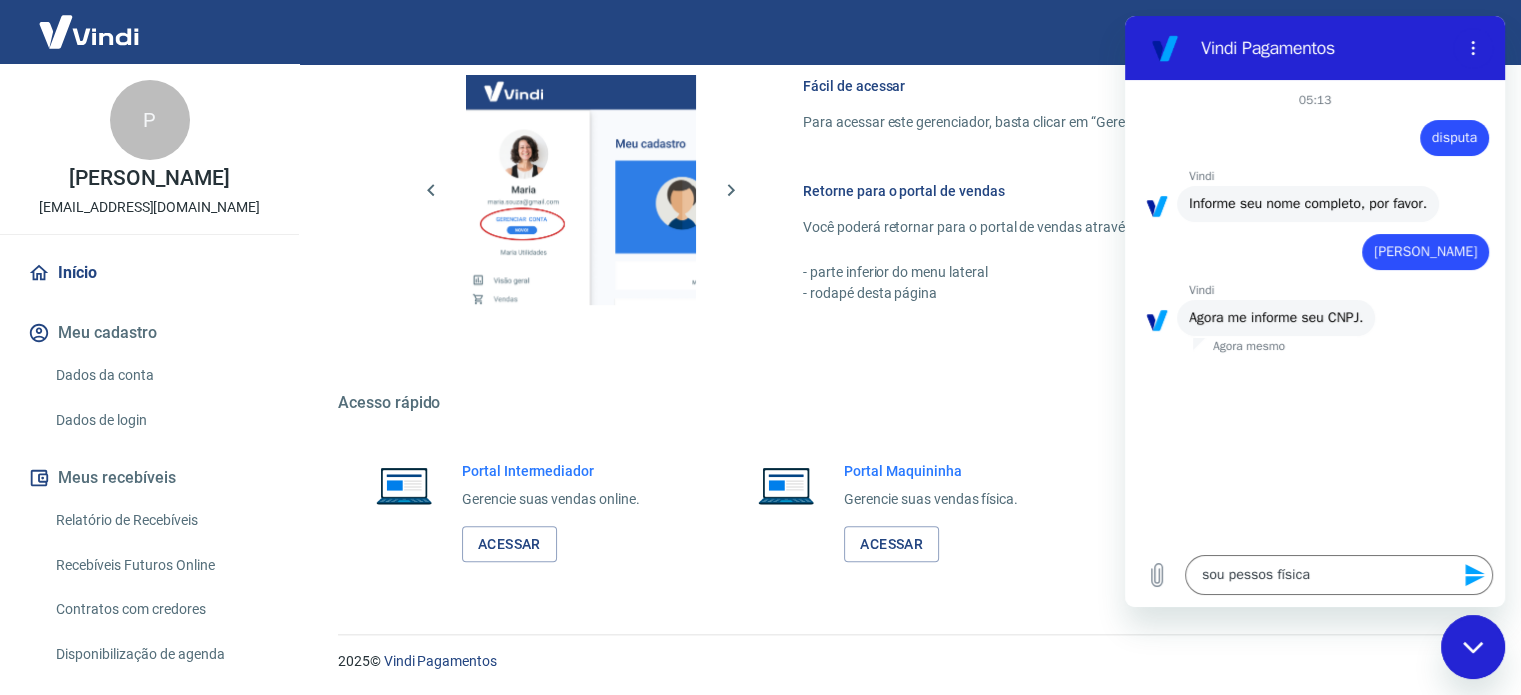 click 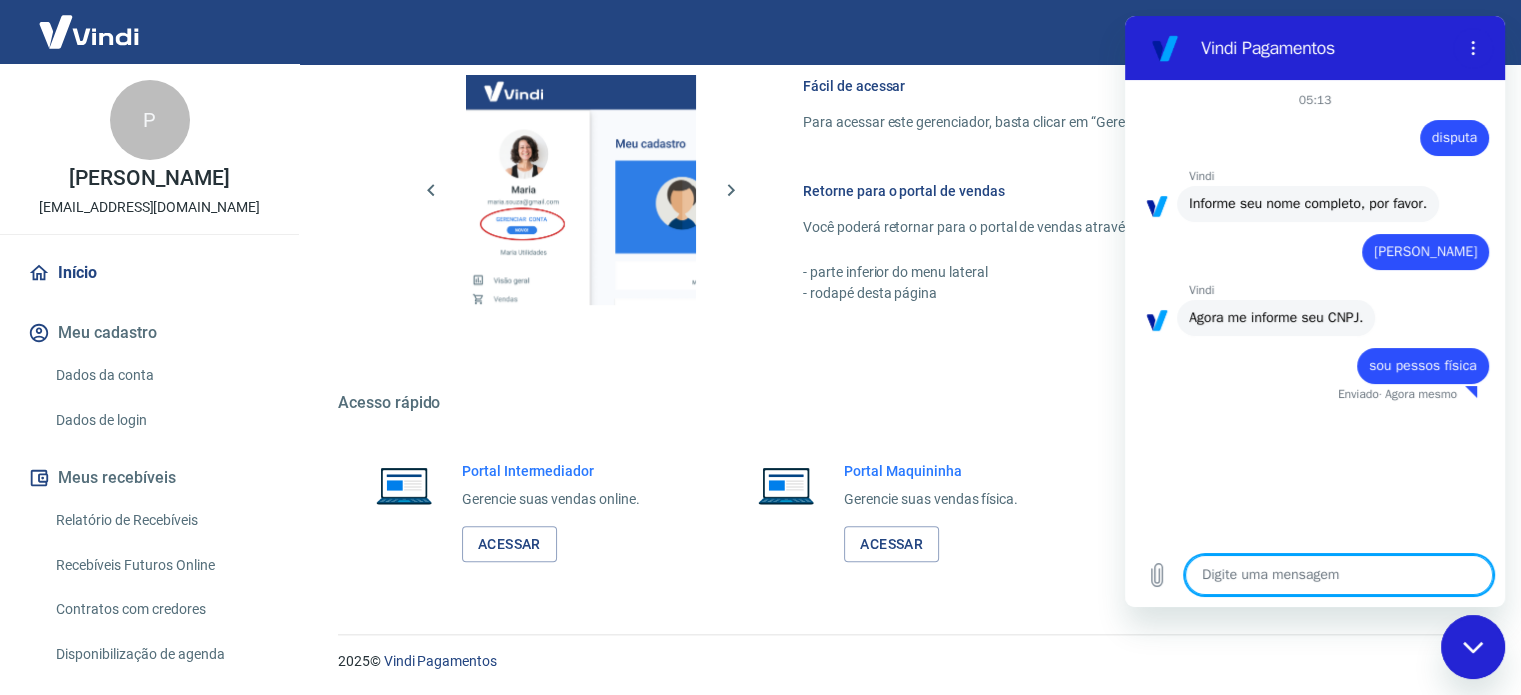 type on "x" 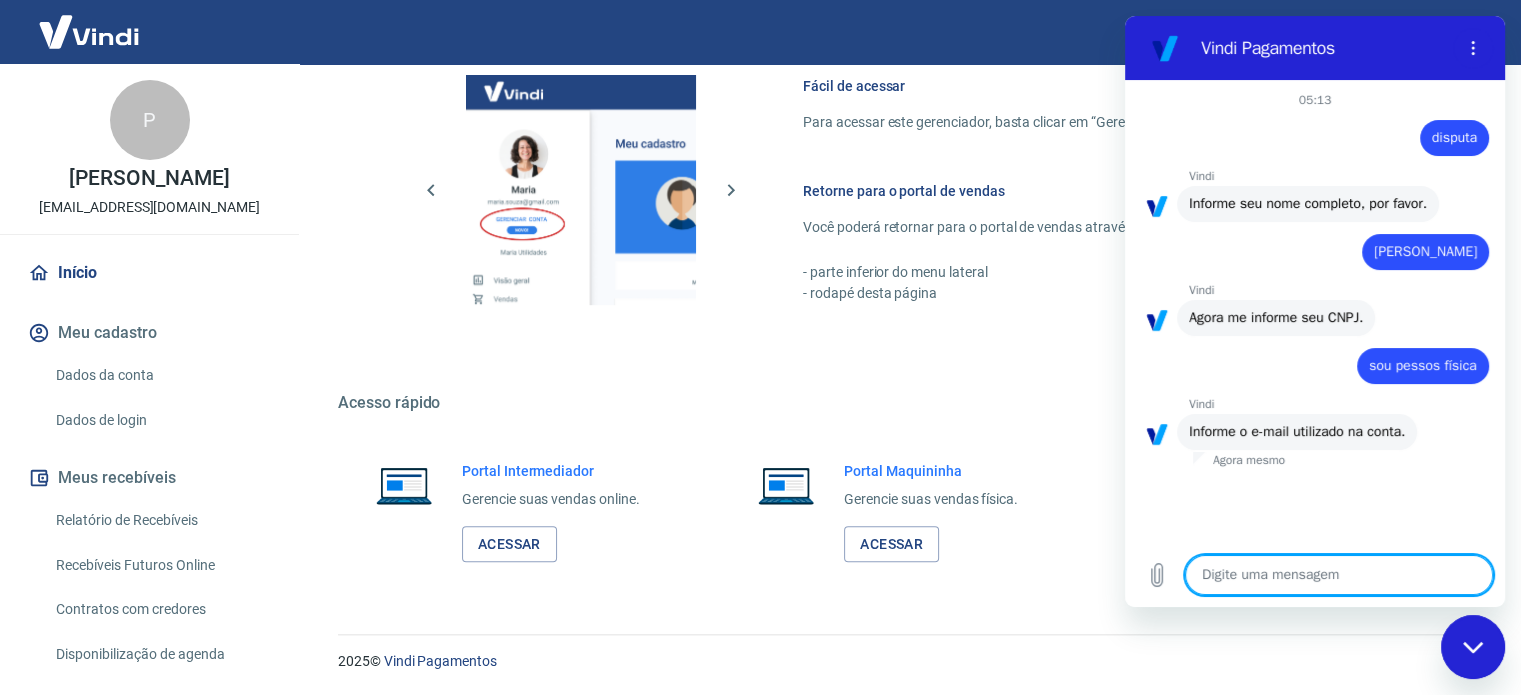 click at bounding box center (1339, 575) 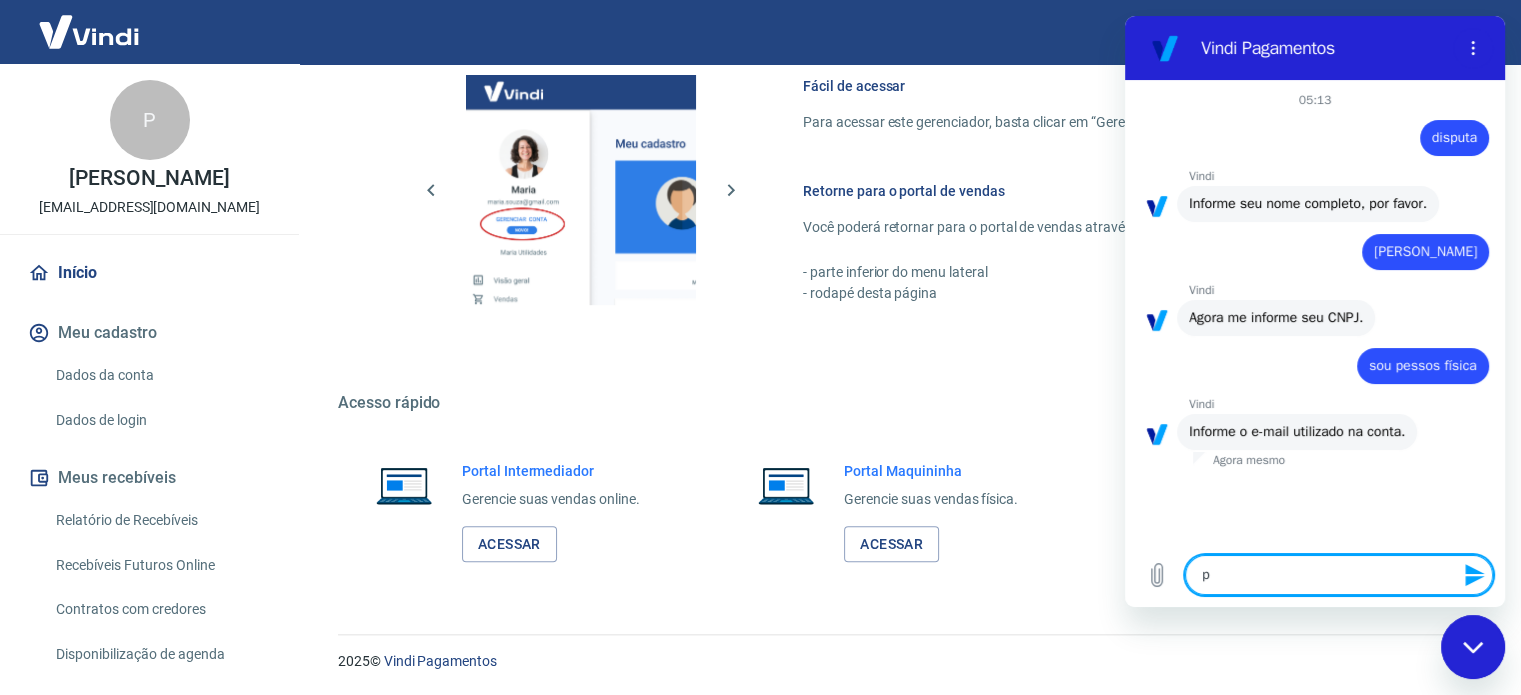 type on "pi" 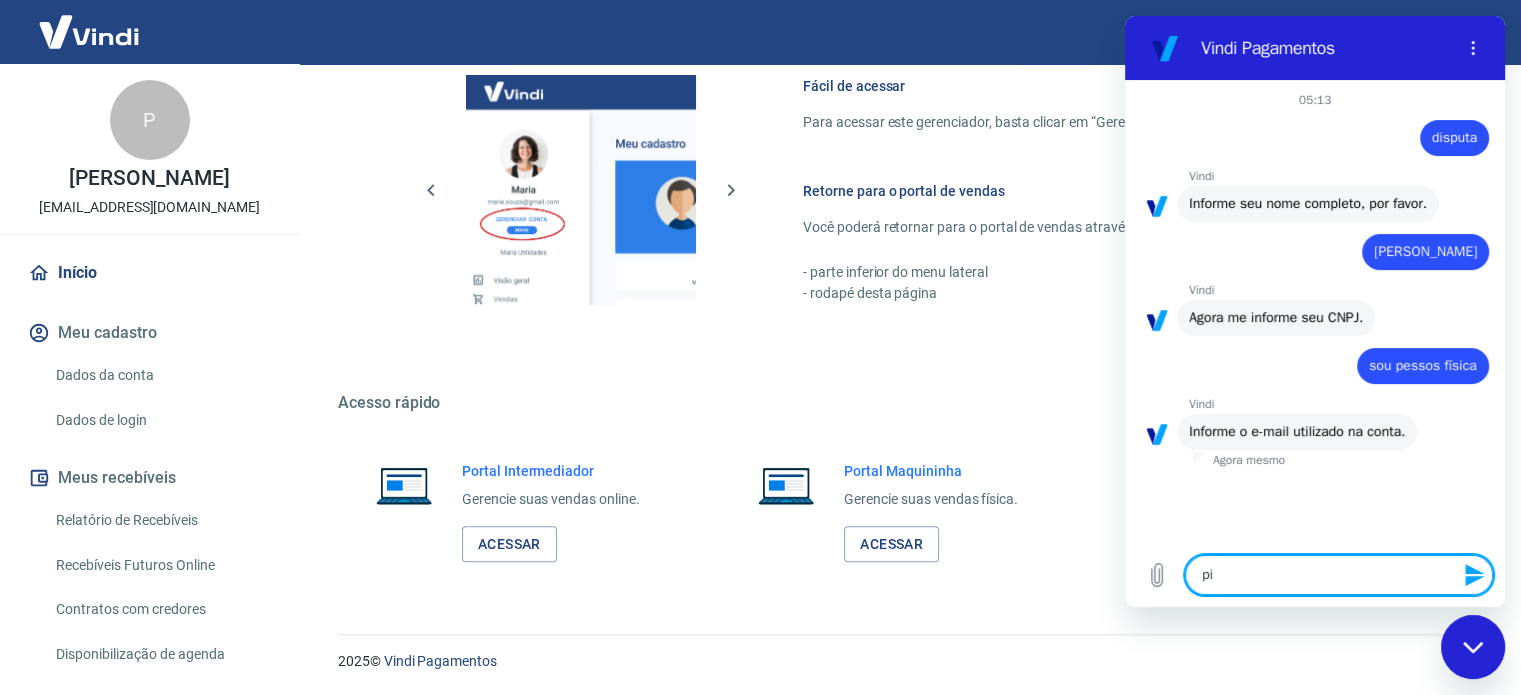 type on "pie" 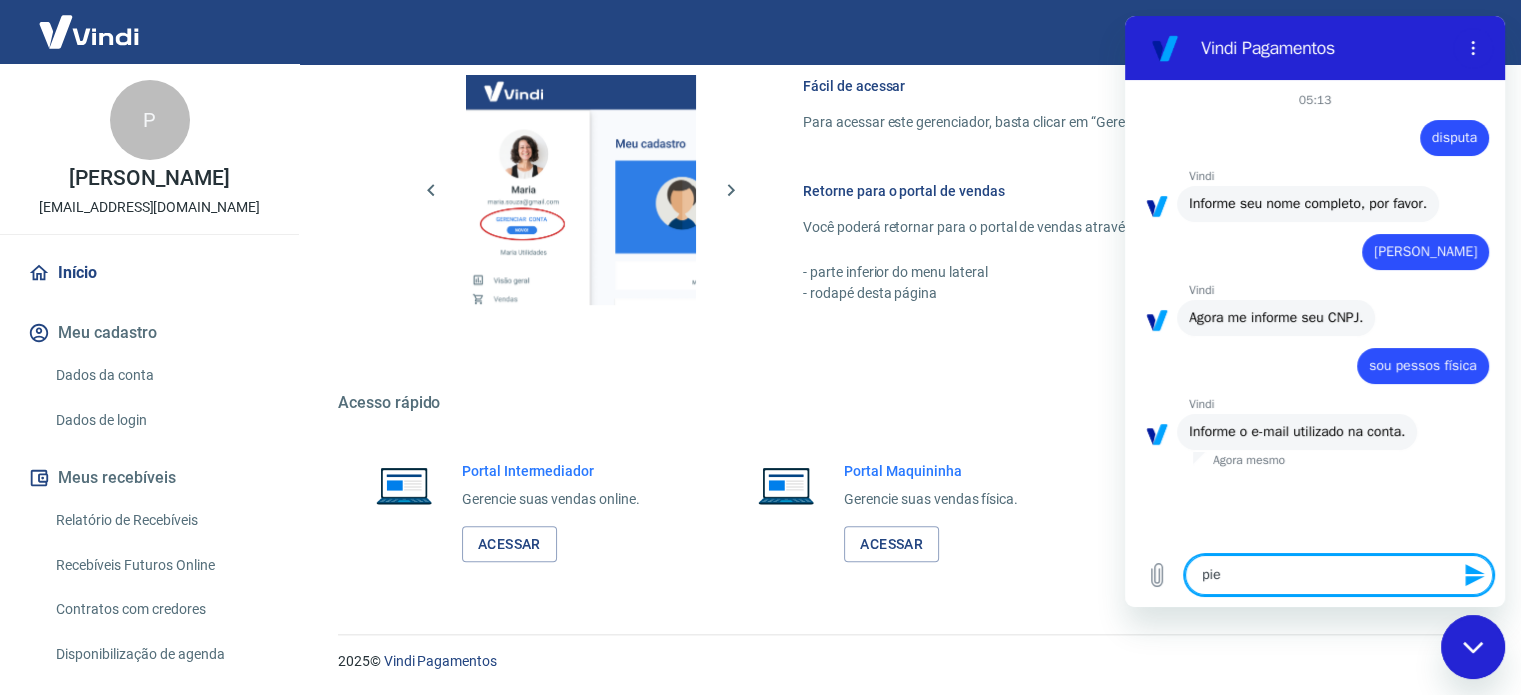 type on "pier" 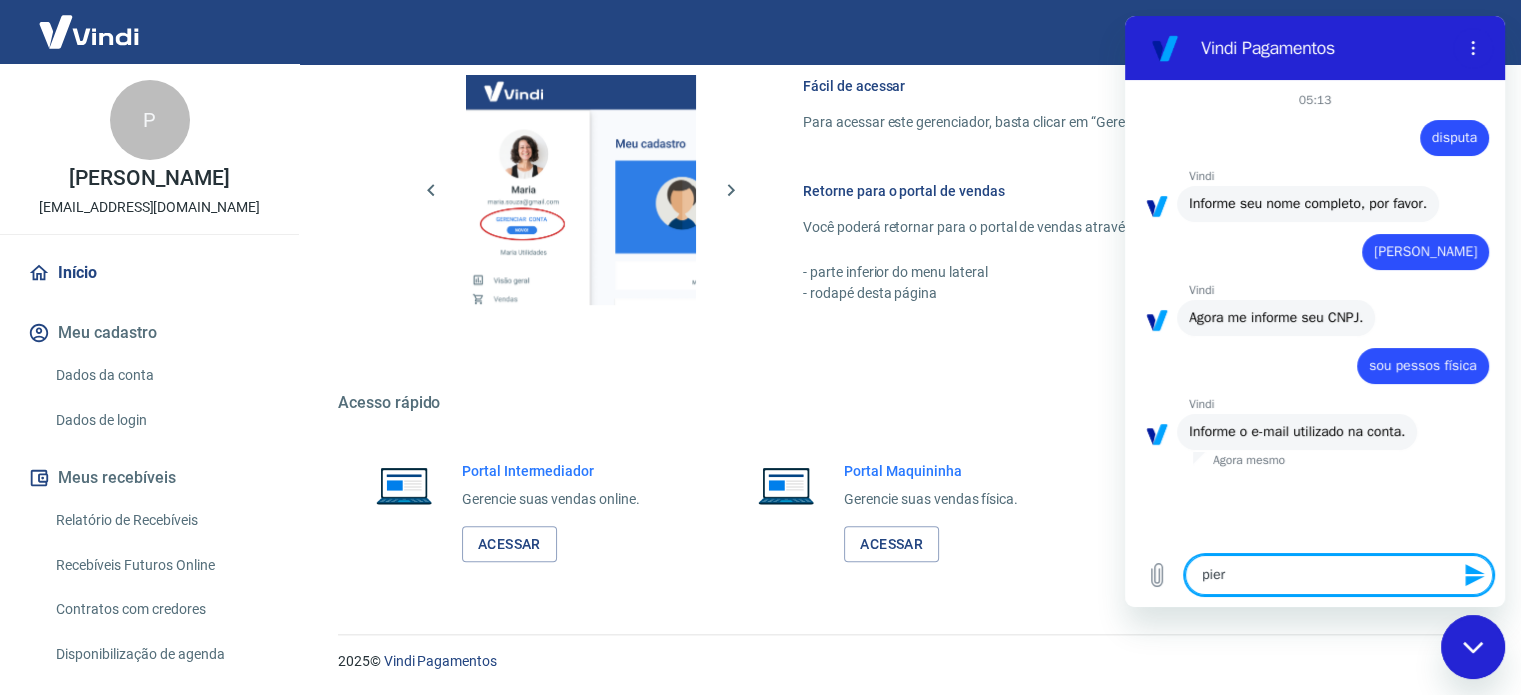 type on "pier@" 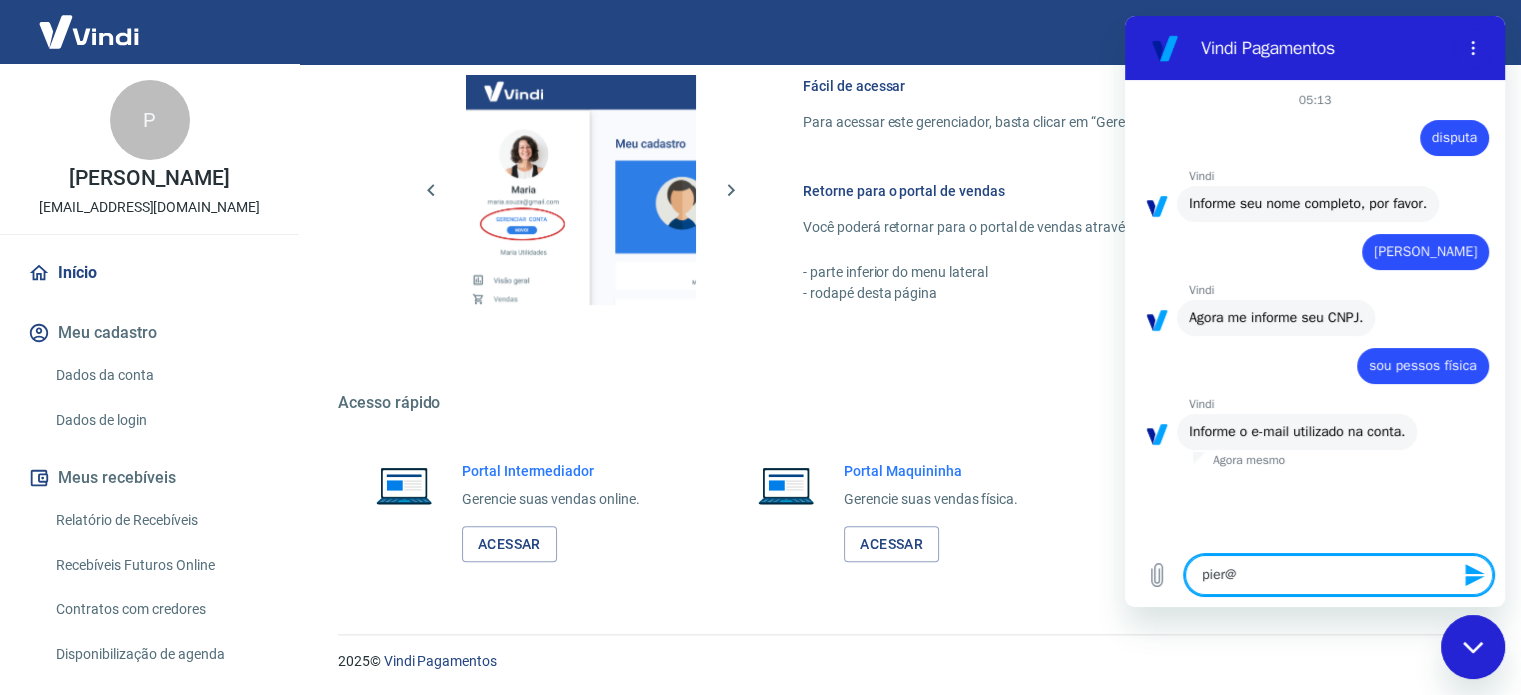 type on "pier@p" 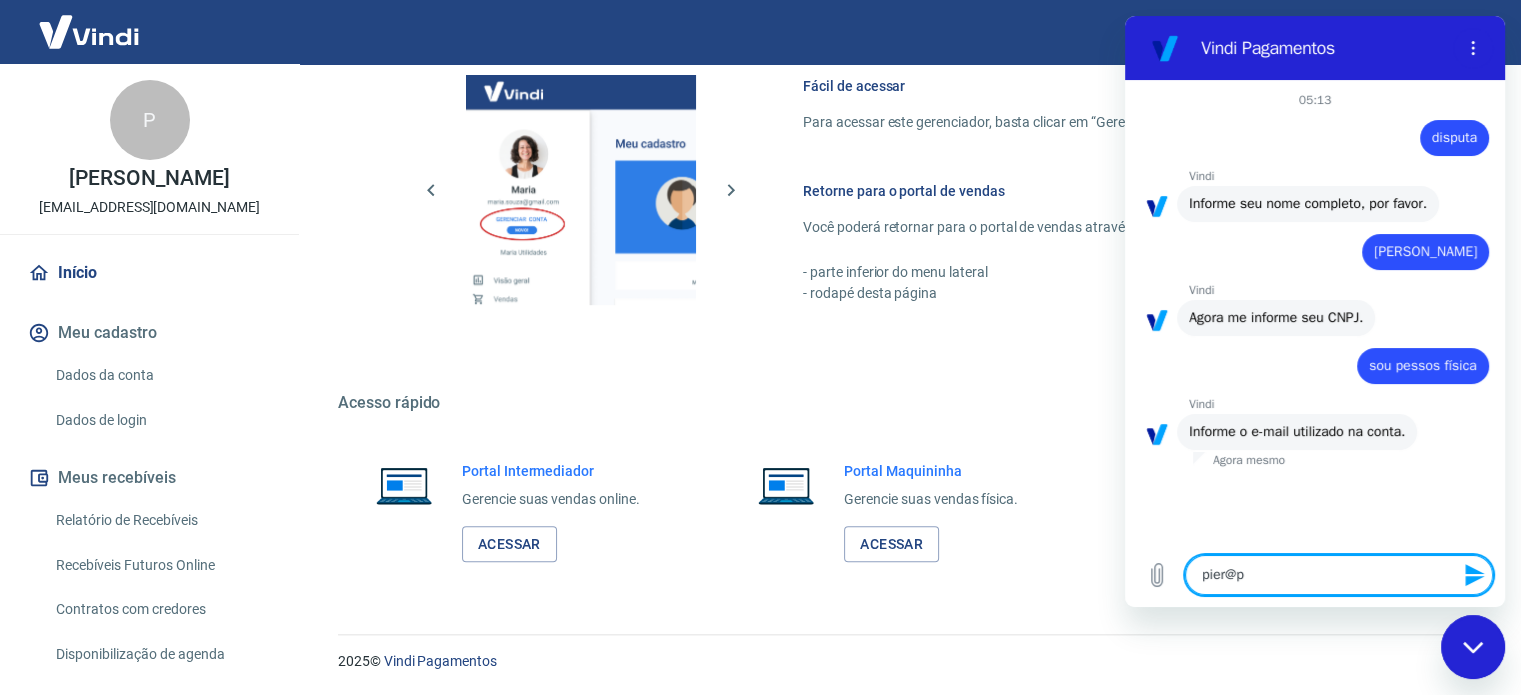 type on "pier@pi" 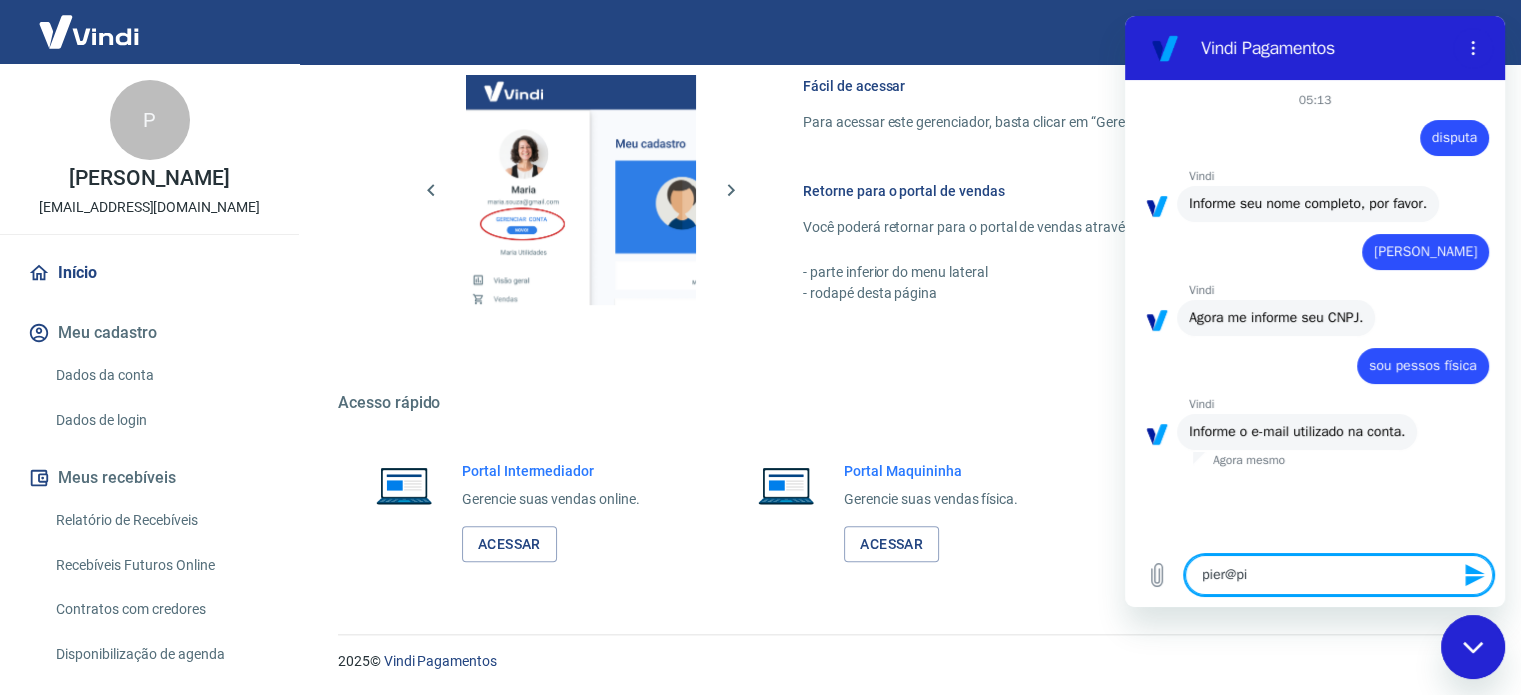 type on "pier@pie" 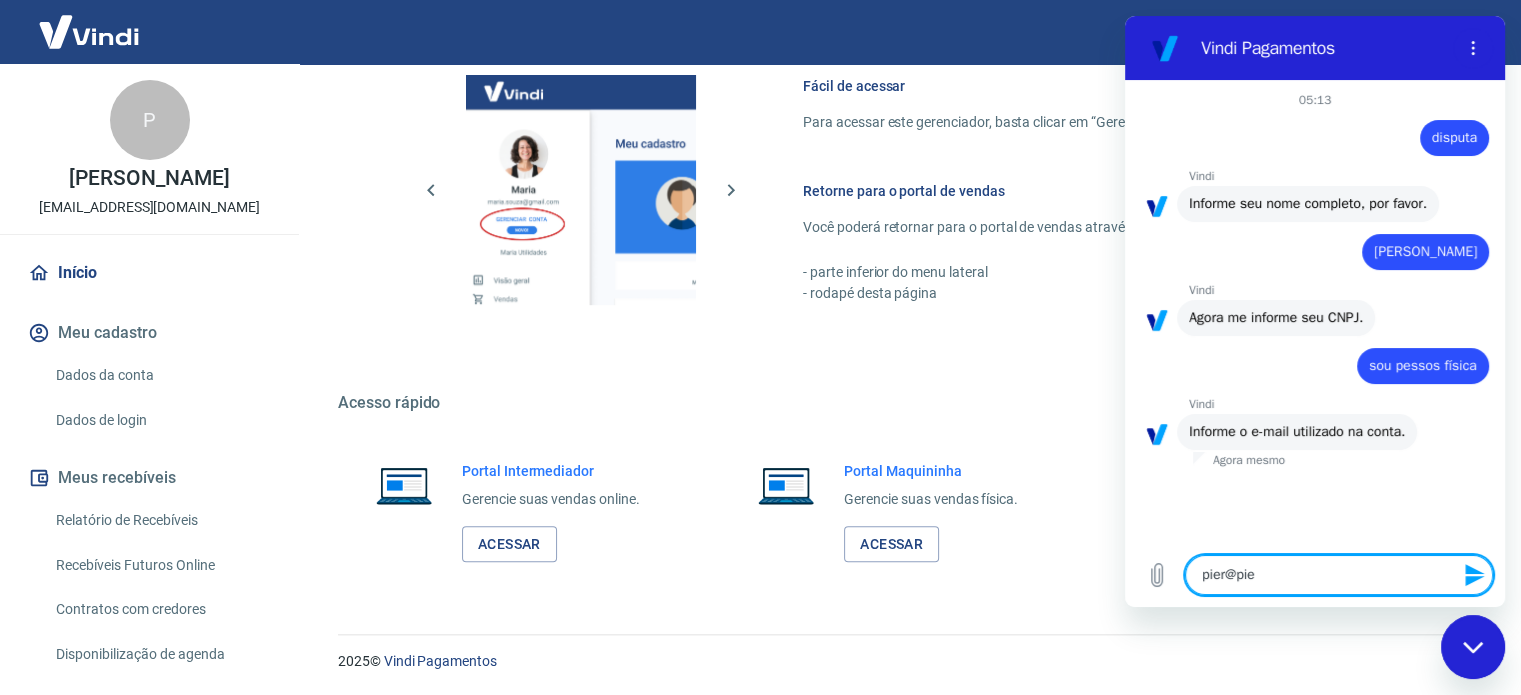 type on "pier@piet" 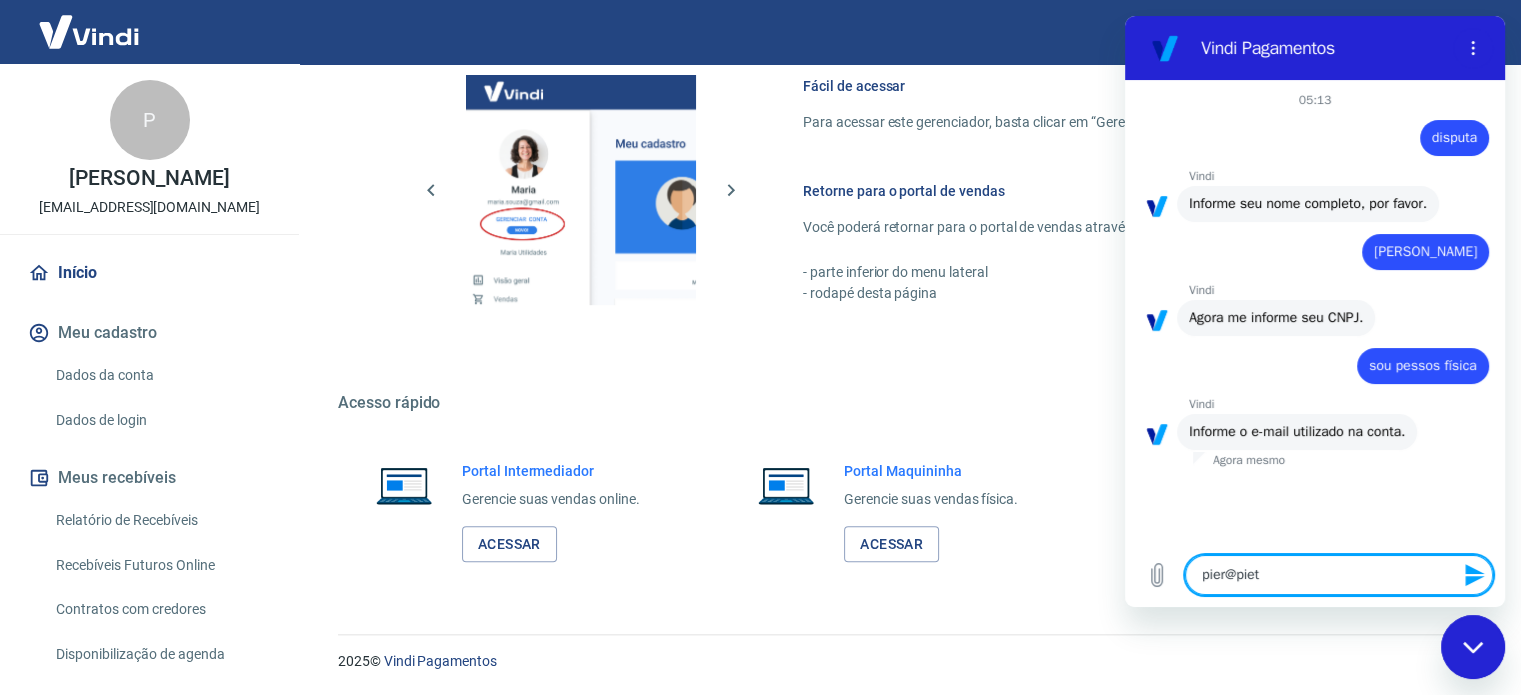 type on "pier@pie" 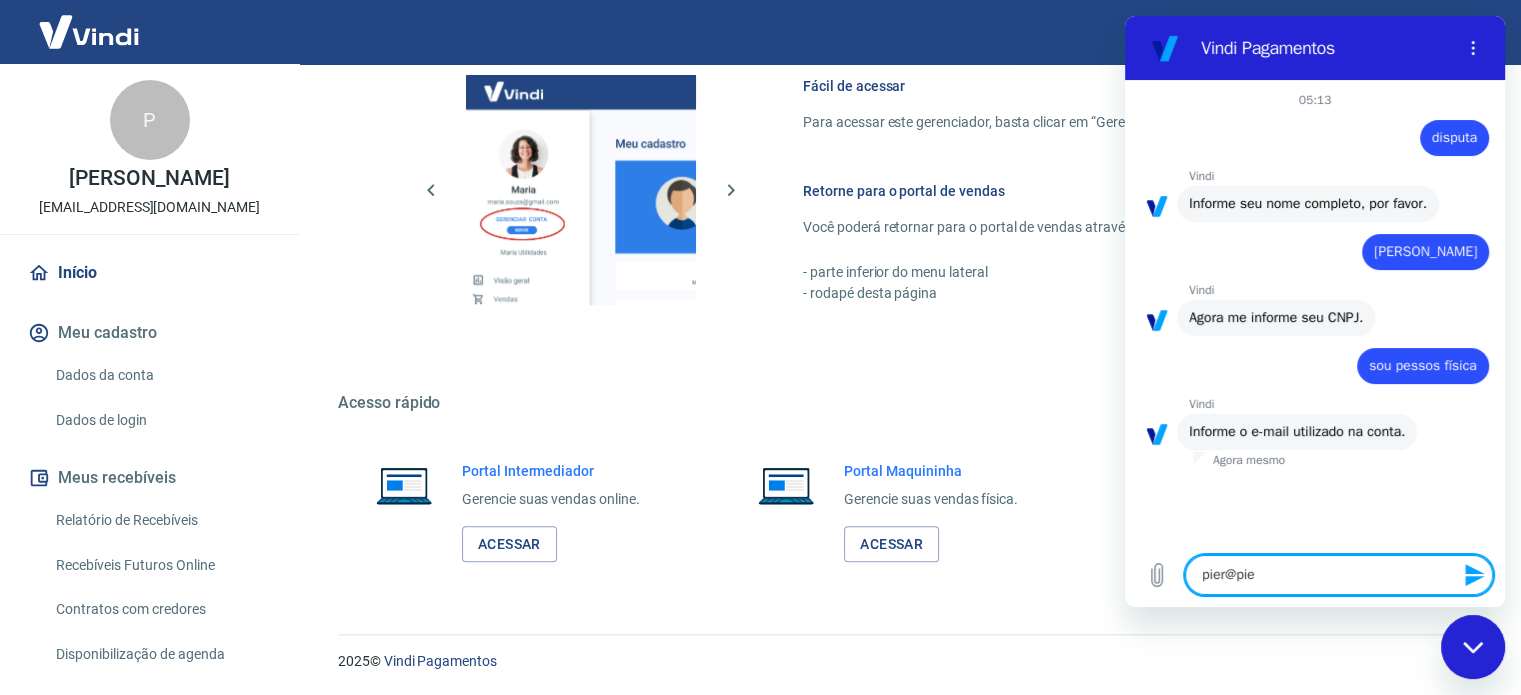 type on "pier@pier" 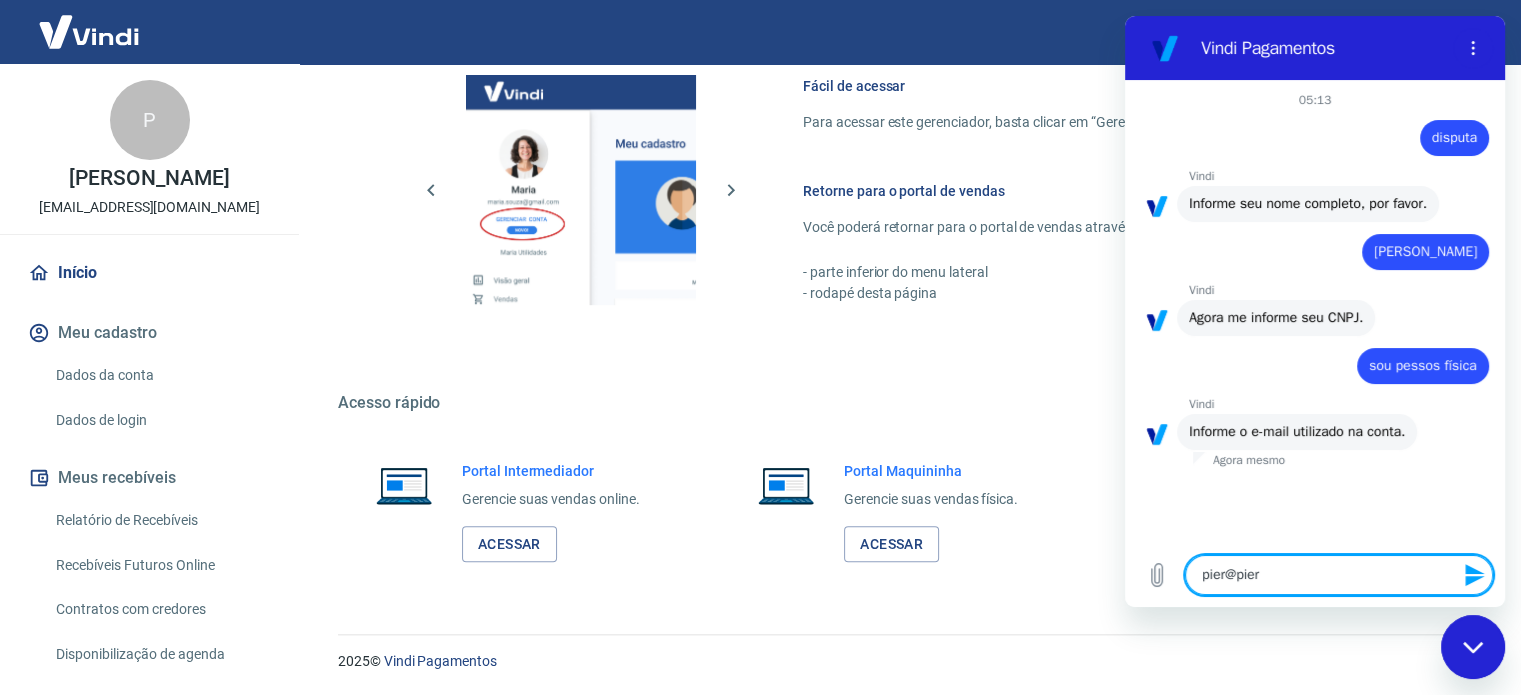 type on "pier@pier2" 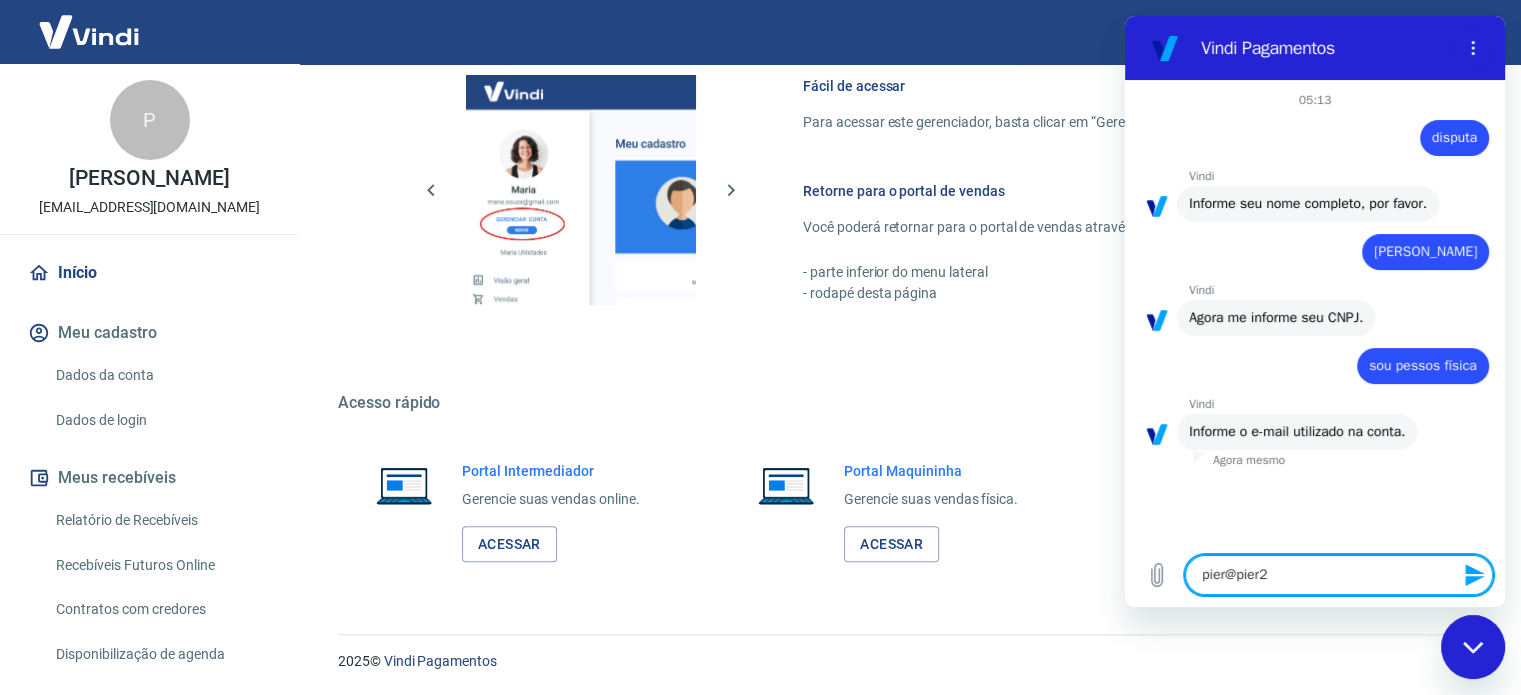 type on "pier@pier22" 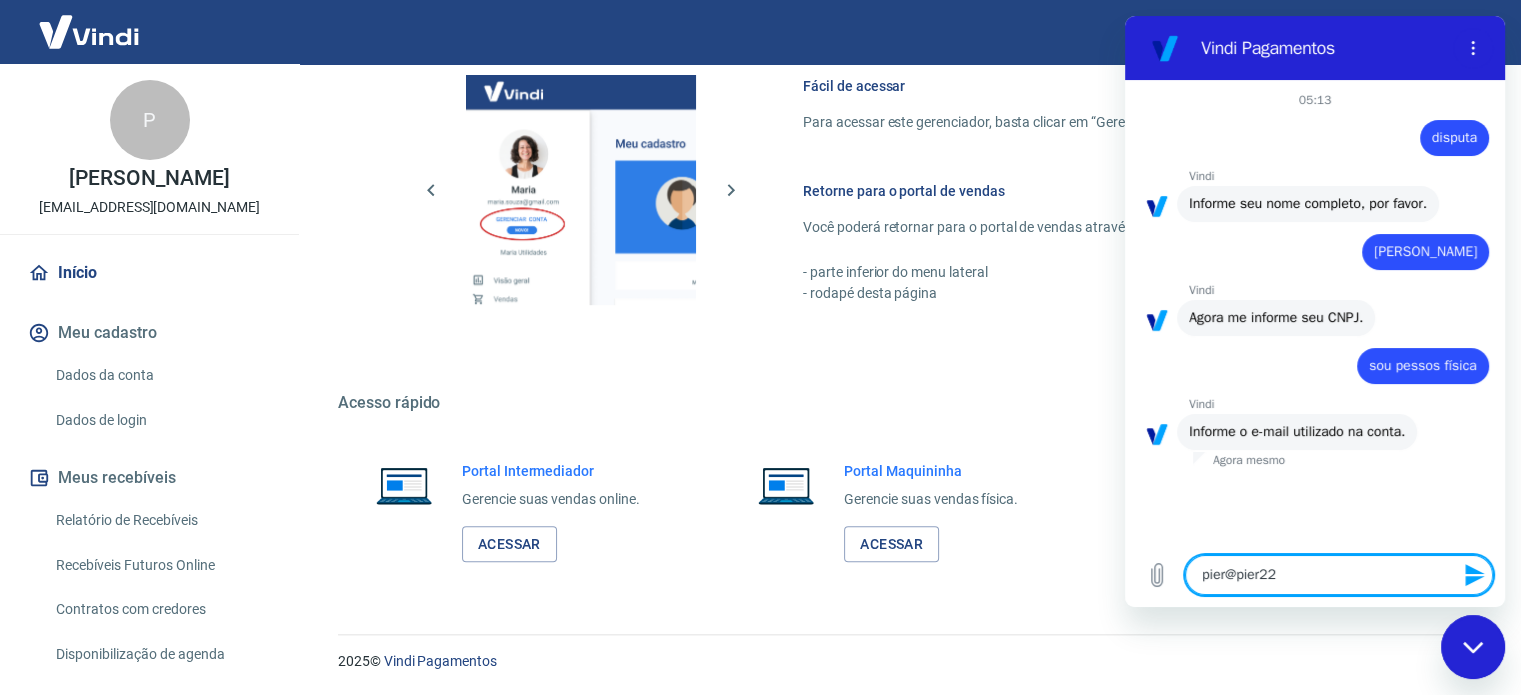 type on "pier@pier22." 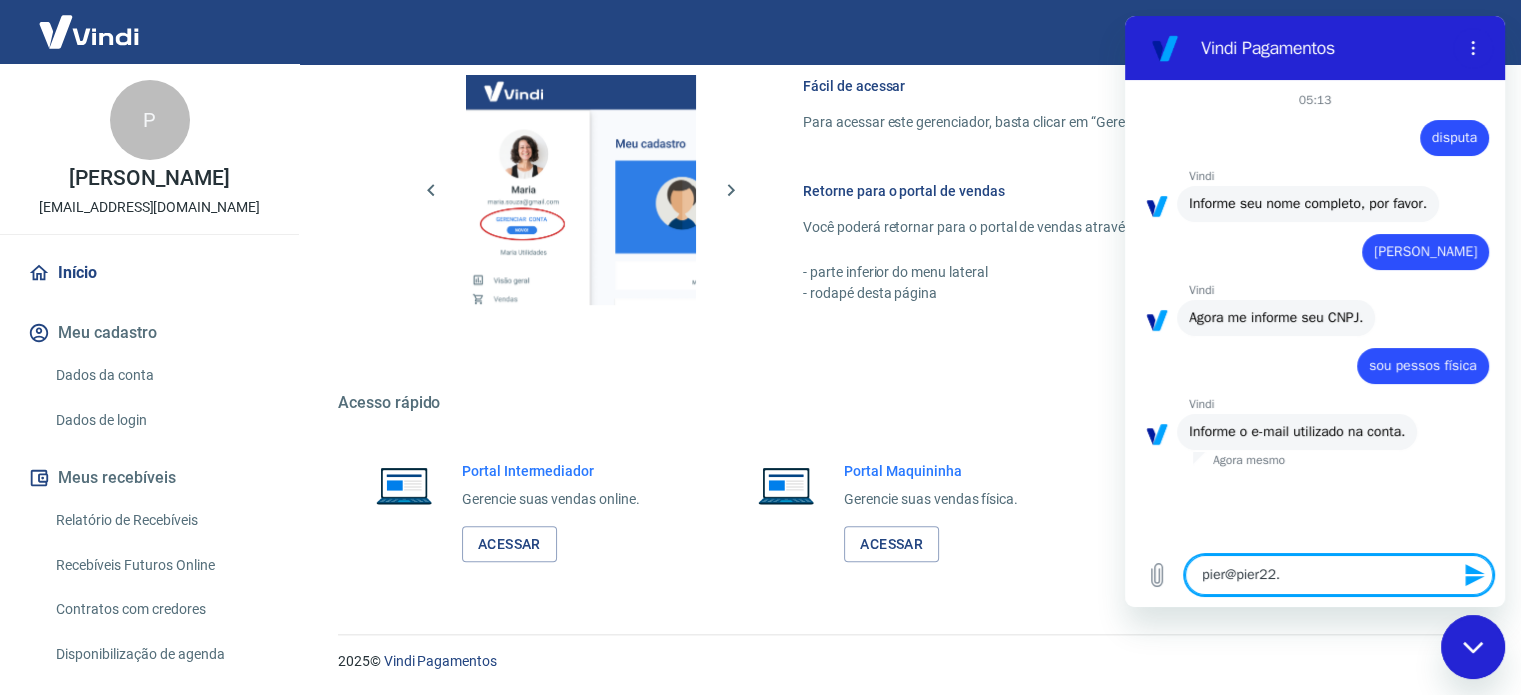 type on "pier@pier22.c" 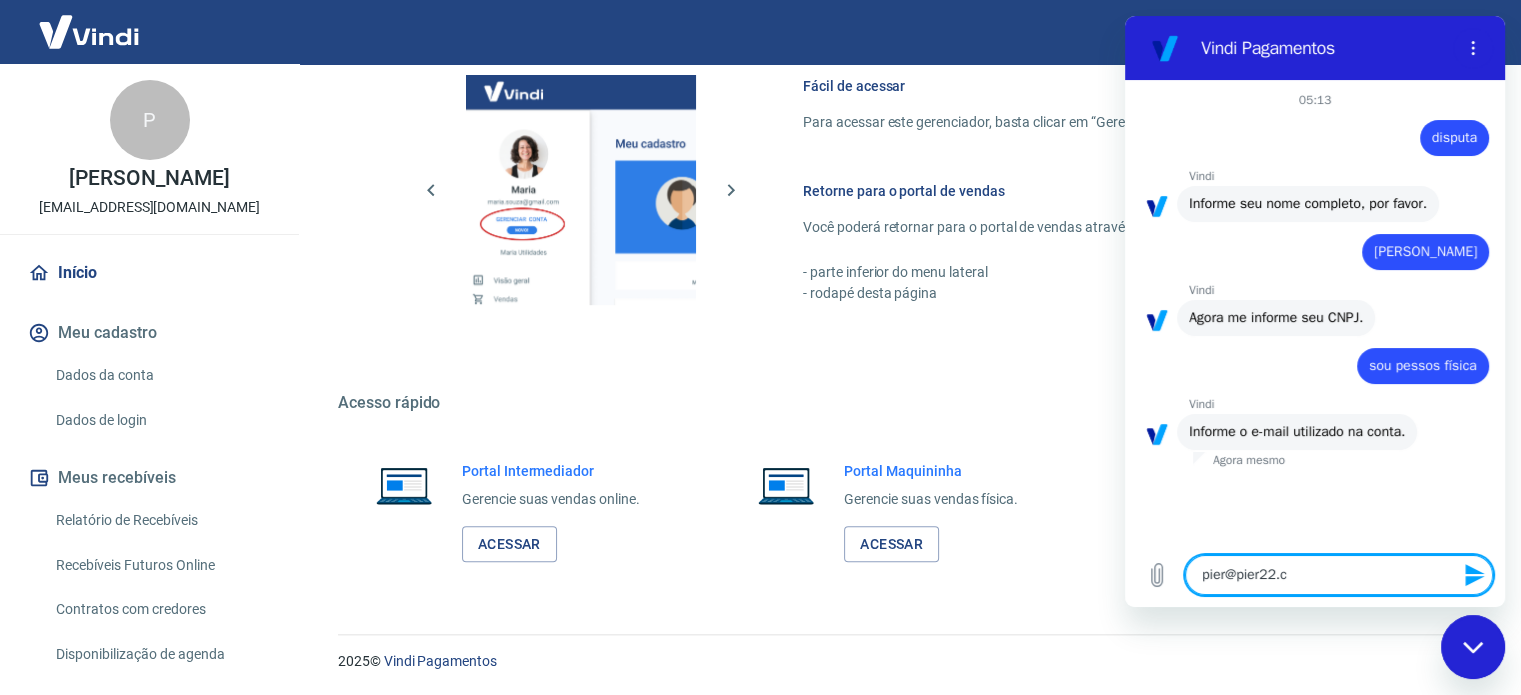 type on "[EMAIL_ADDRESS][DOMAIN_NAME]" 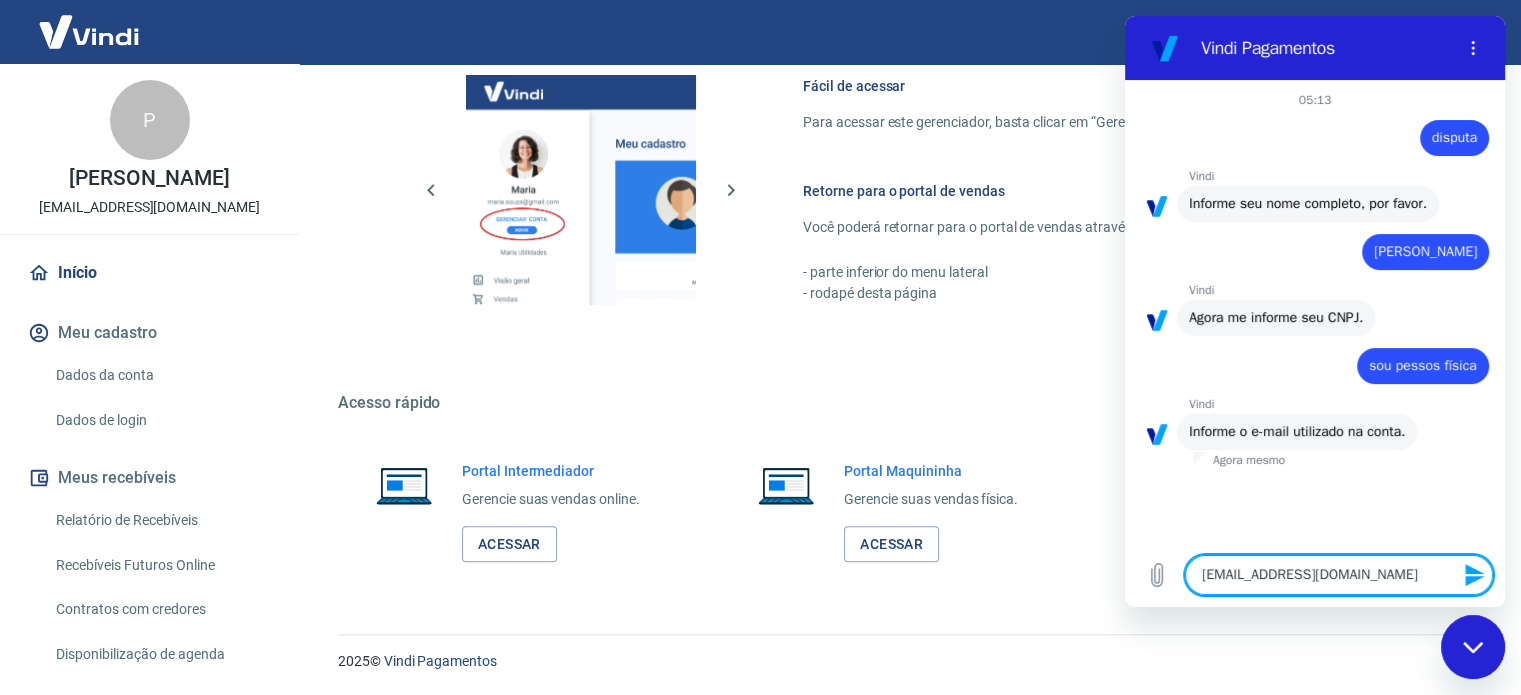 type on "[EMAIL_ADDRESS][DOMAIN_NAME]" 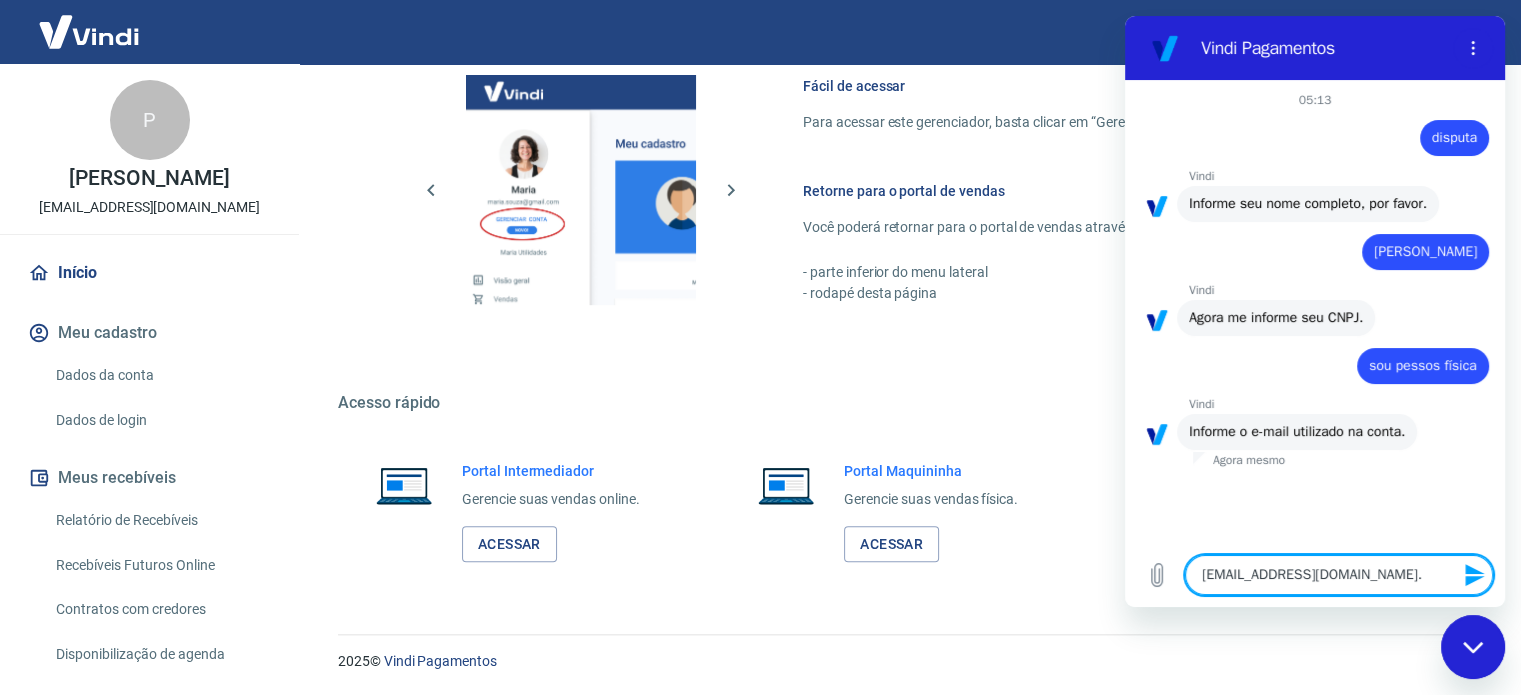 type on "pier@pier22.com.b" 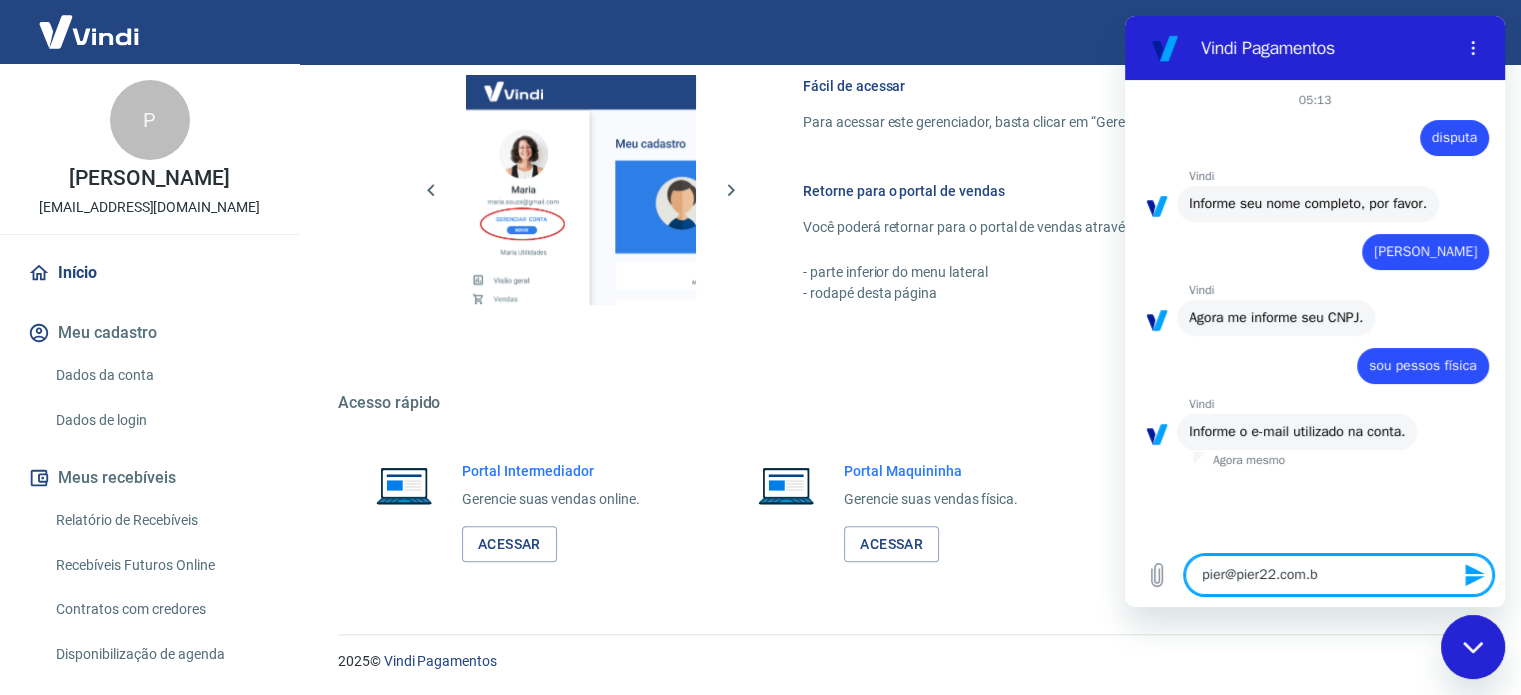 type on "[EMAIL_ADDRESS][DOMAIN_NAME]" 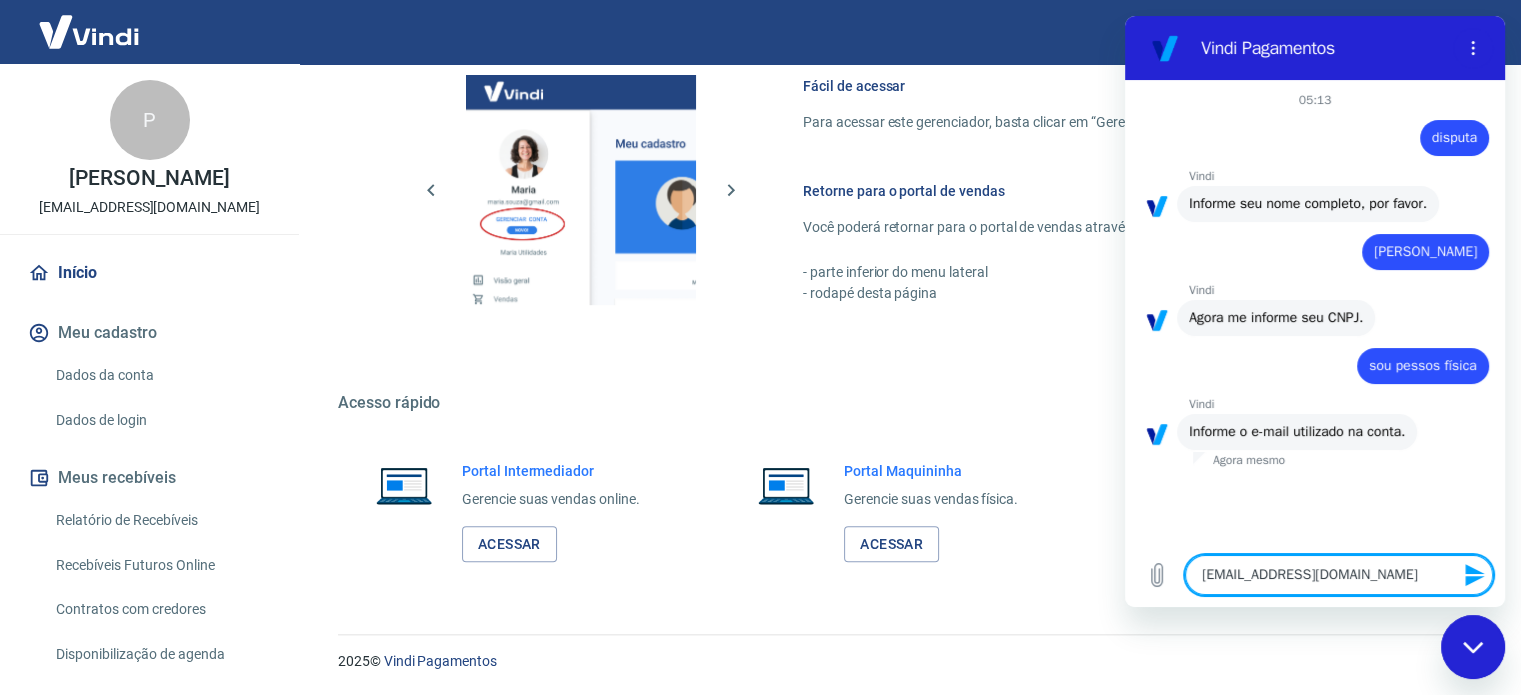 type on "[EMAIL_ADDRESS][DOMAIN_NAME]" 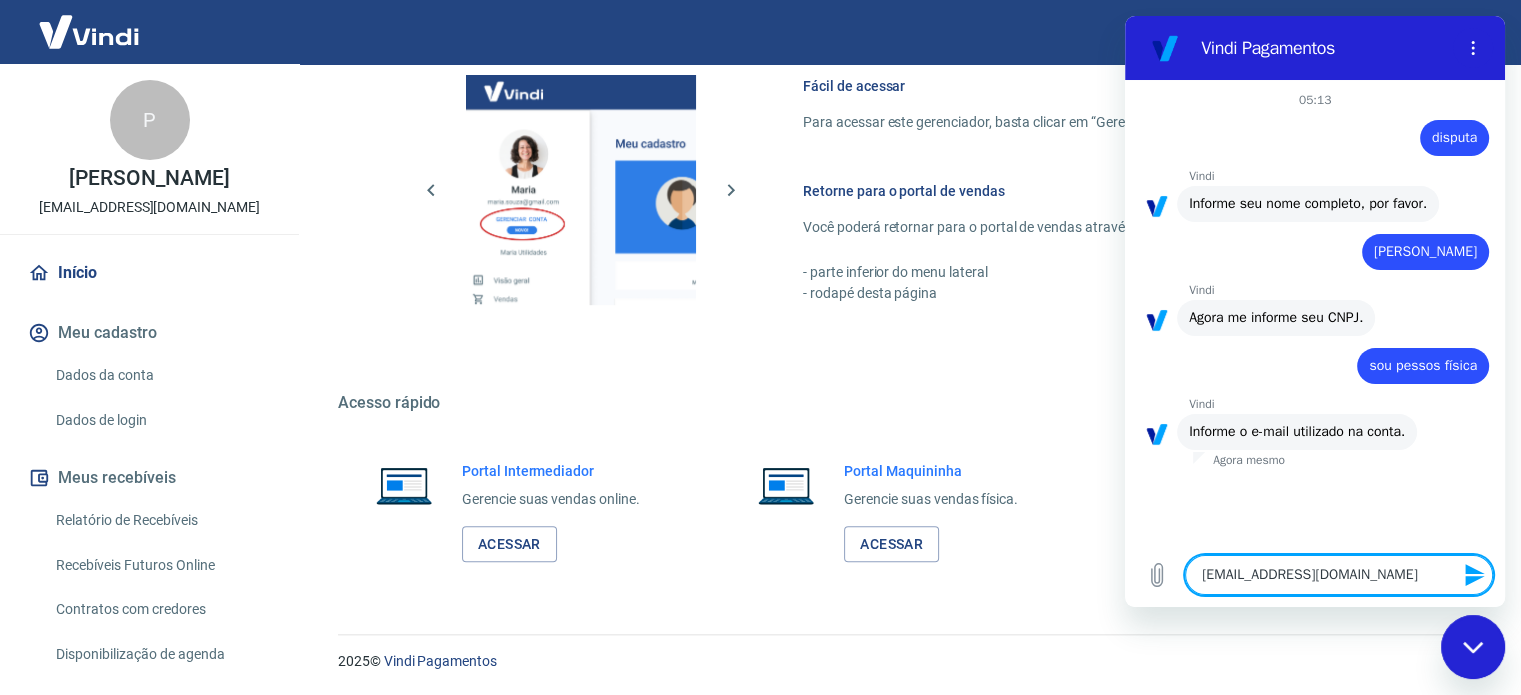 type 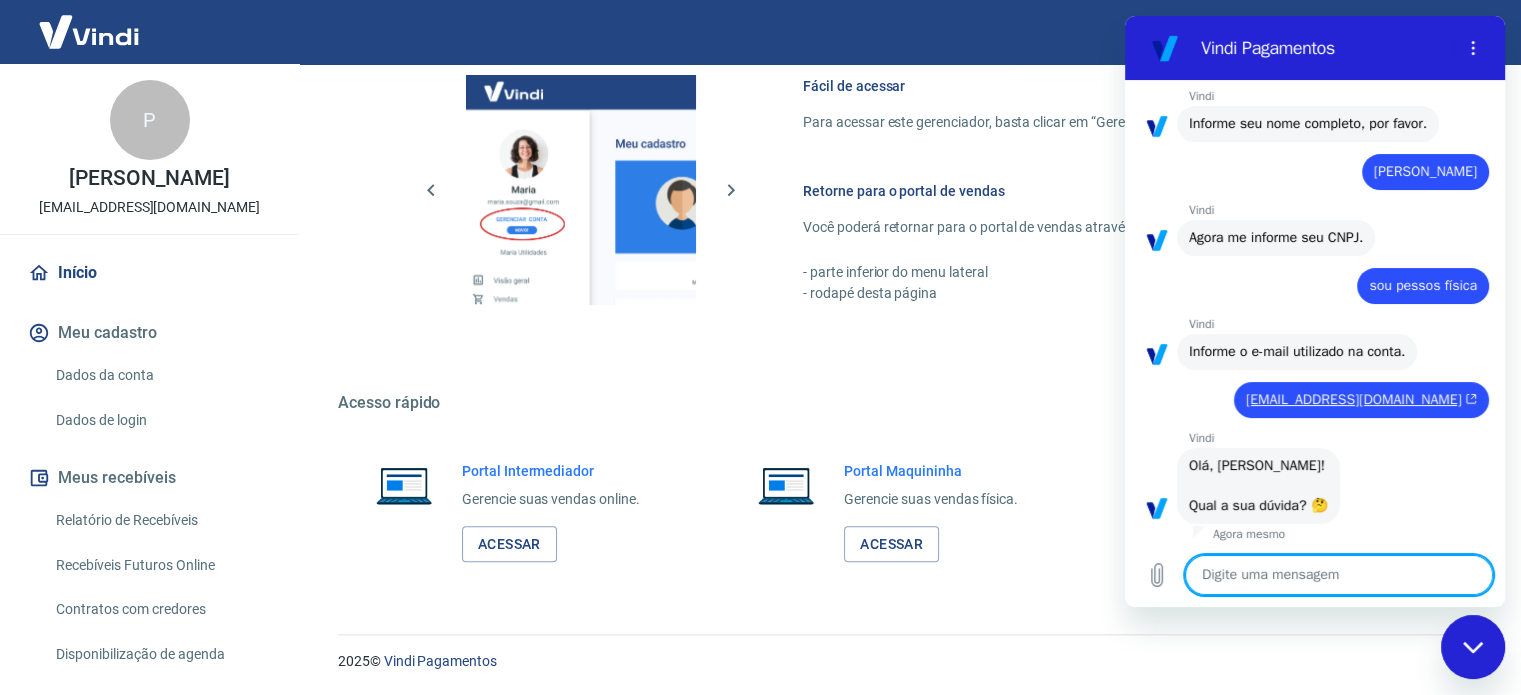 scroll, scrollTop: 468, scrollLeft: 0, axis: vertical 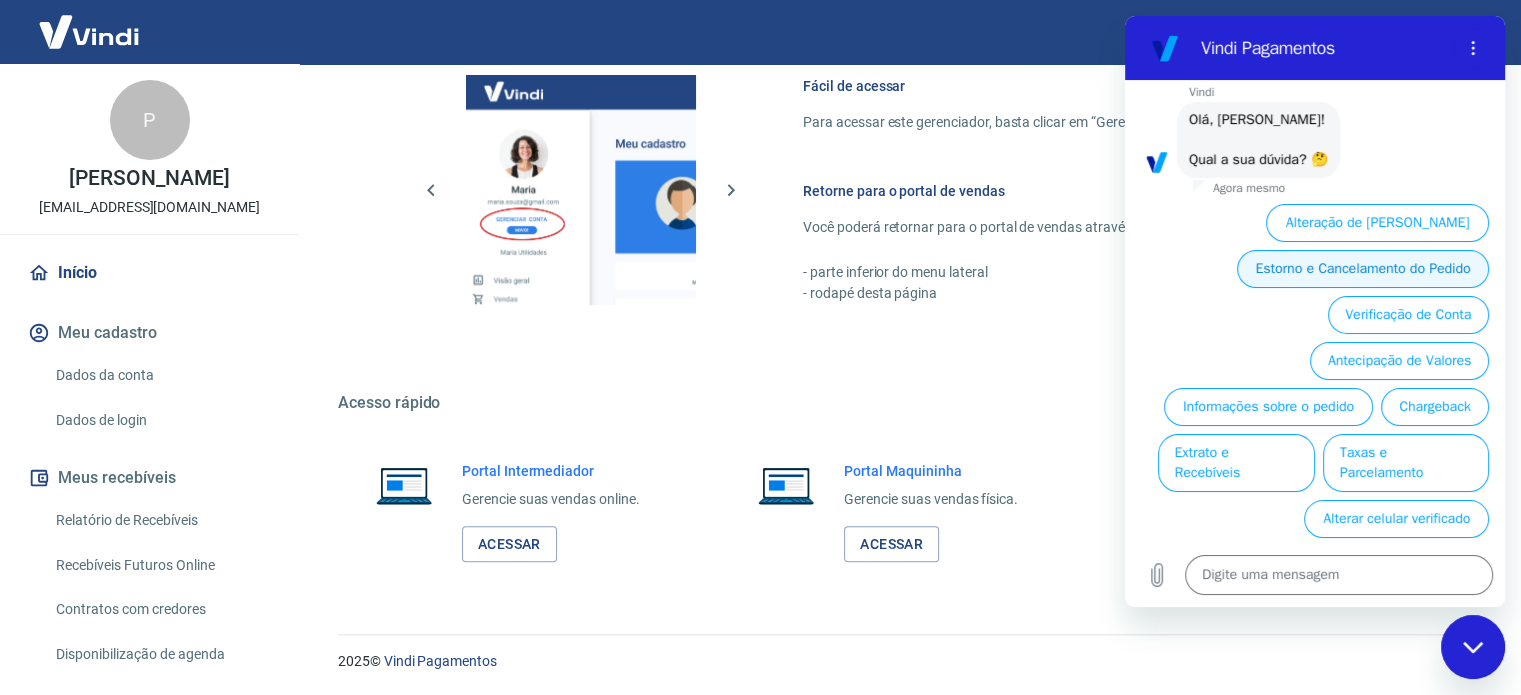 click on "Estorno e Cancelamento do Pedido" at bounding box center (1363, 269) 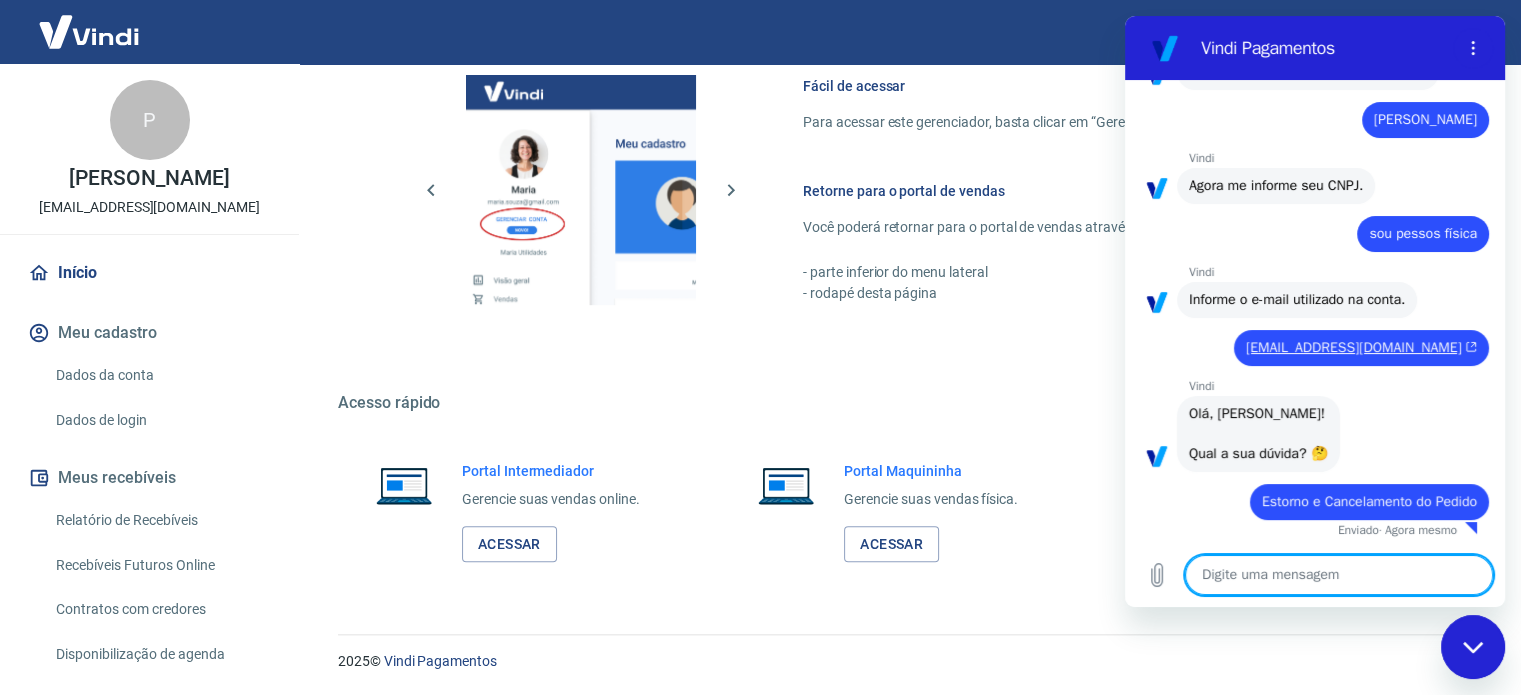 type on "x" 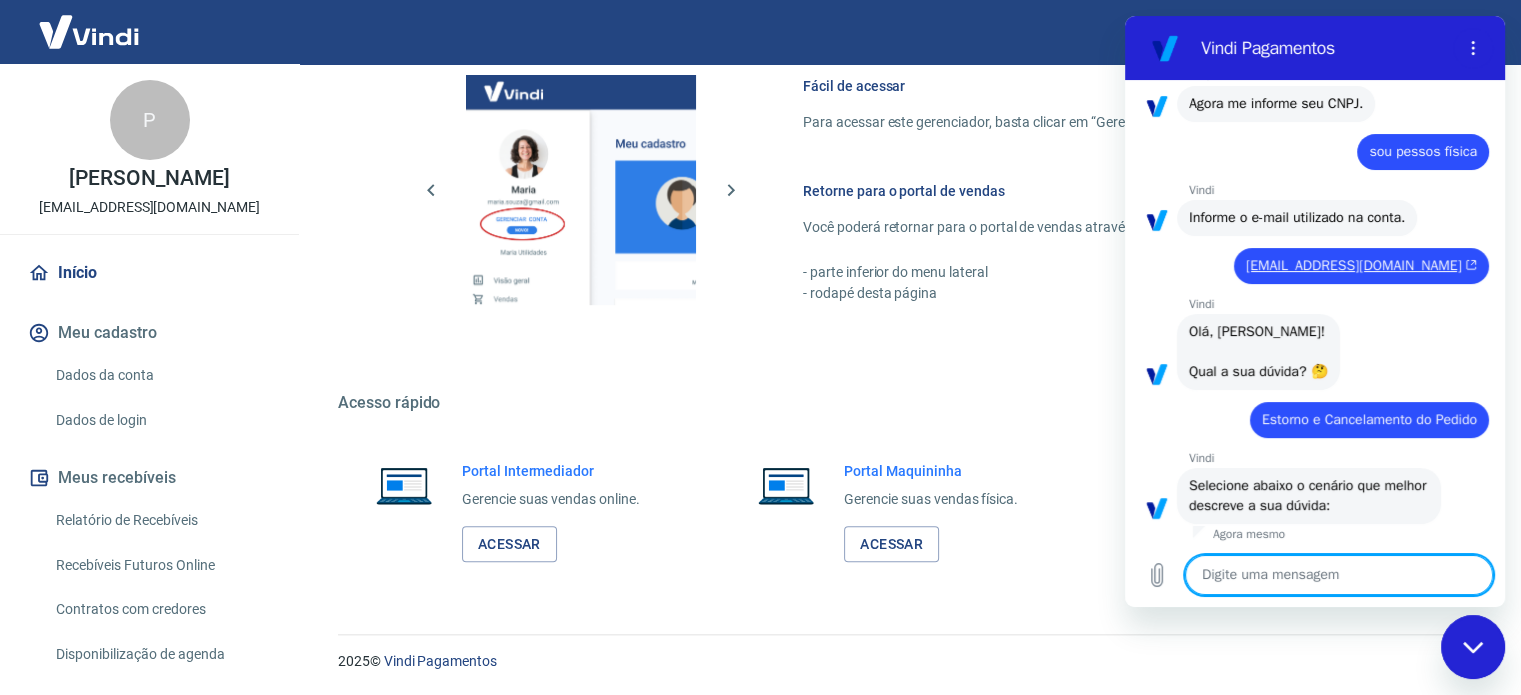 scroll, scrollTop: 591, scrollLeft: 0, axis: vertical 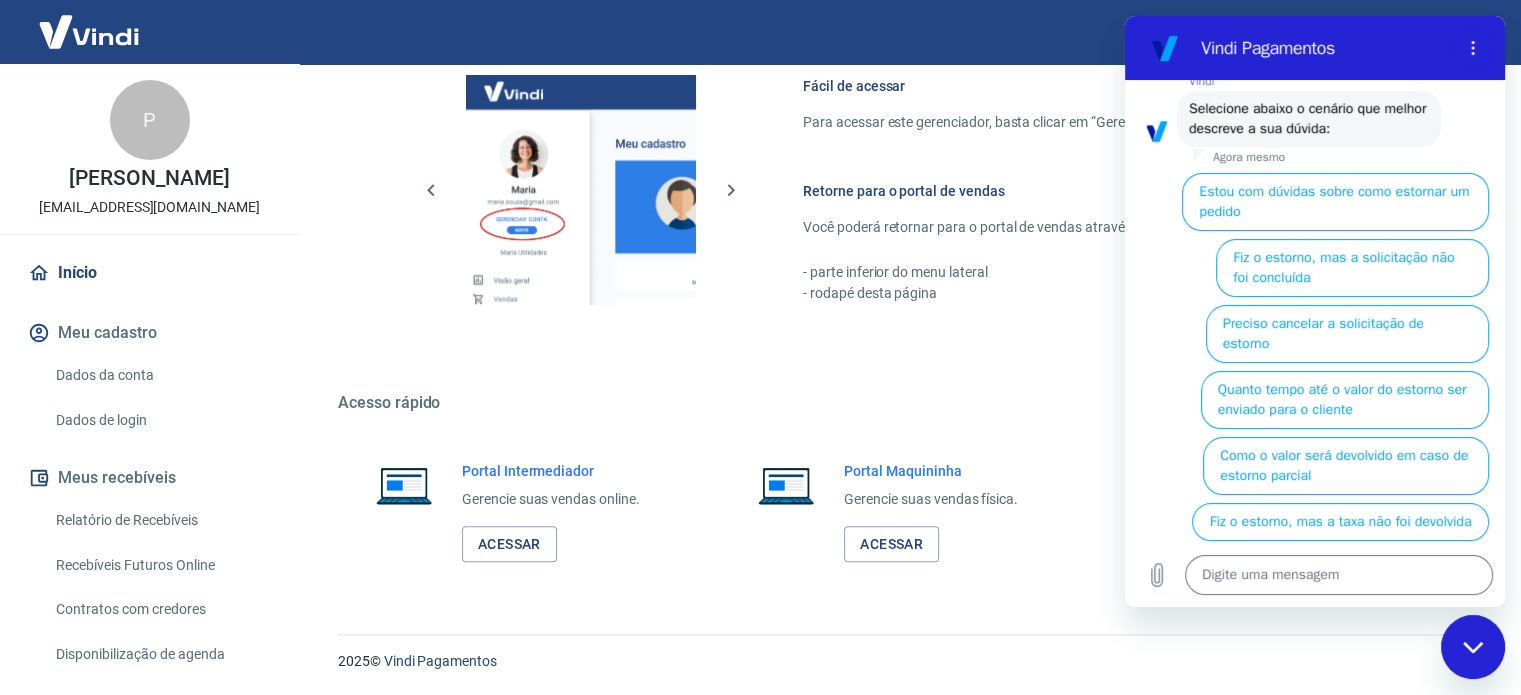 click on "ATENÇÃO Estamos realizando adequações em nossa plataforma para atender a Resolução BCB nº 150, de [DATE]. Por isso, em breve seu extrato e solicitação de saque estarão diferentes. Confira o que muda Bem-vindo(a) ao gerenciador de conta Vindi Aqui você pode consultar e atualizar todos os seus dados cadastrais de forma fácil e rápida. Mantenha suas informações sempre atualizadas para garantir uma experiência ainda melhor com nossas soluções de pagamento. O que deseja fazer hoje? Informações pessoais Gestão de dados cadastrais, envio de documentos, alteração de telefone e endereços. Segurança Alteração de senha, autenticação em duas etapas, histórico de logins, gerenciamento de dispositivos. Fácil de acessar Para acessar este gerenciador, basta clicar em “Gerenciar conta” no menu lateral do portal de vendas. Retorne para o portal de vendas Você poderá retornar para o portal de vendas através das seguintes maneiras: - parte inferior do menu lateral - rodapé desta página" at bounding box center (905, -209) 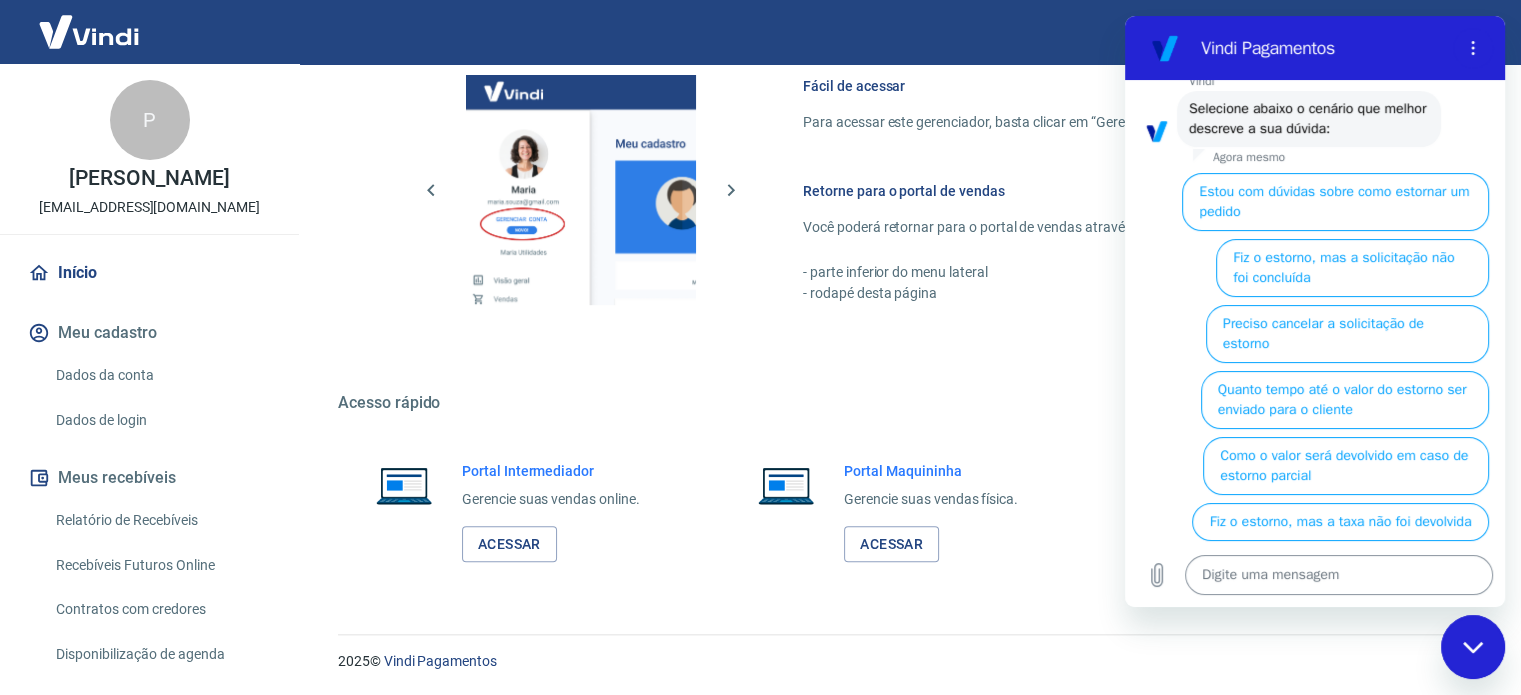 click at bounding box center [1339, 575] 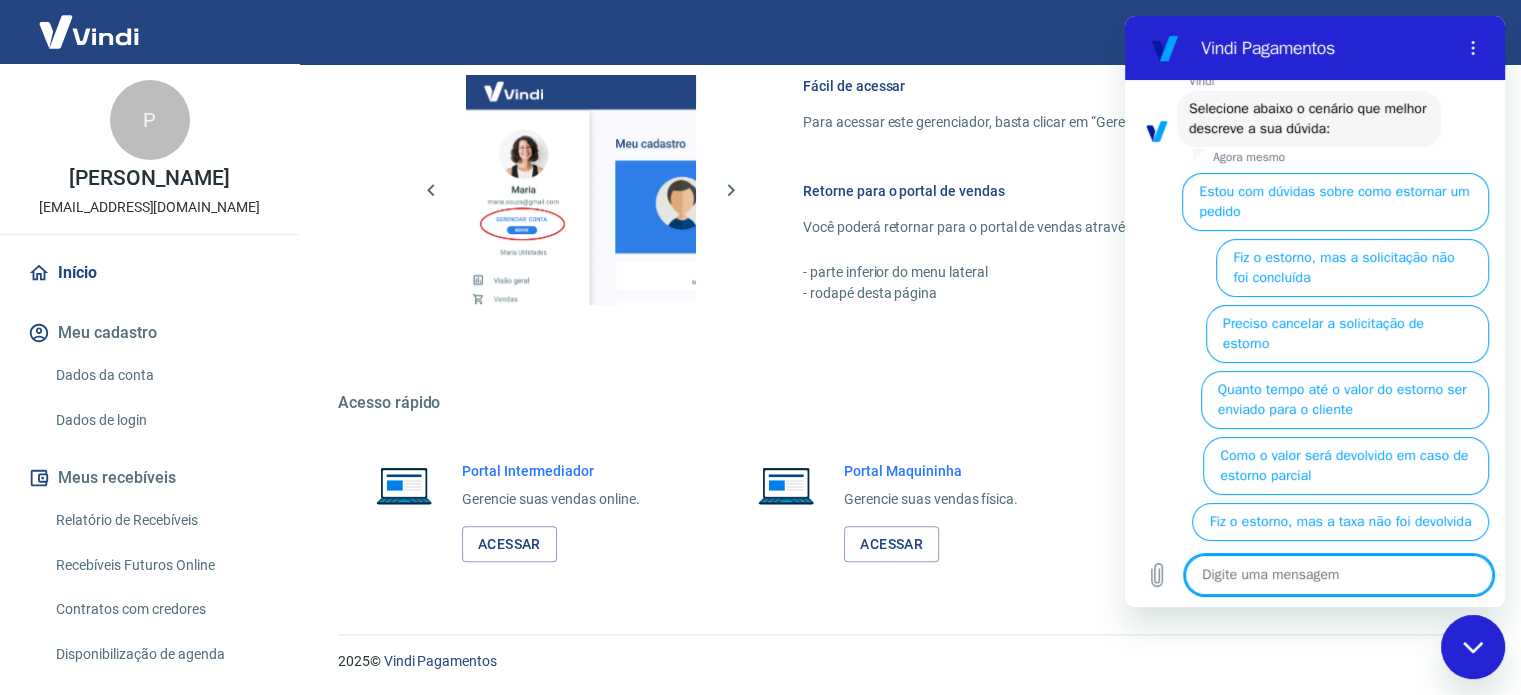 type on "E" 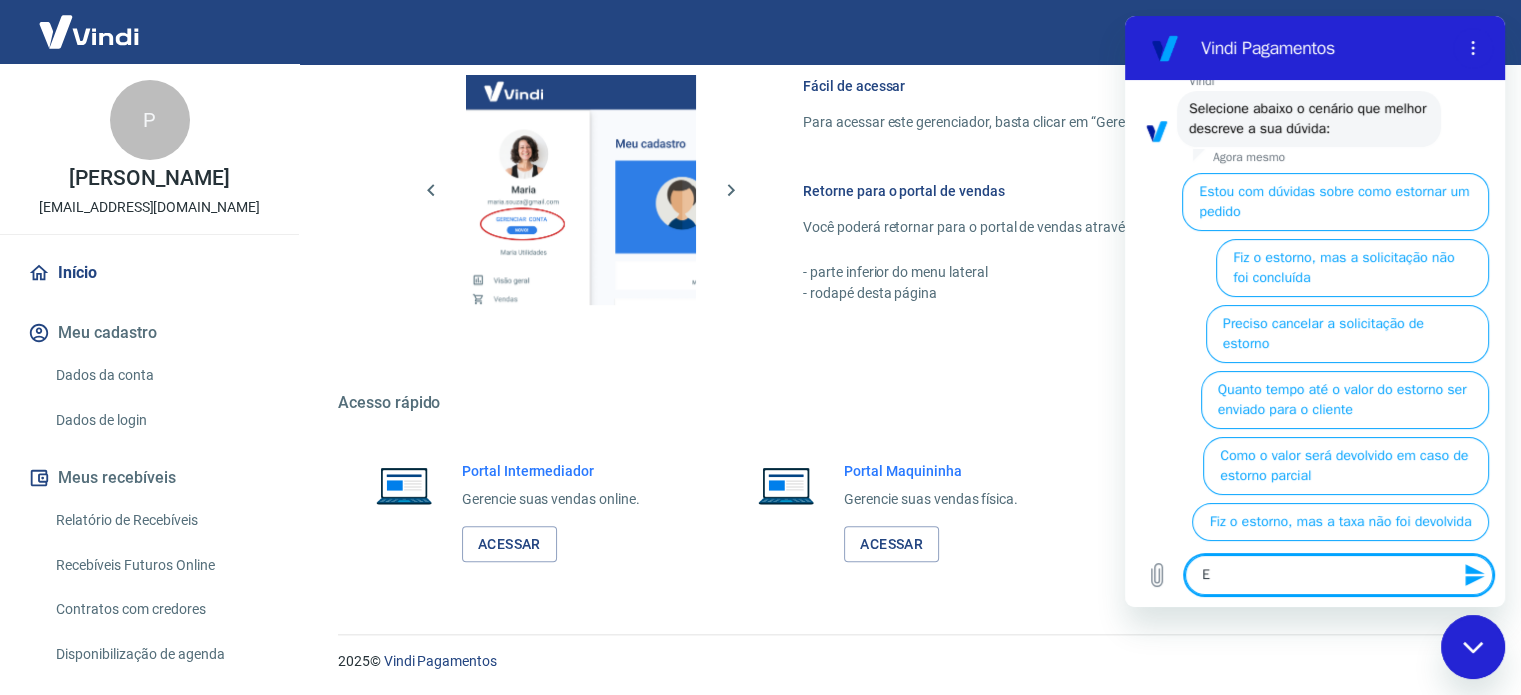 type on "Eu" 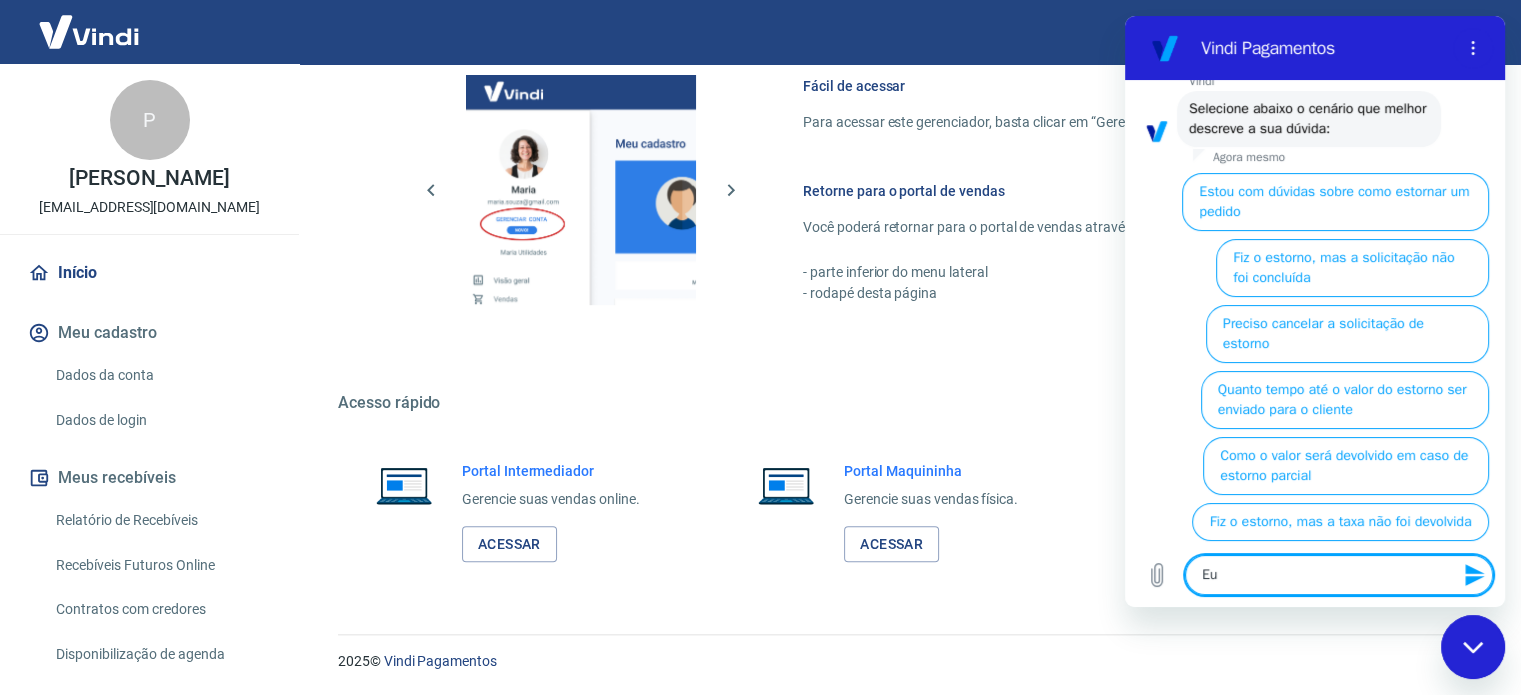 type on "Eu" 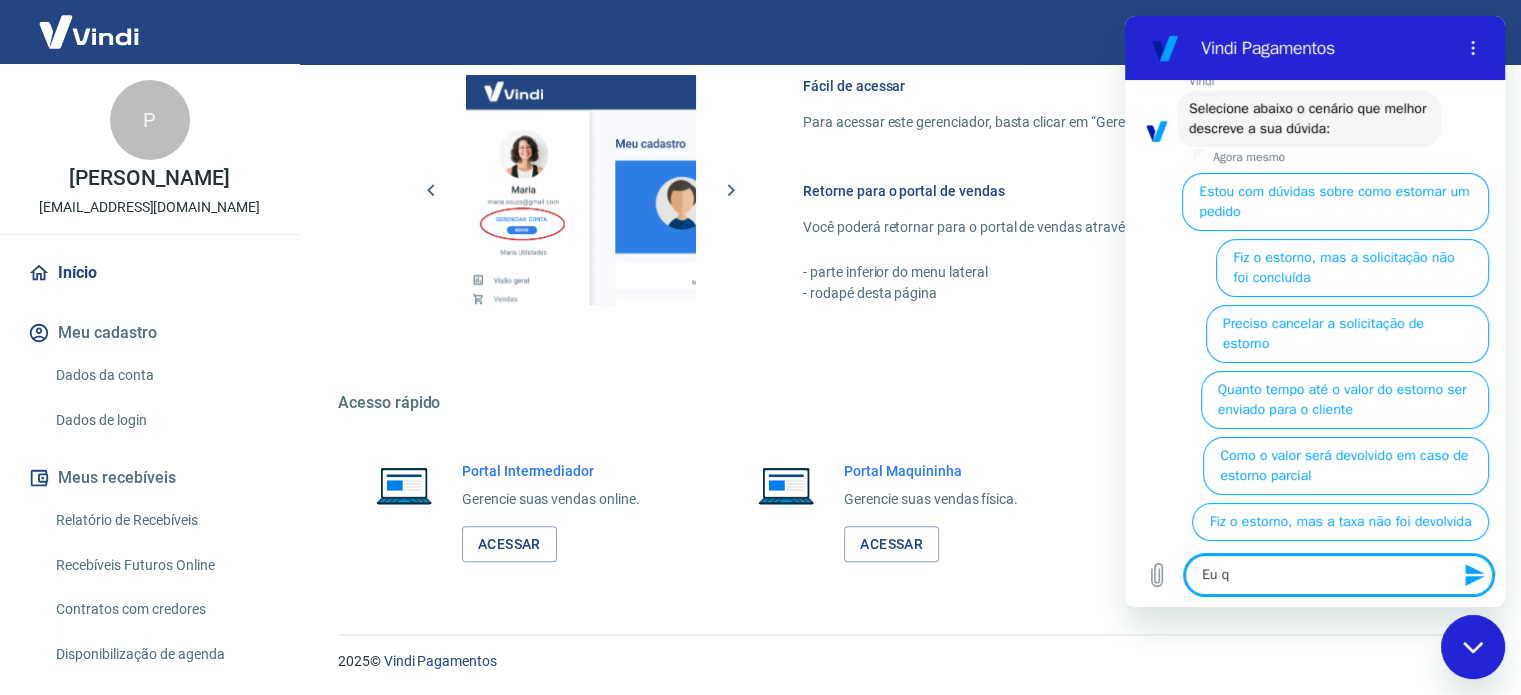 type on "Eu qu" 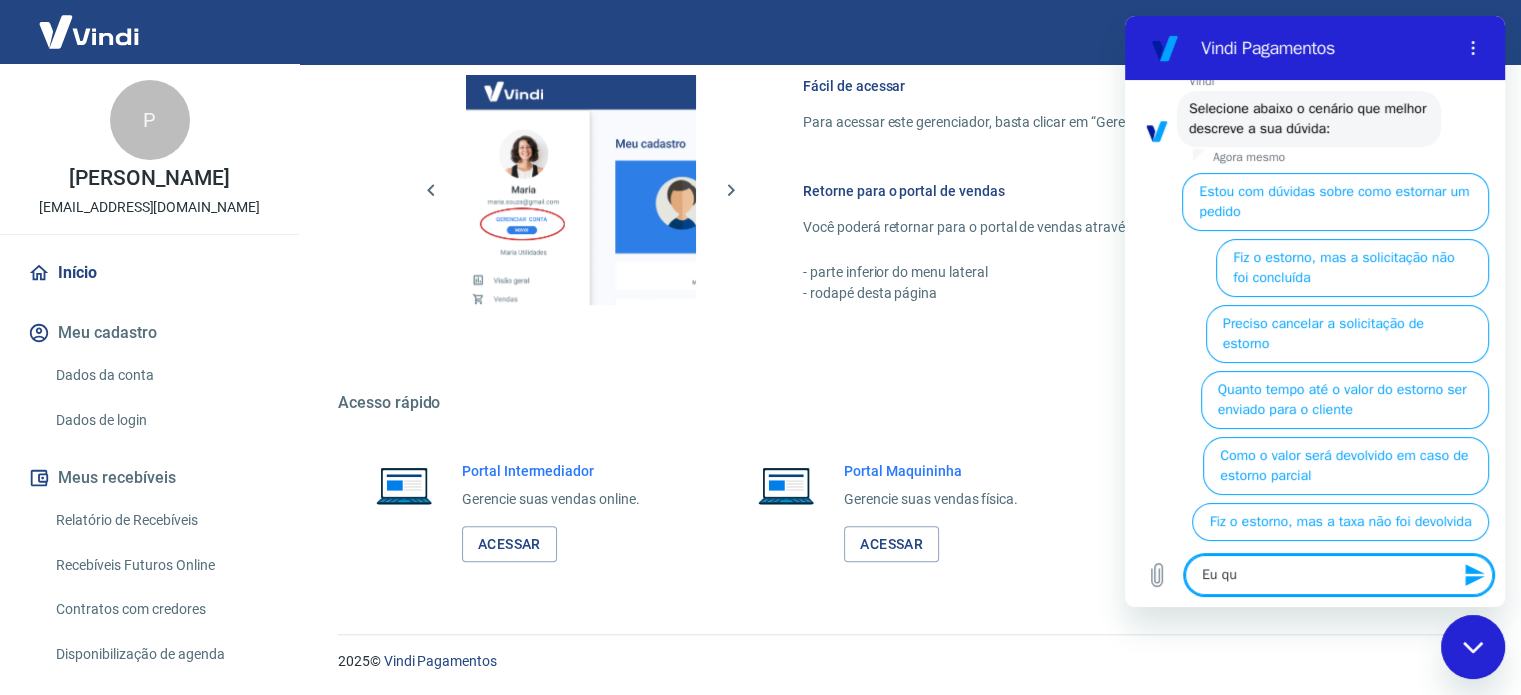 type on "Eu que" 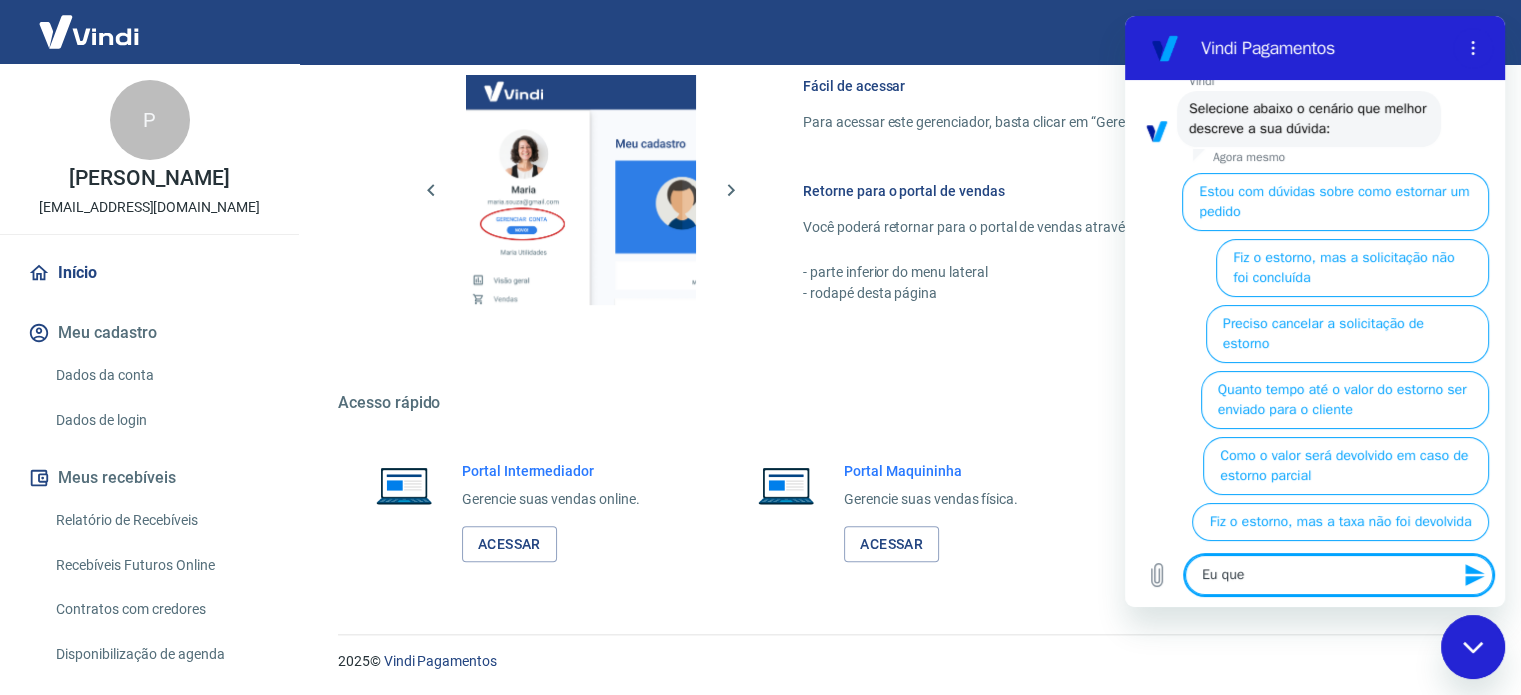 type on "Eu quer" 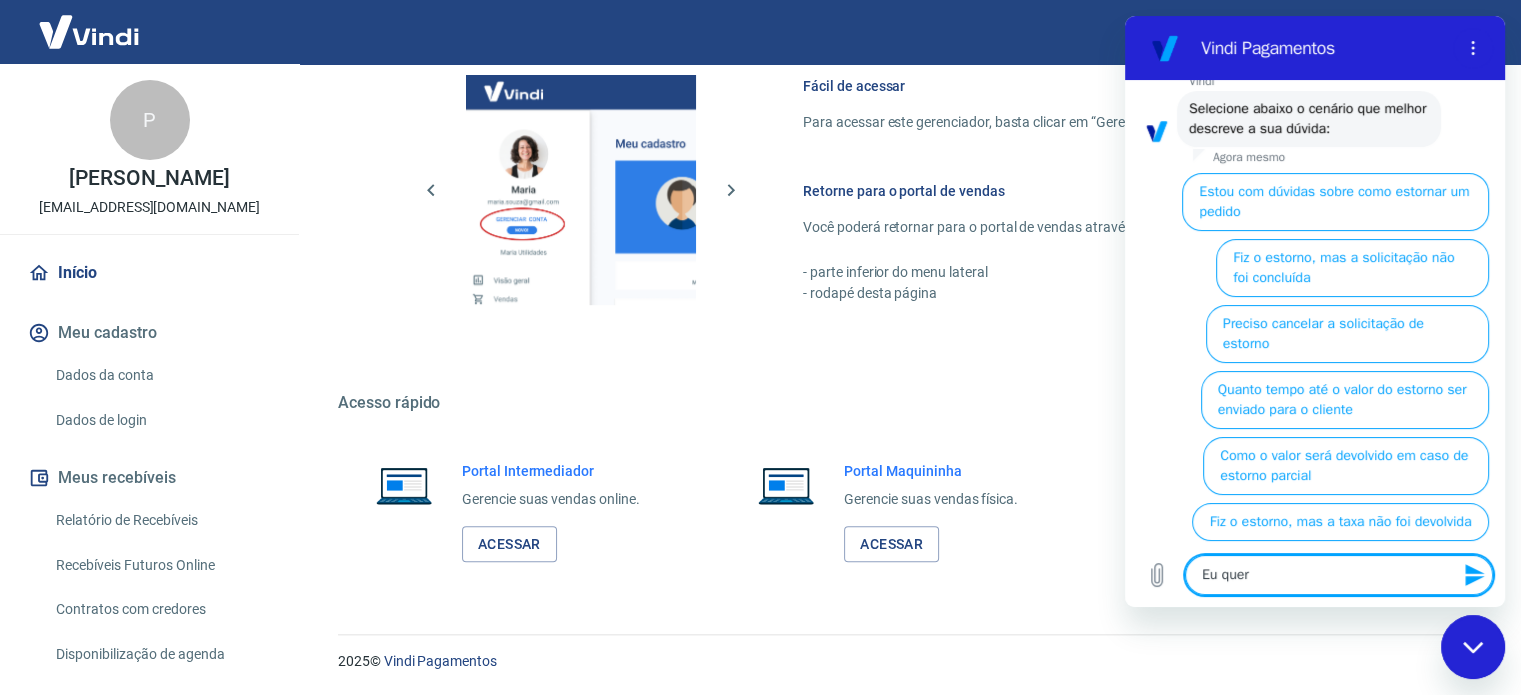 type on "Eu quero" 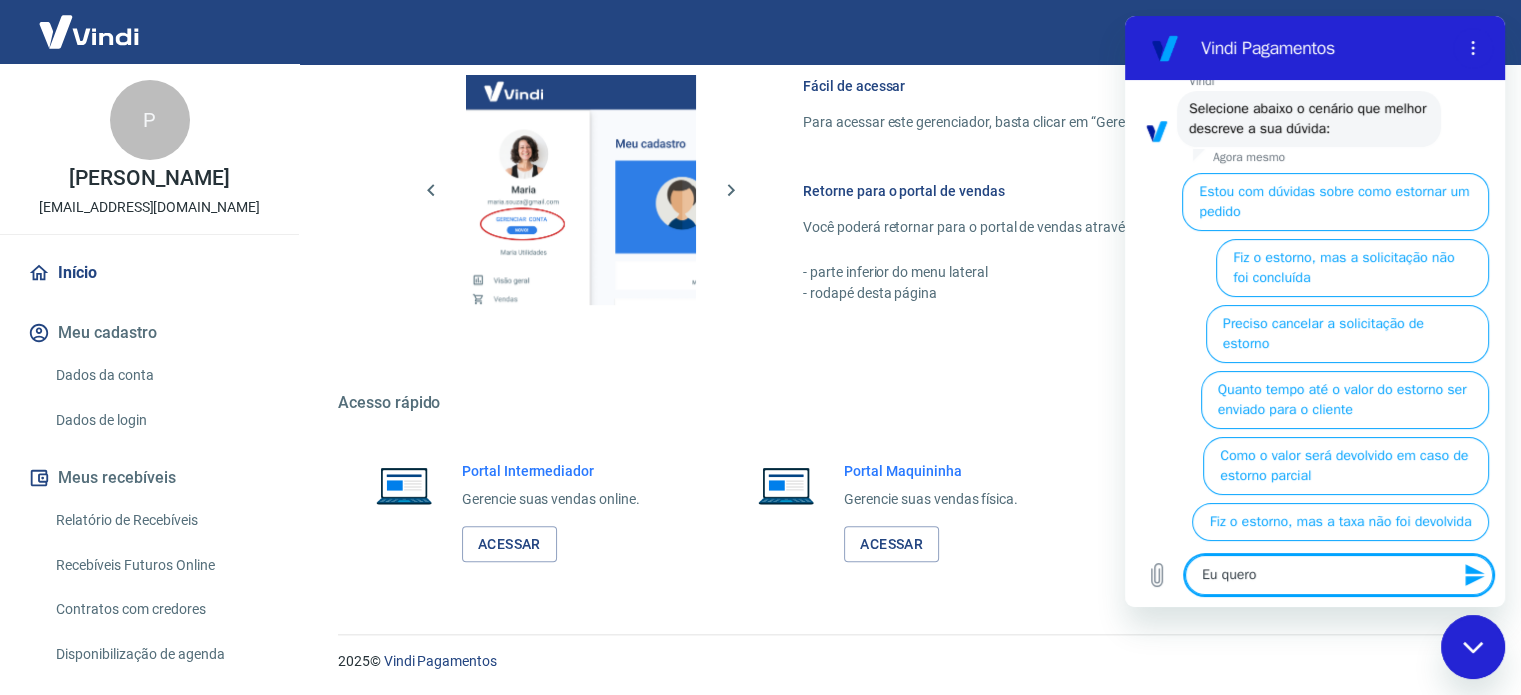 type on "Eu quero" 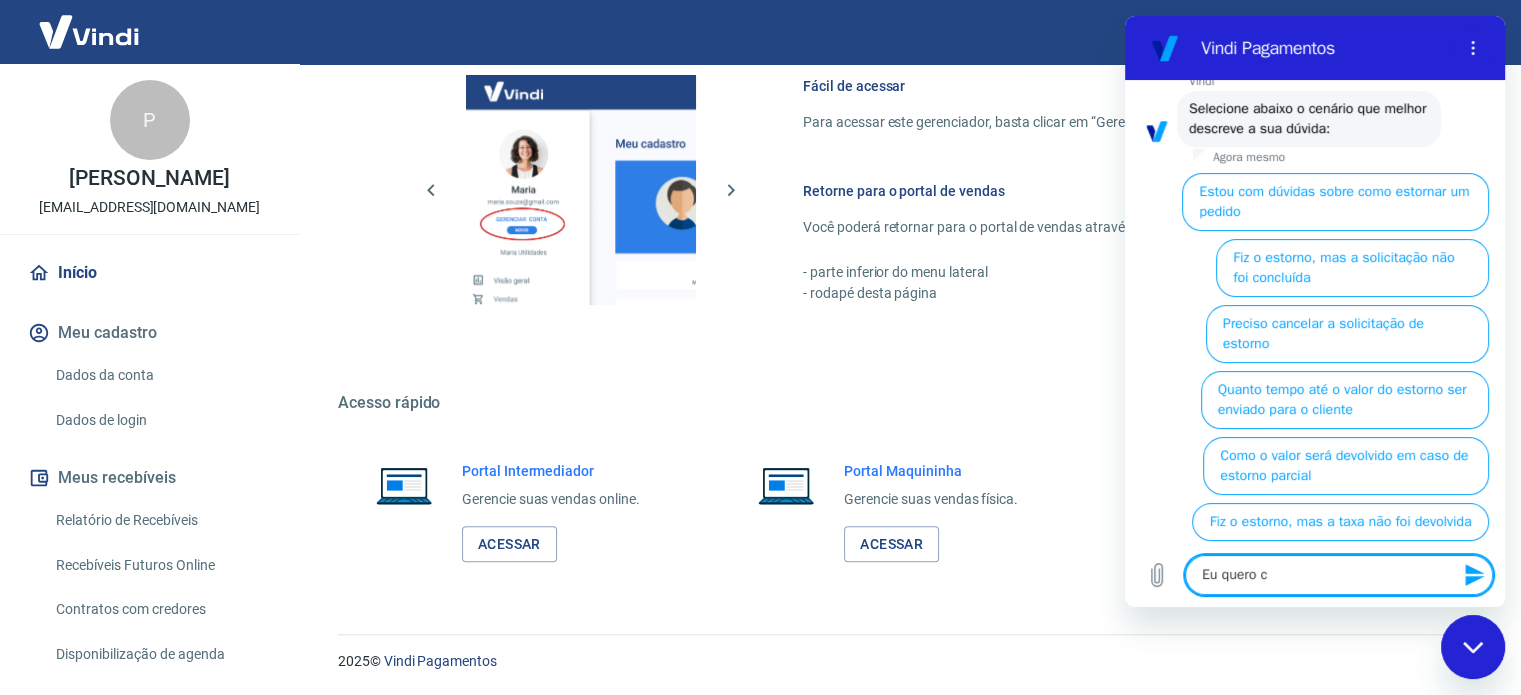 type on "Eu quero ca" 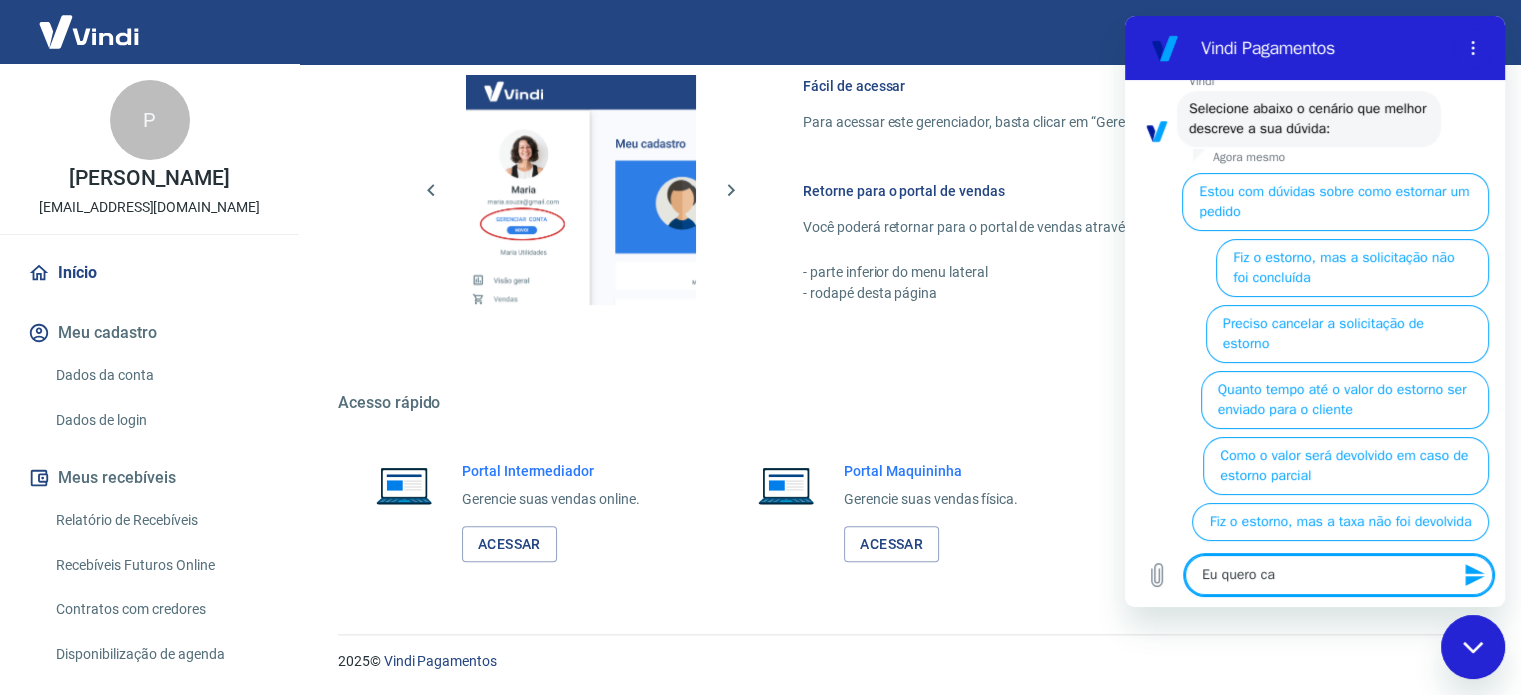 type on "Eu quero can" 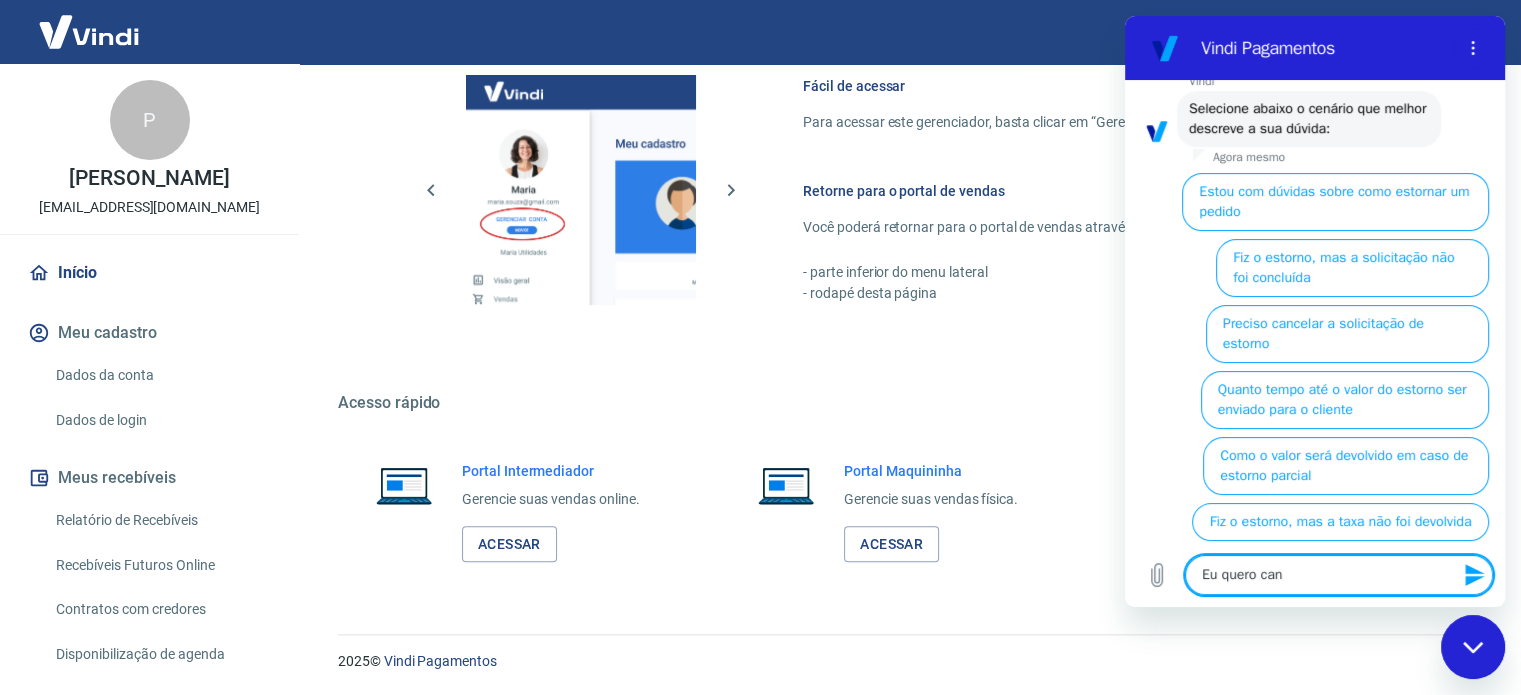 type on "Eu quero canc" 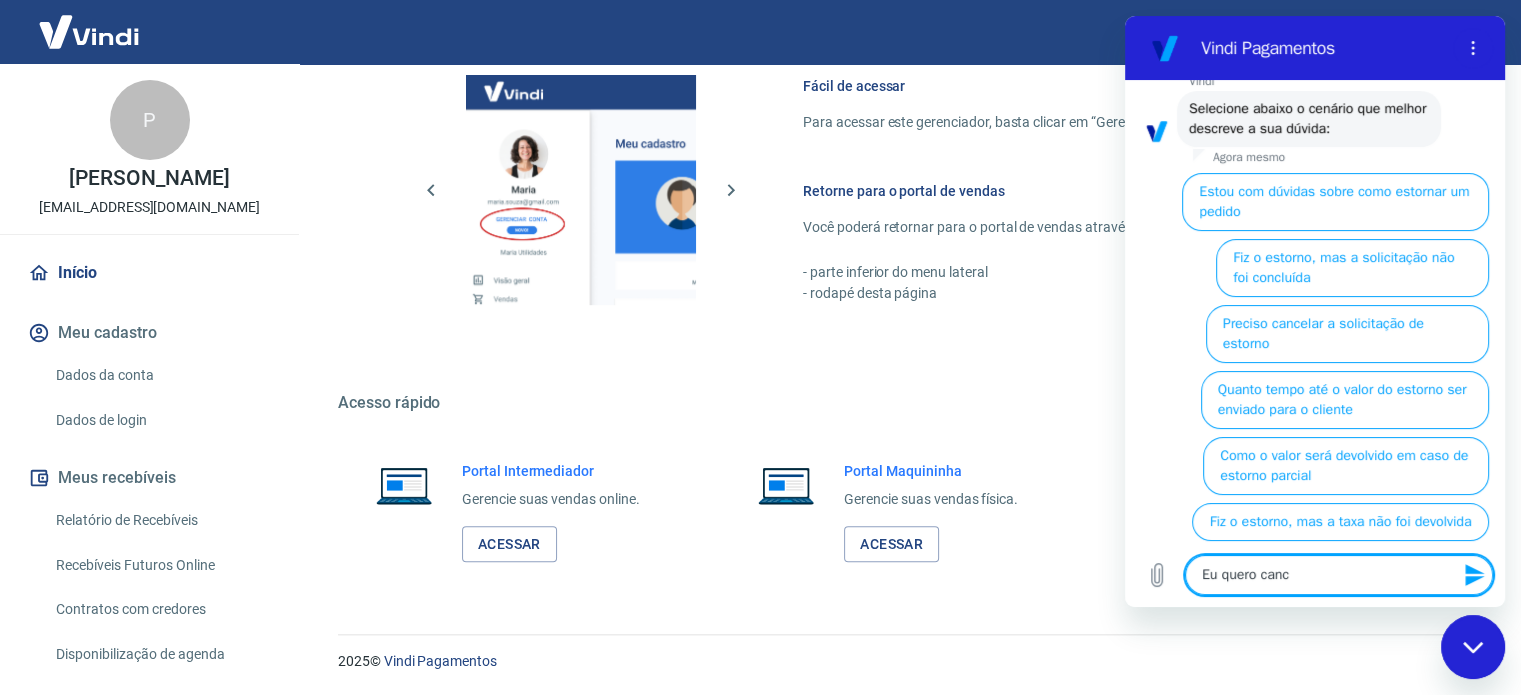 type on "Eu quero cance" 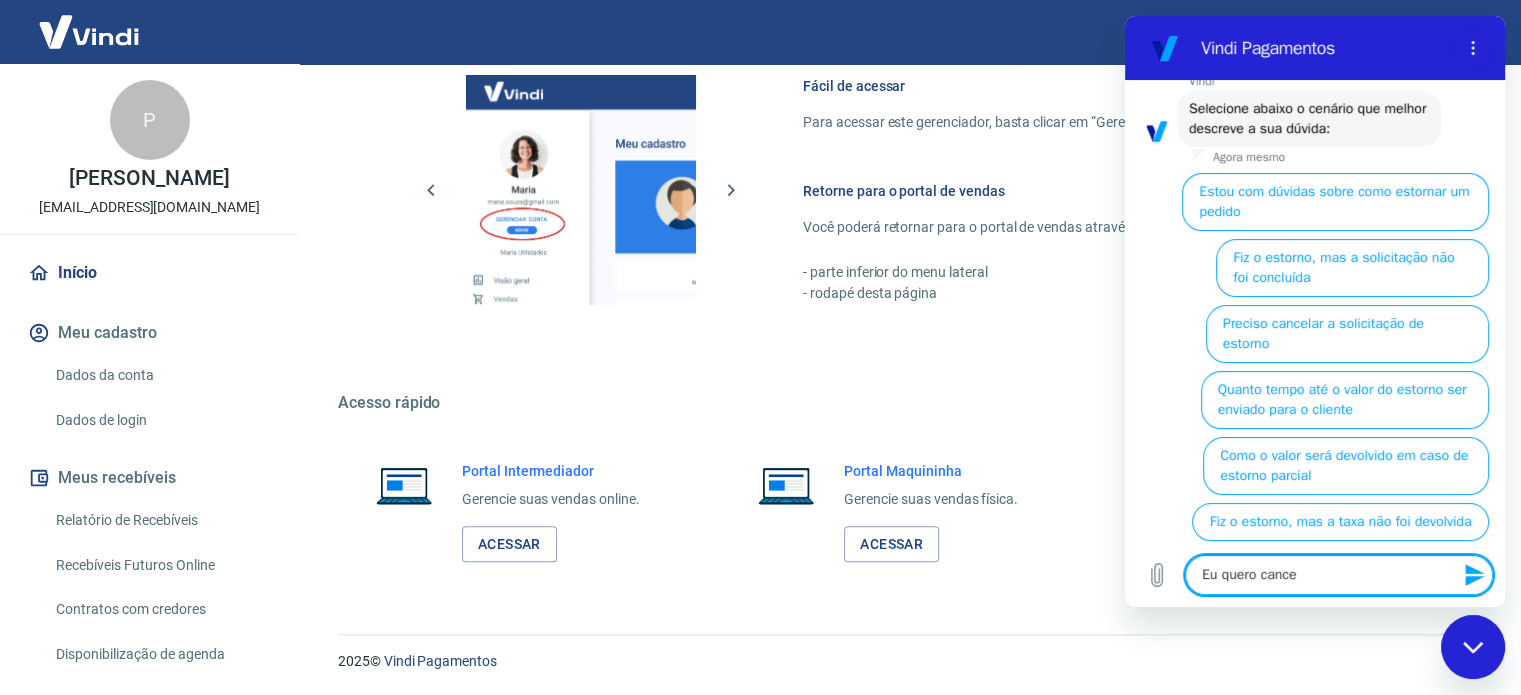 type on "Eu quero cancel" 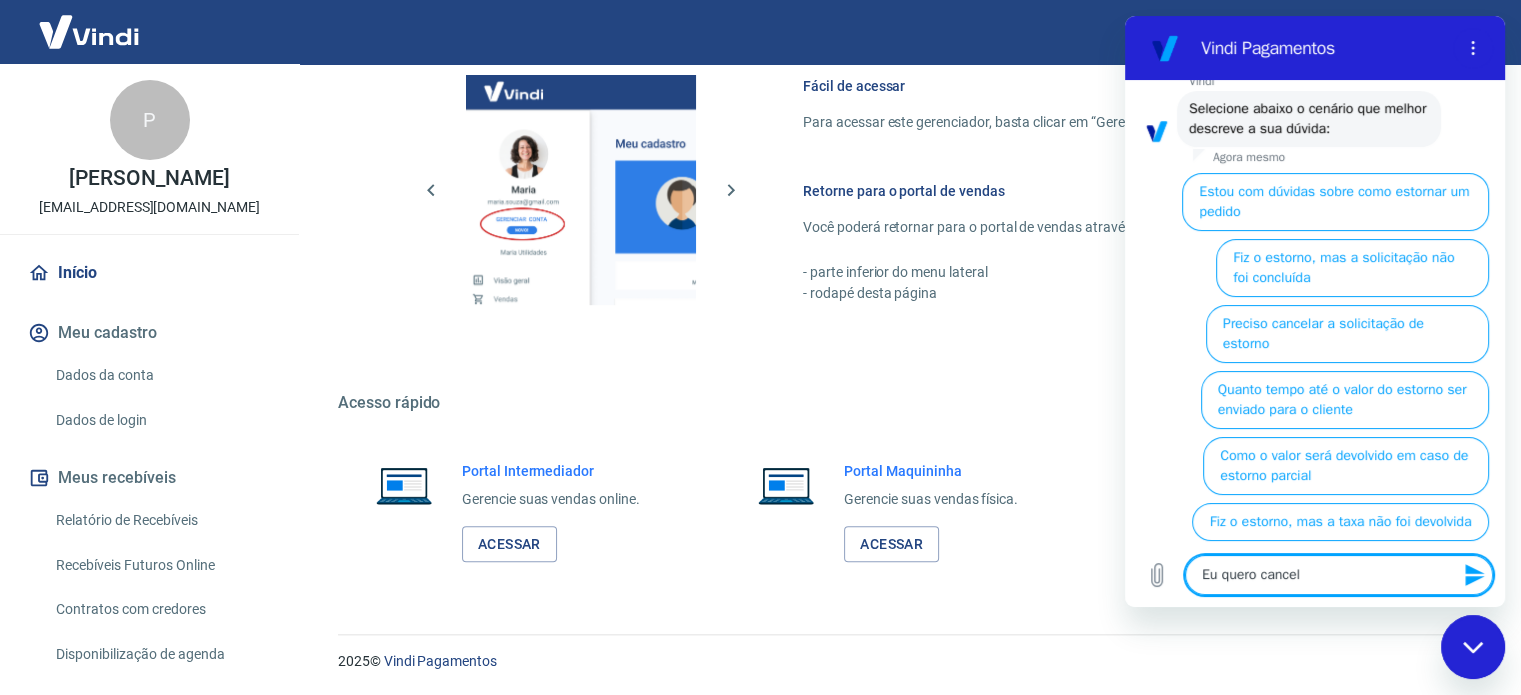 type on "Eu quero cancela" 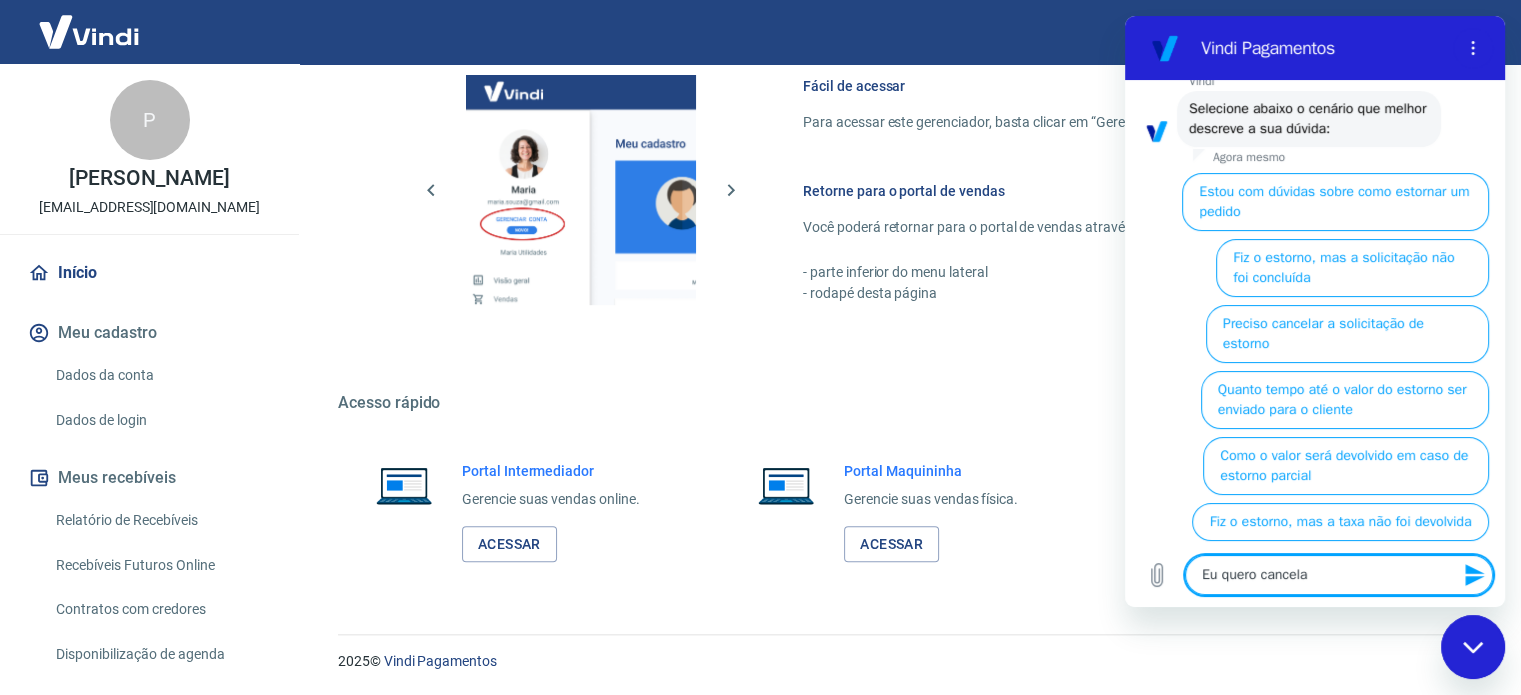 type on "Eu quero cancelar" 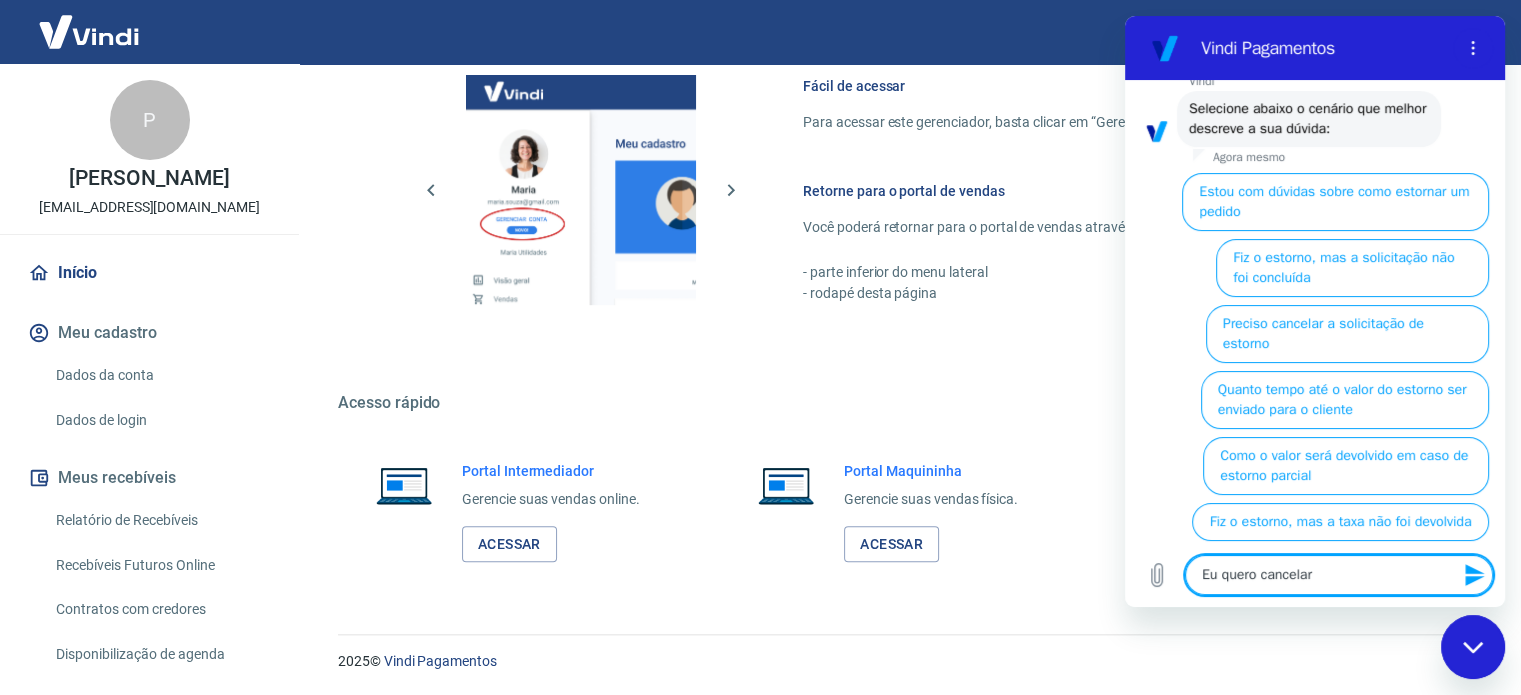 type on "Eu quero cancelar" 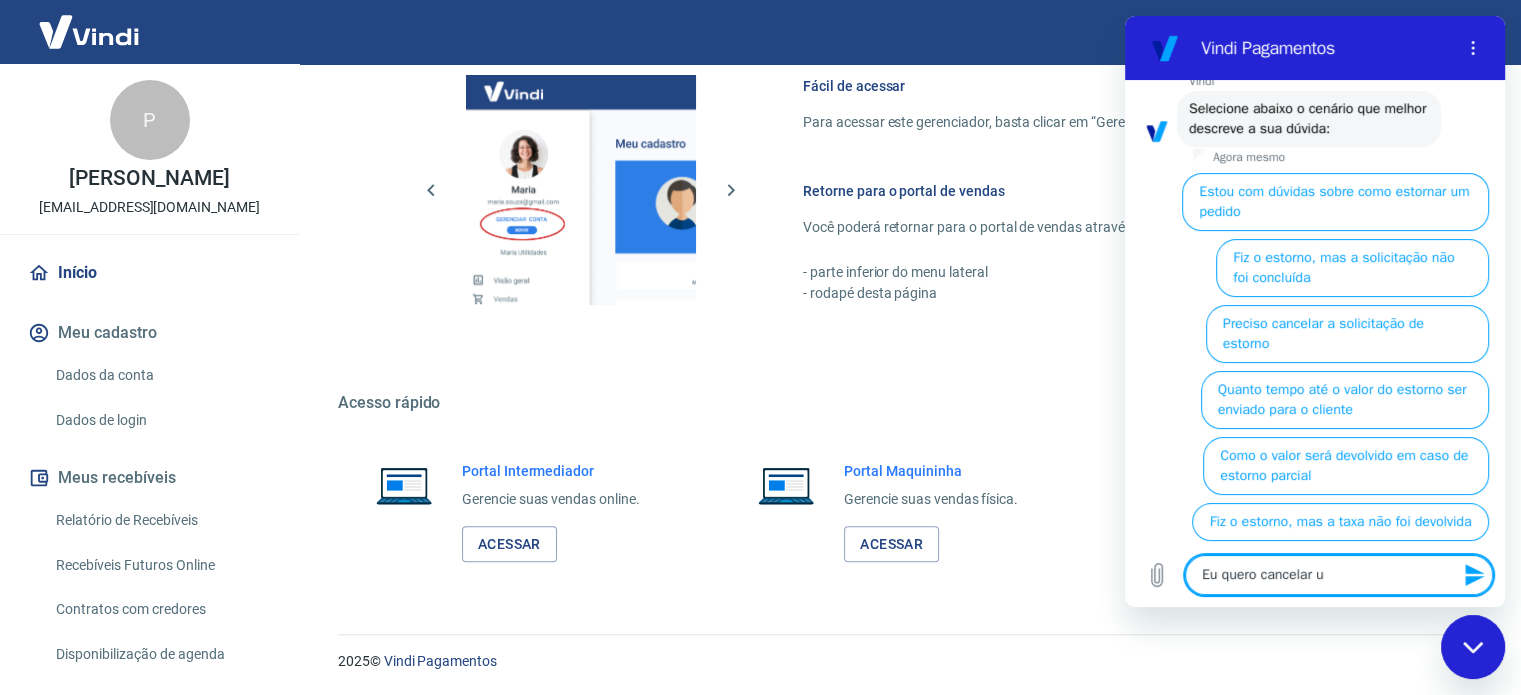 type on "Eu quero cancelar um" 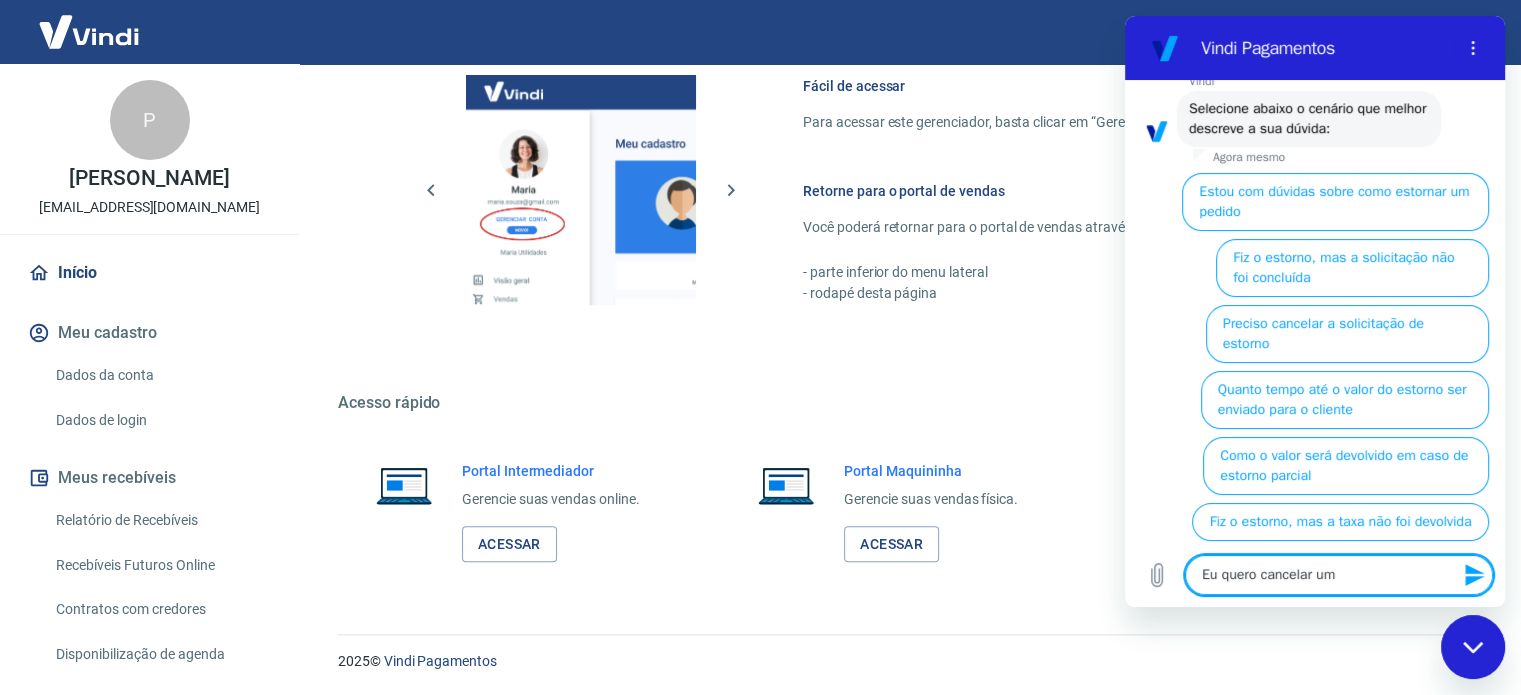 type on "Eu quero cancelar um" 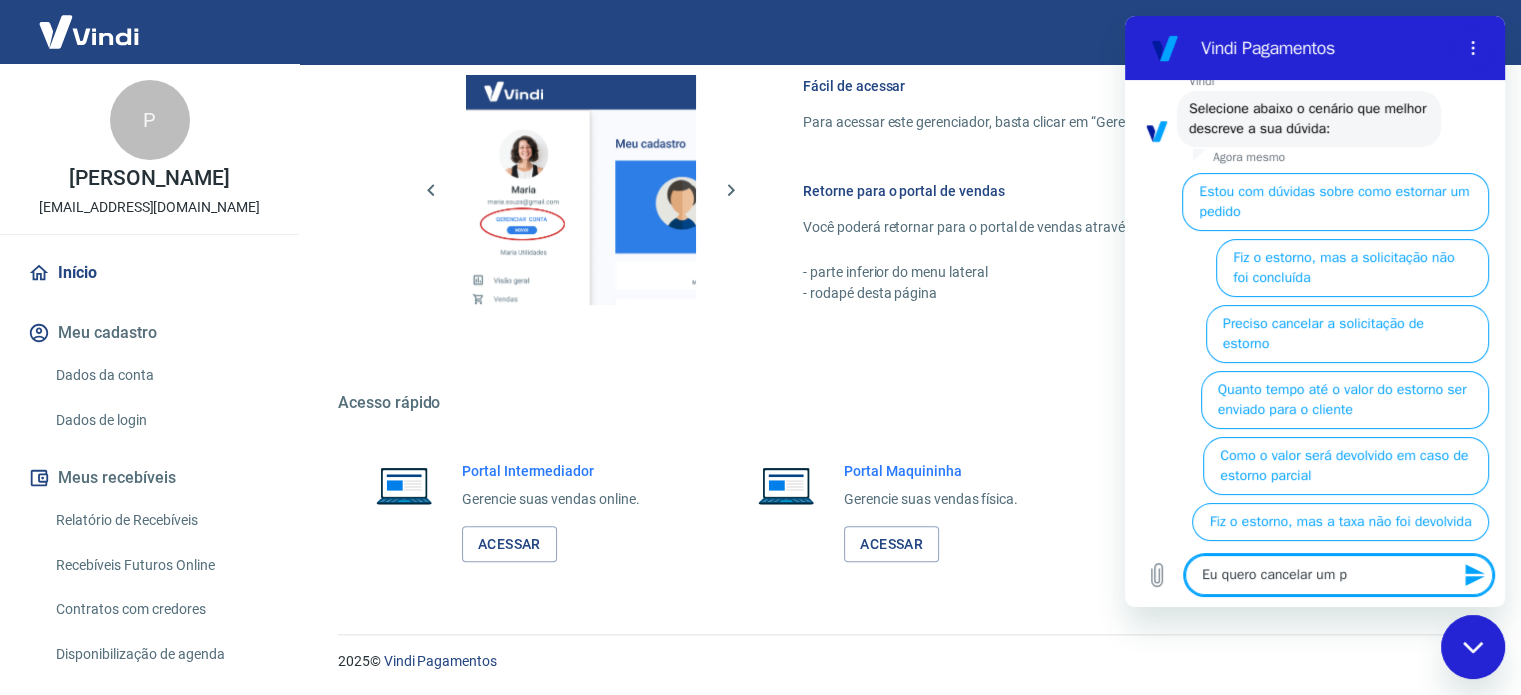 type on "Eu quero cancelar um pe" 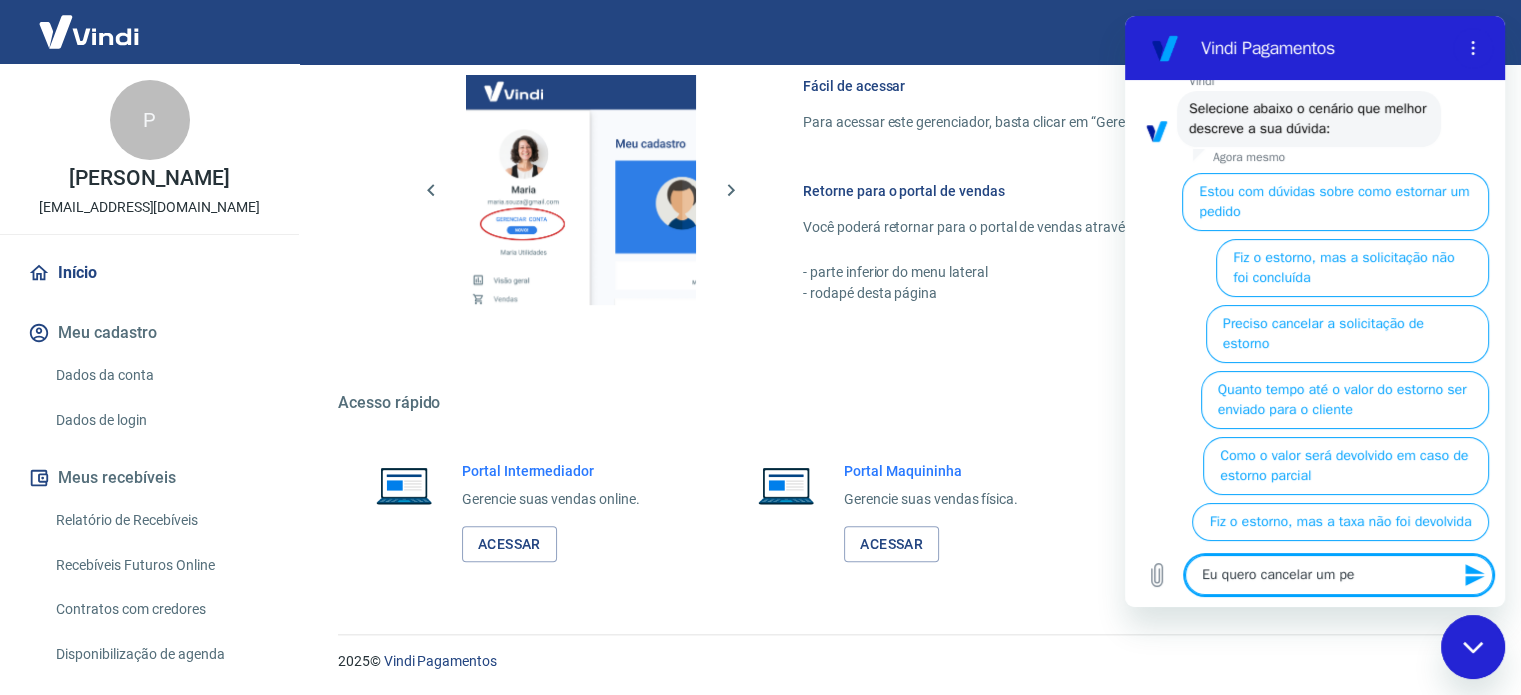 type on "Eu quero cancelar um ped" 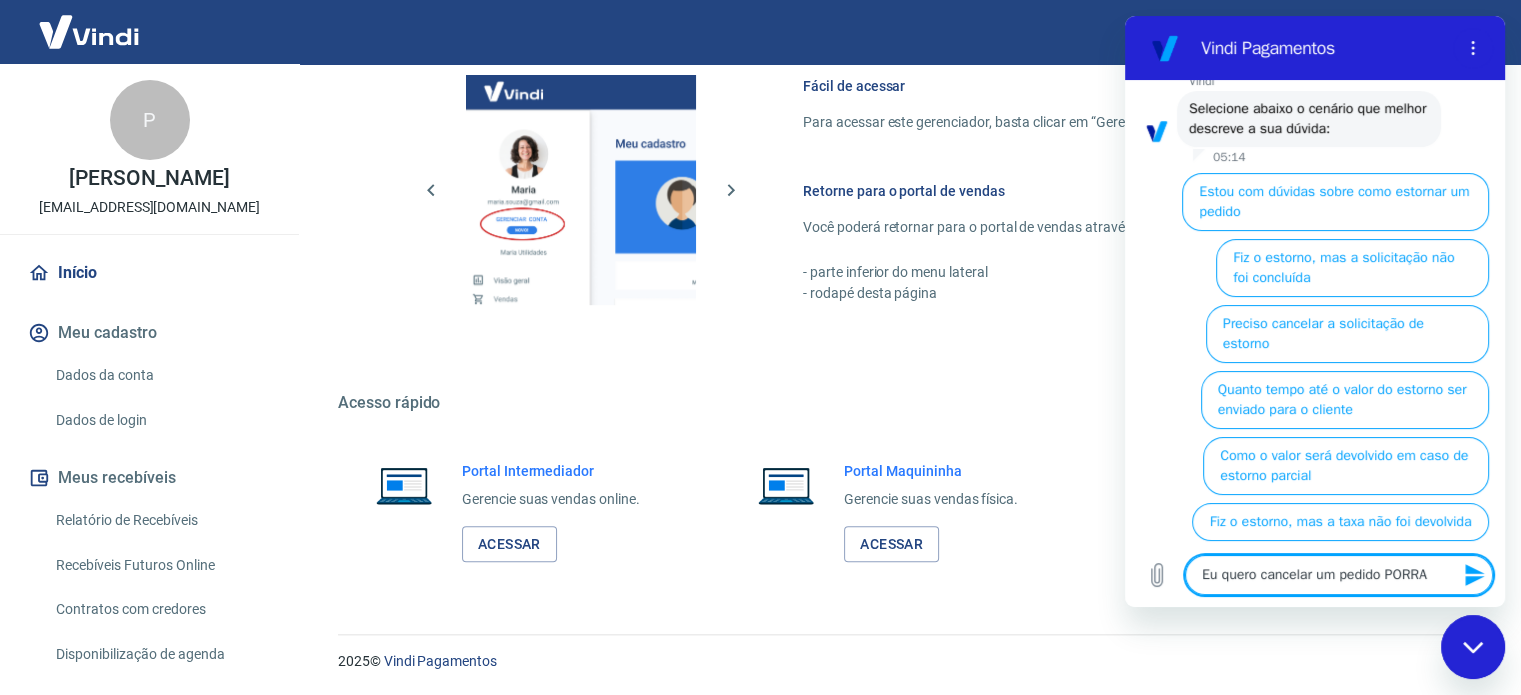 click 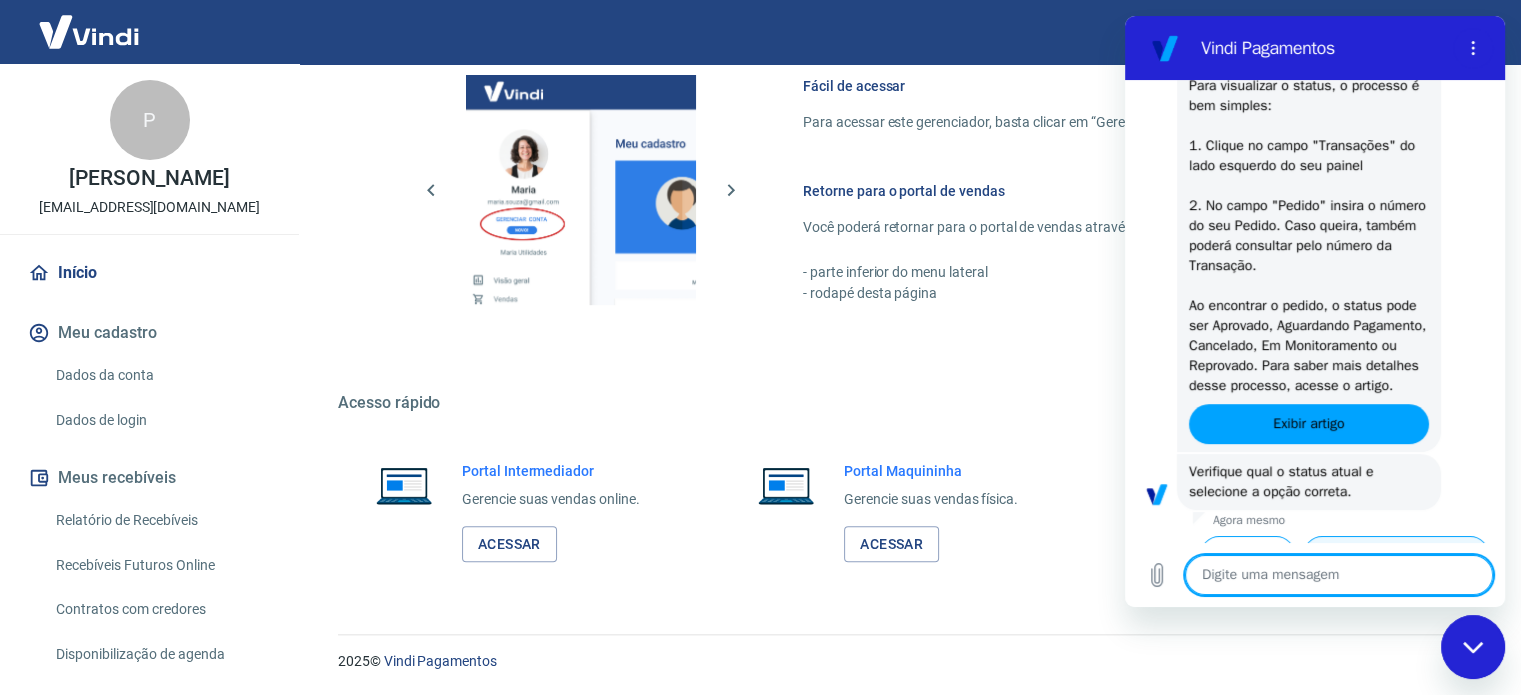 scroll, scrollTop: 660, scrollLeft: 0, axis: vertical 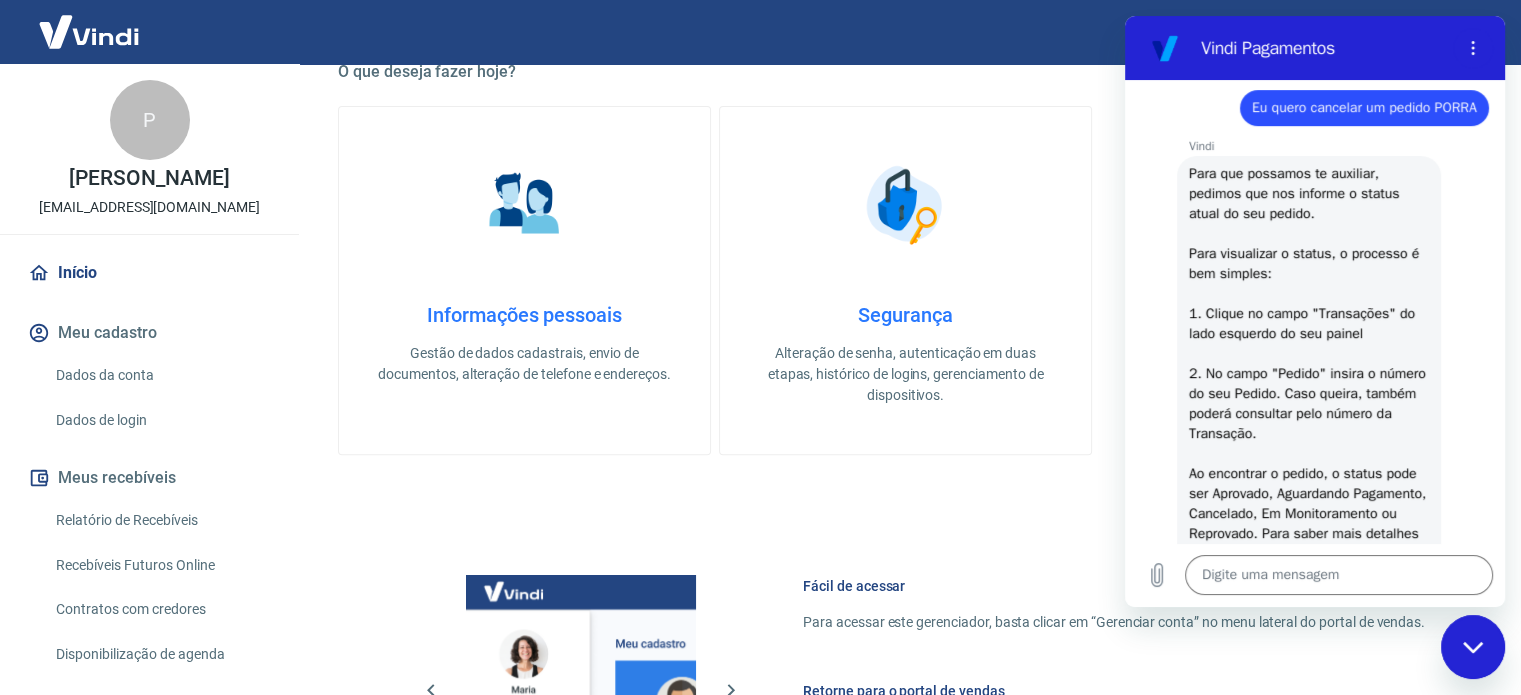 click on "Dados da conta" at bounding box center (161, 375) 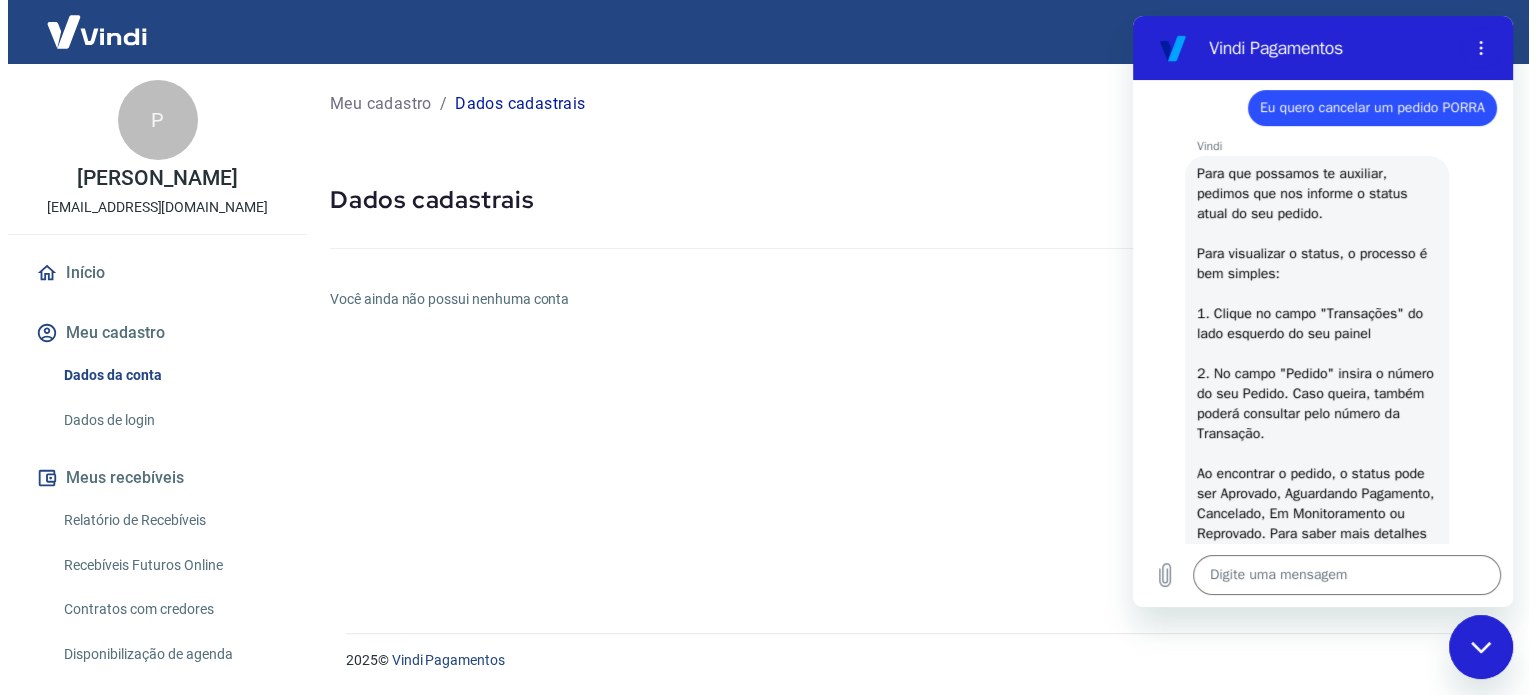 scroll, scrollTop: 0, scrollLeft: 0, axis: both 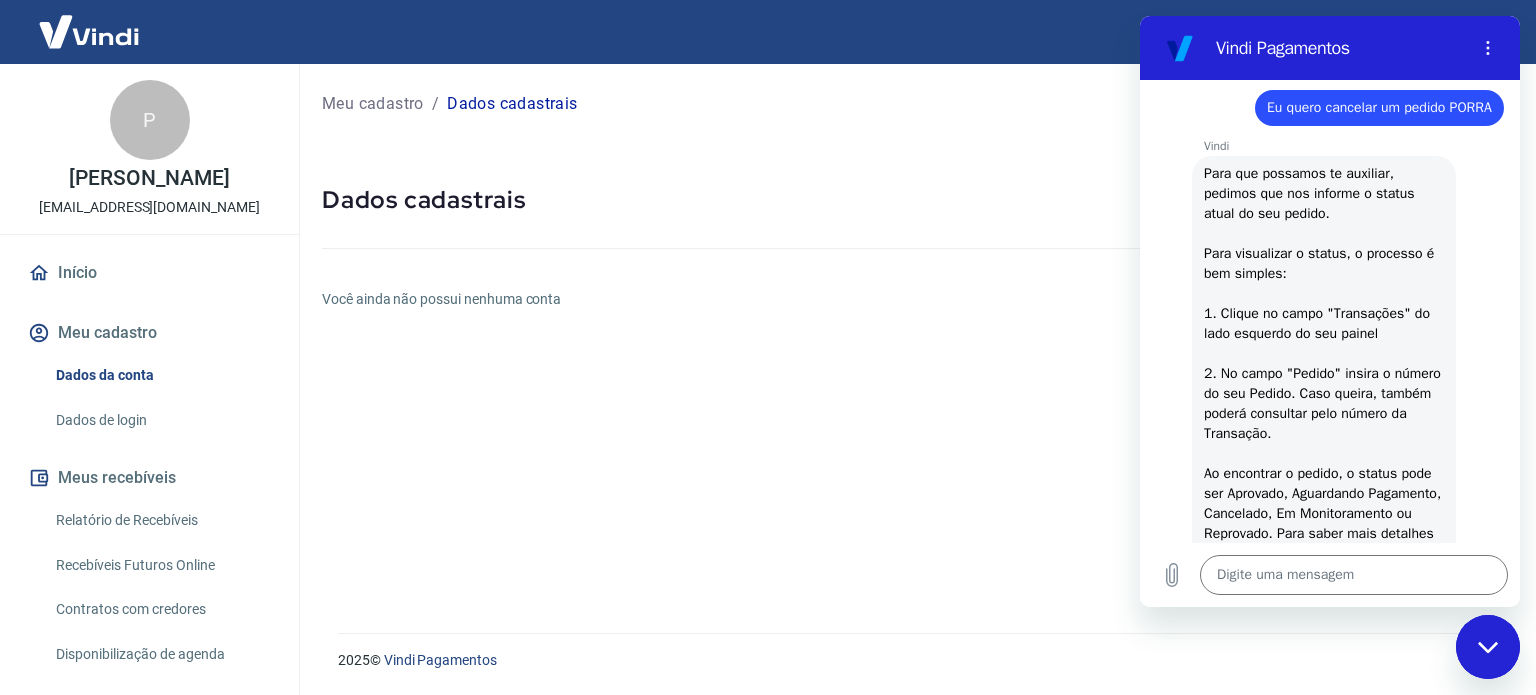 click on "Meu cadastro" at bounding box center (373, 104) 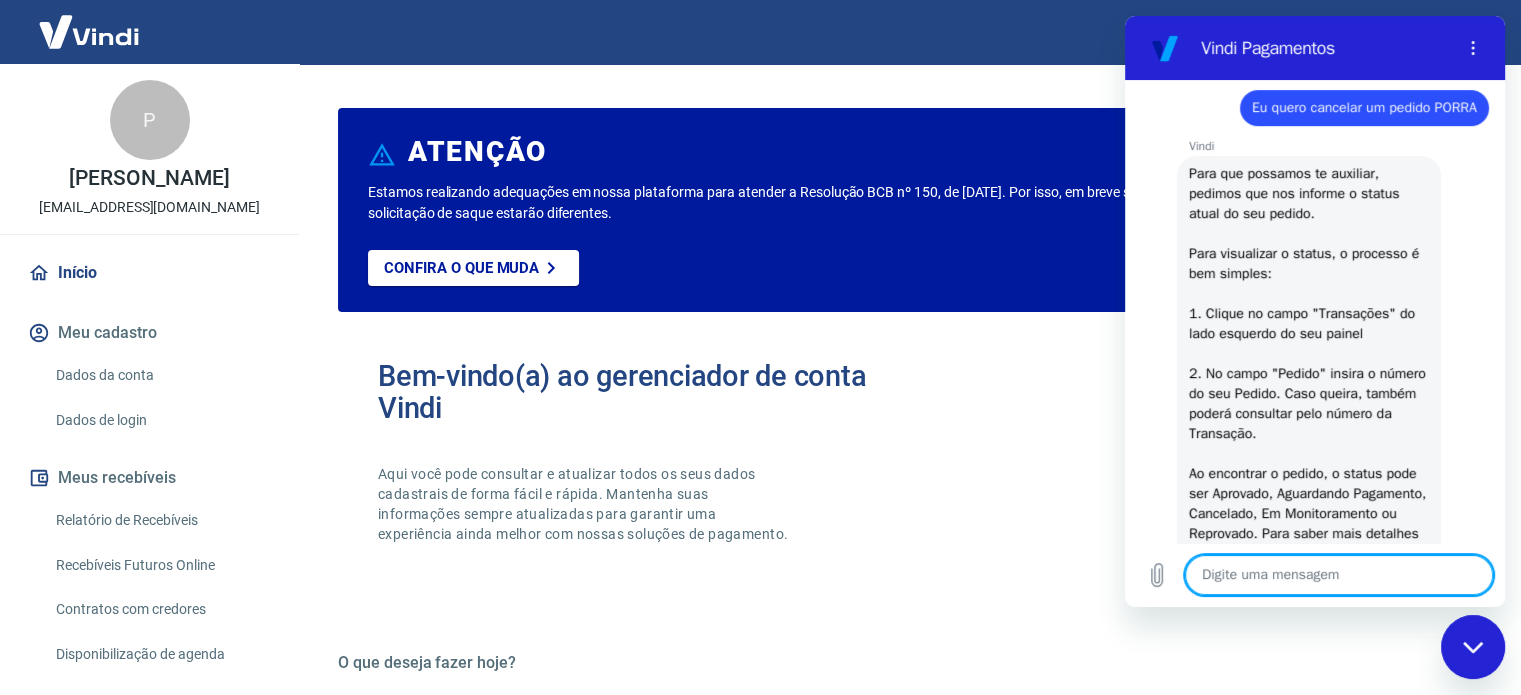 click at bounding box center (1339, 575) 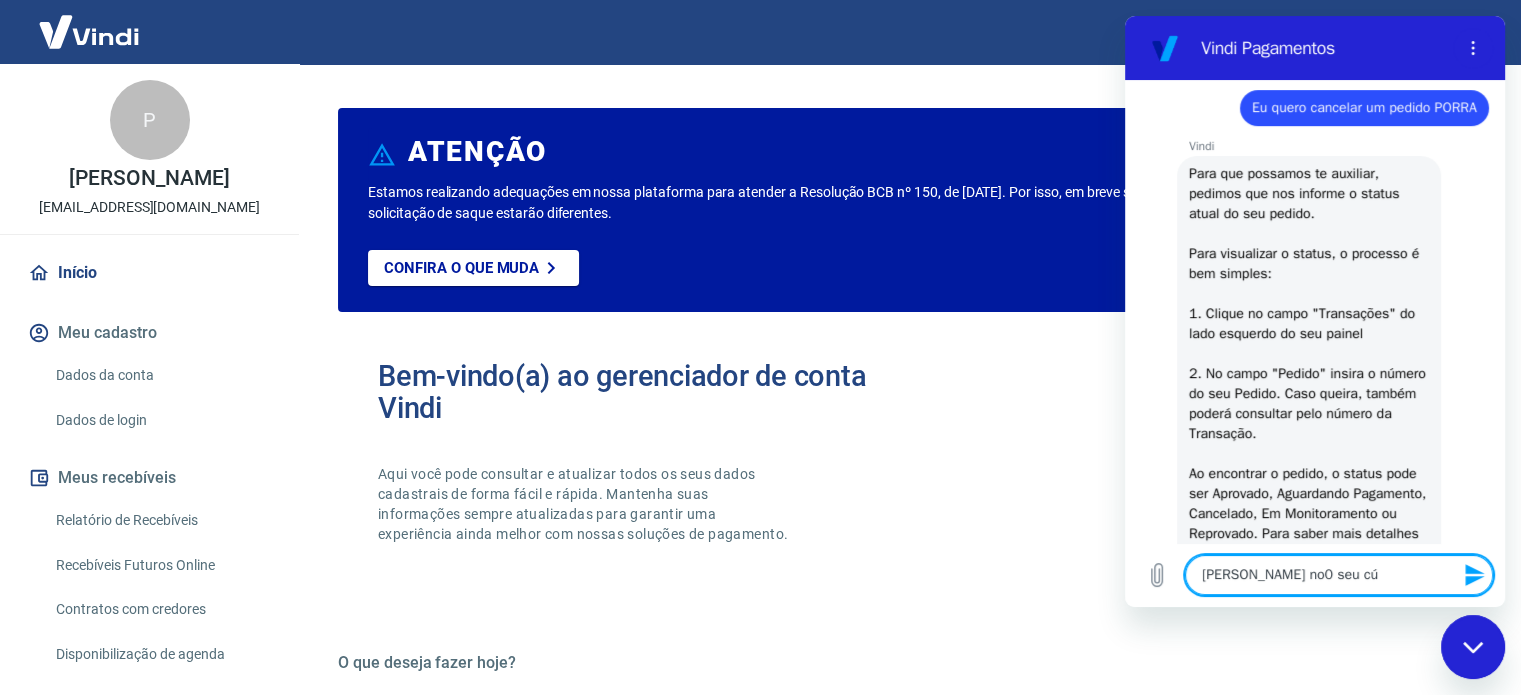 click on "[PERSON_NAME] no0 seu cú" at bounding box center (1339, 575) 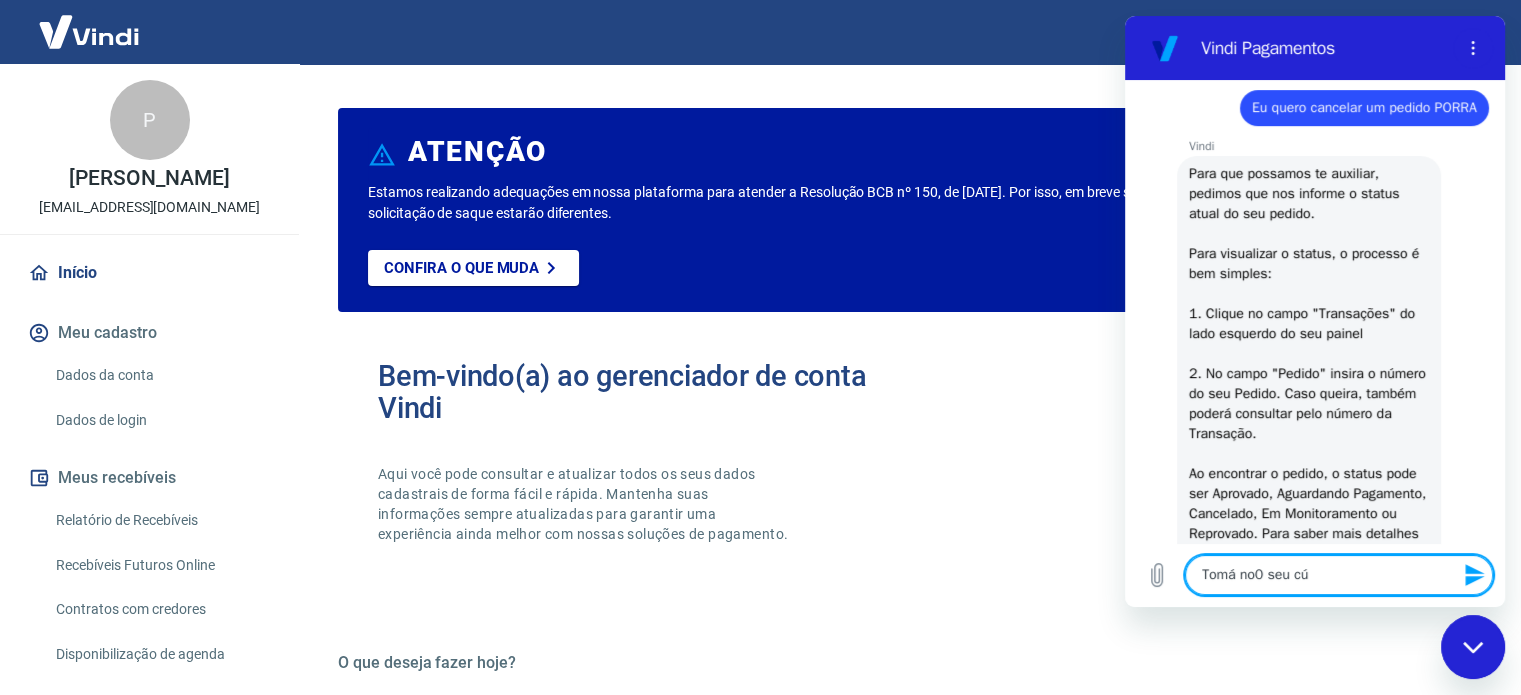 click on "Tomá no0 seu cú" at bounding box center (1339, 575) 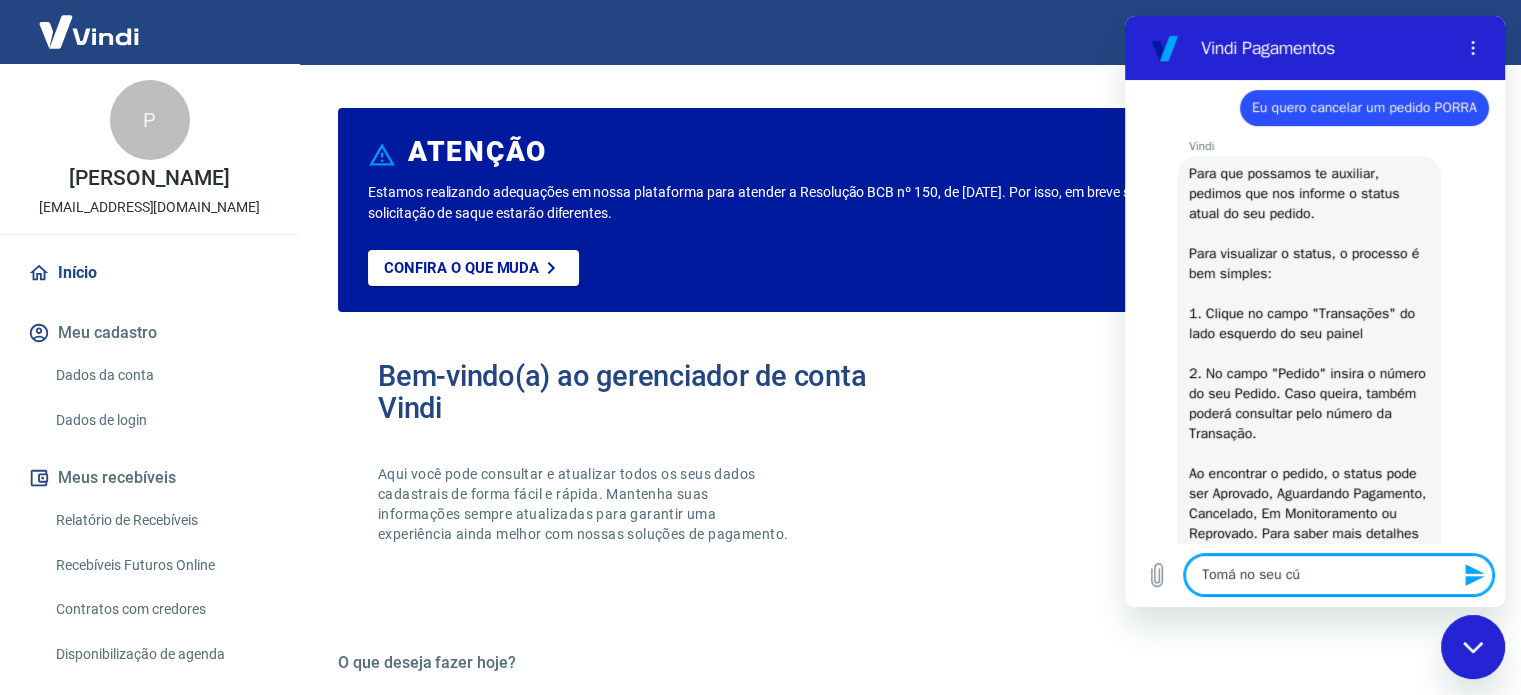 click 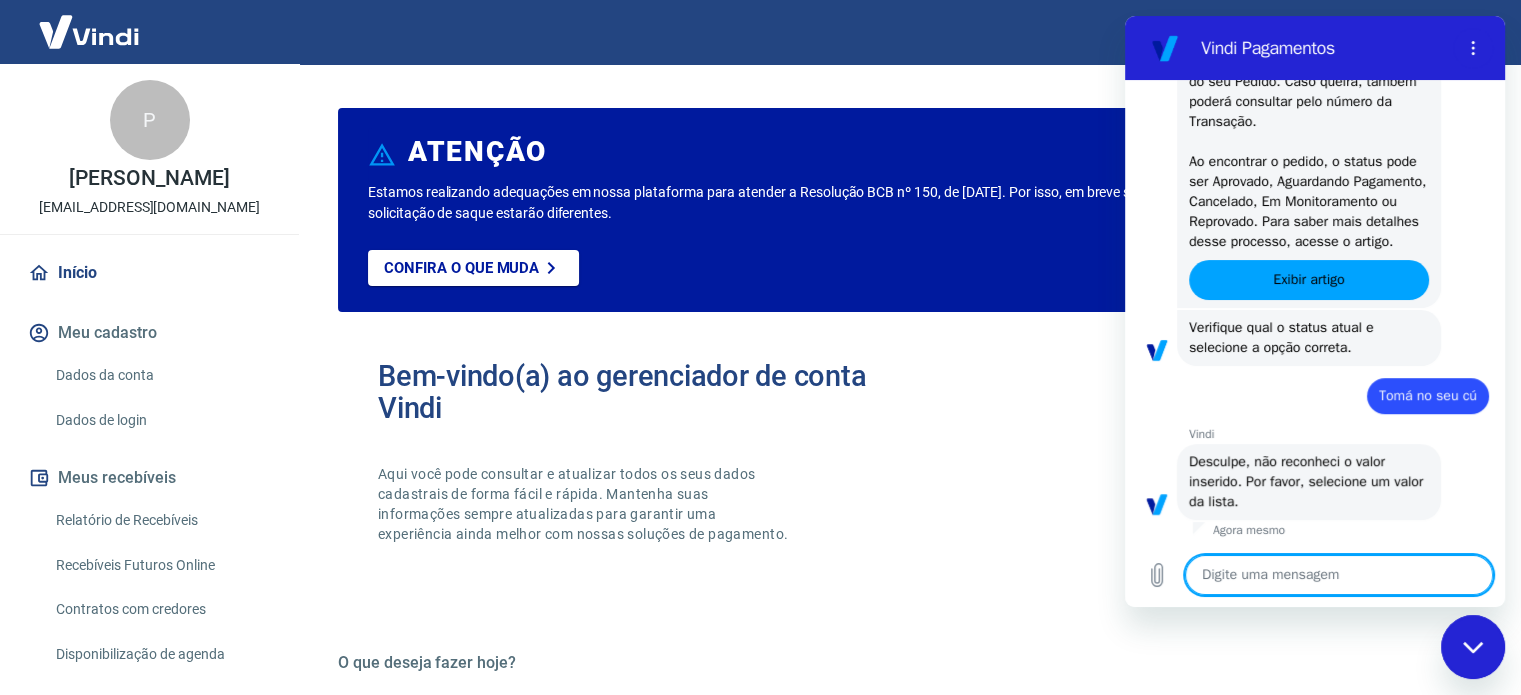 scroll, scrollTop: 1012, scrollLeft: 0, axis: vertical 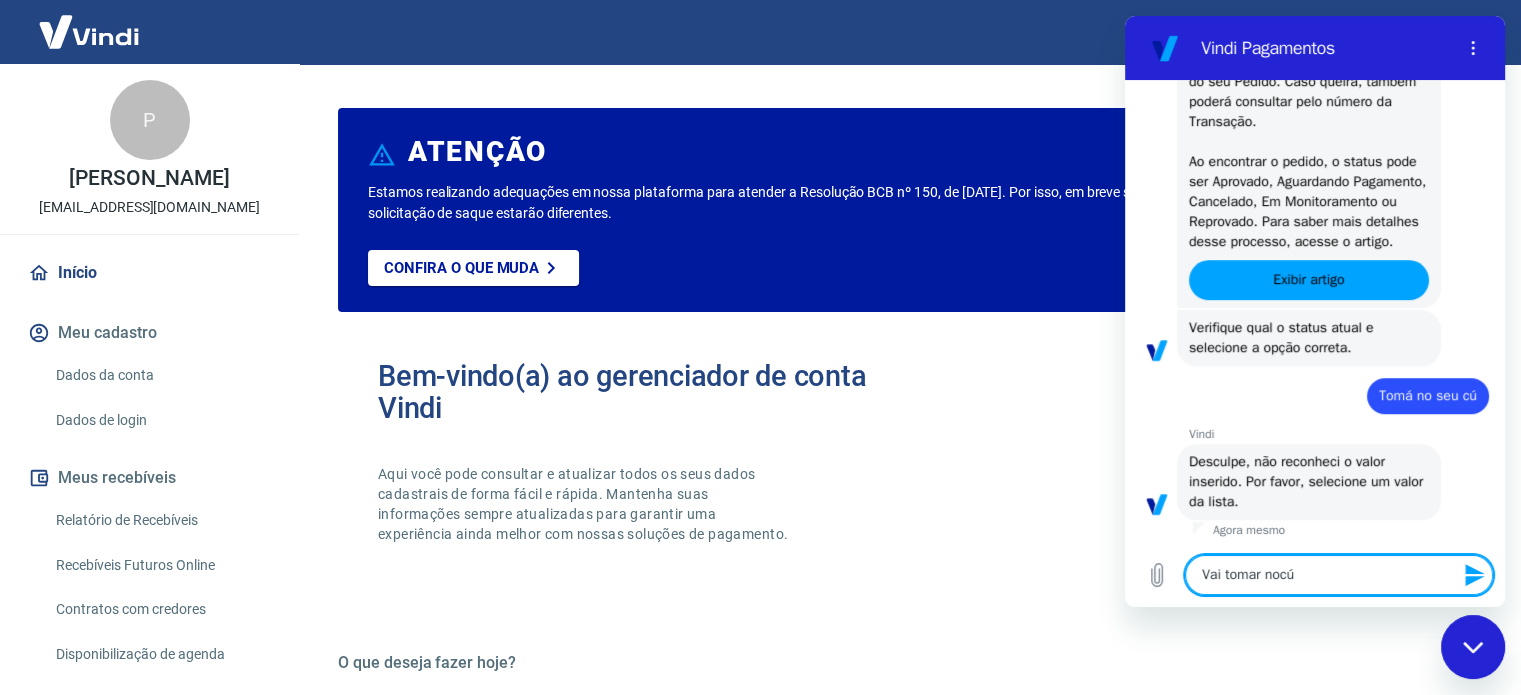 click on "Vai tomar nocú" at bounding box center [1339, 575] 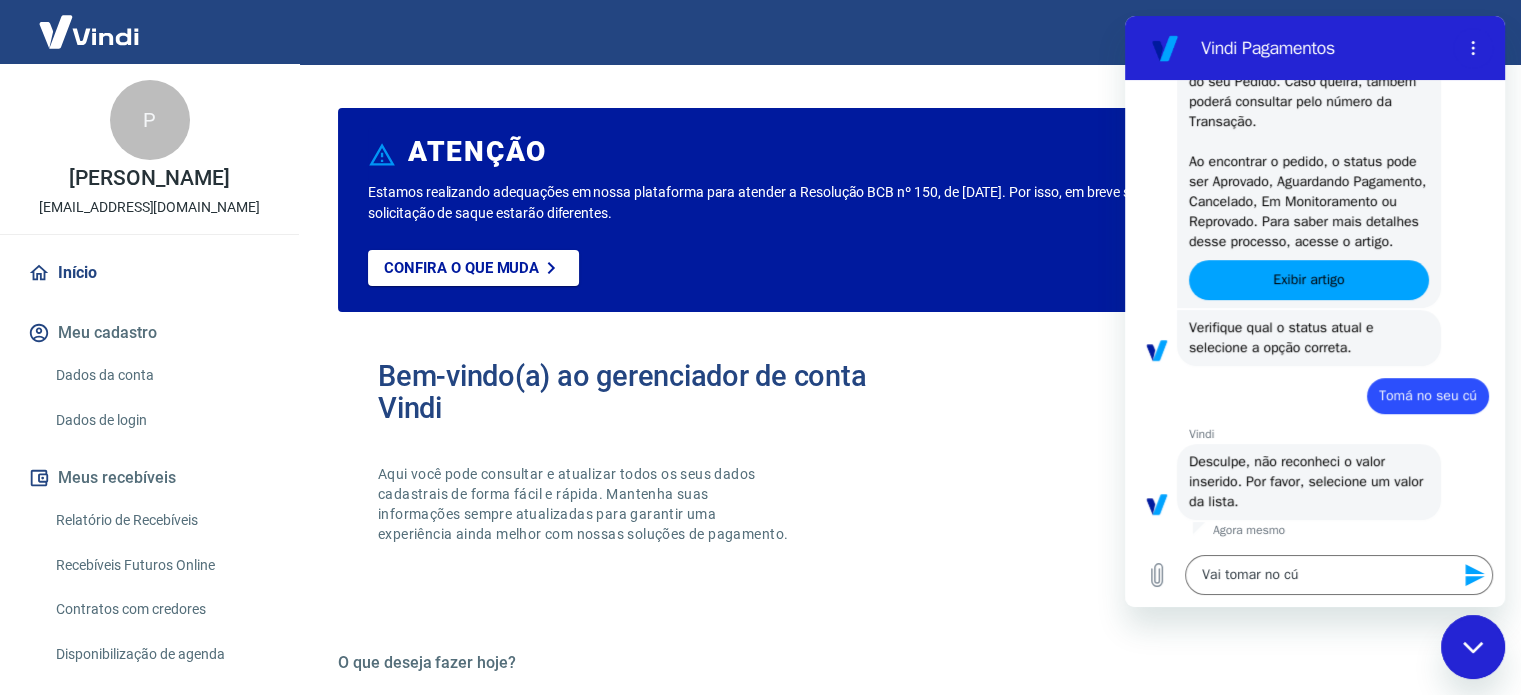 click 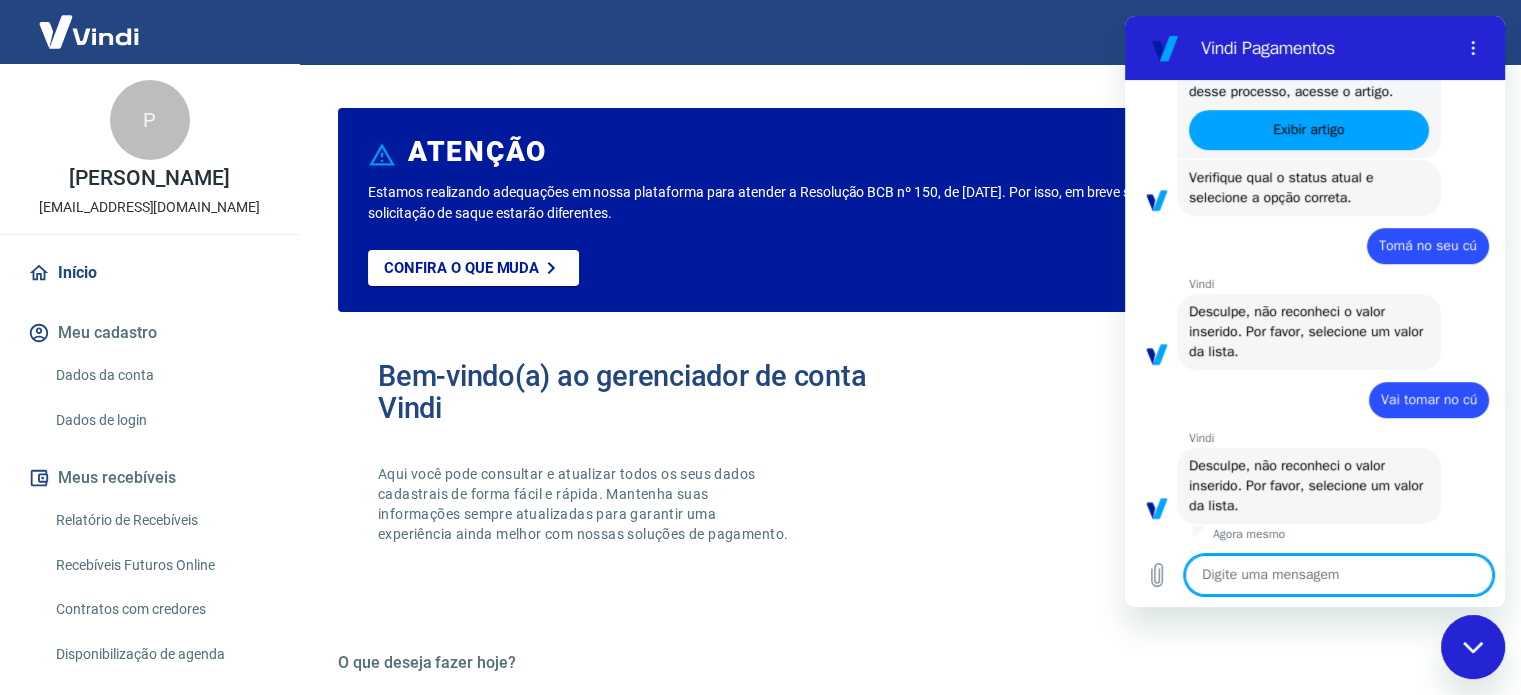 scroll, scrollTop: 1165, scrollLeft: 0, axis: vertical 